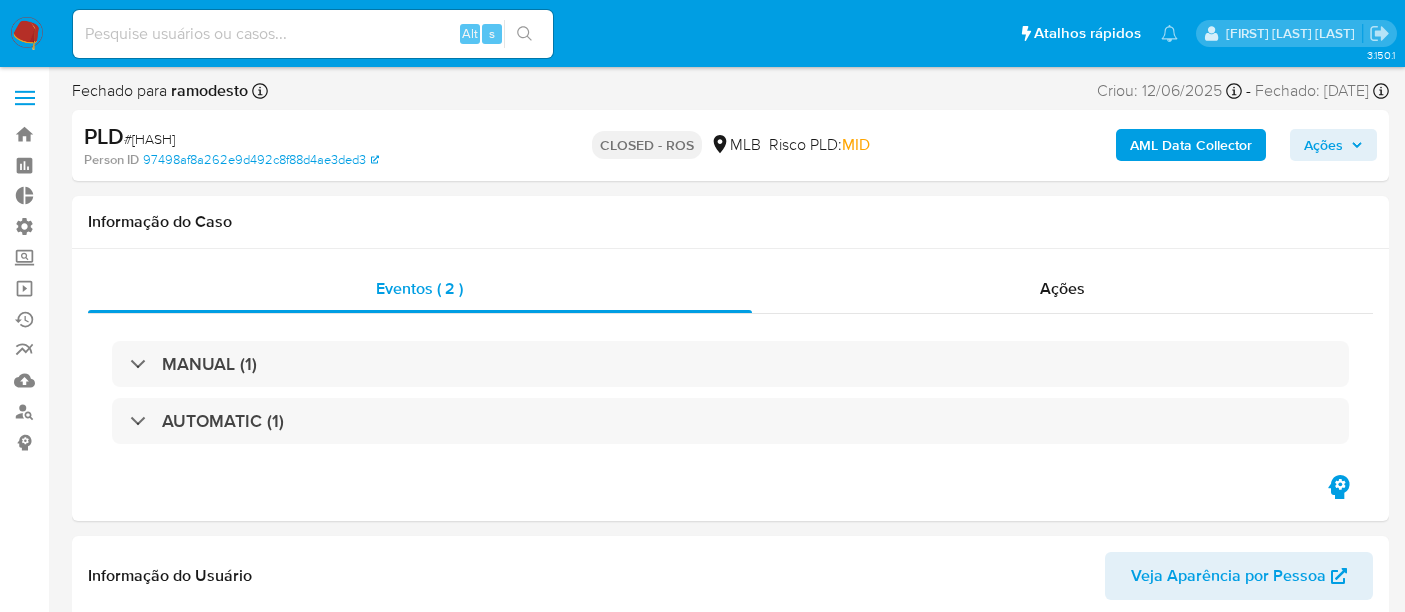 select on "10" 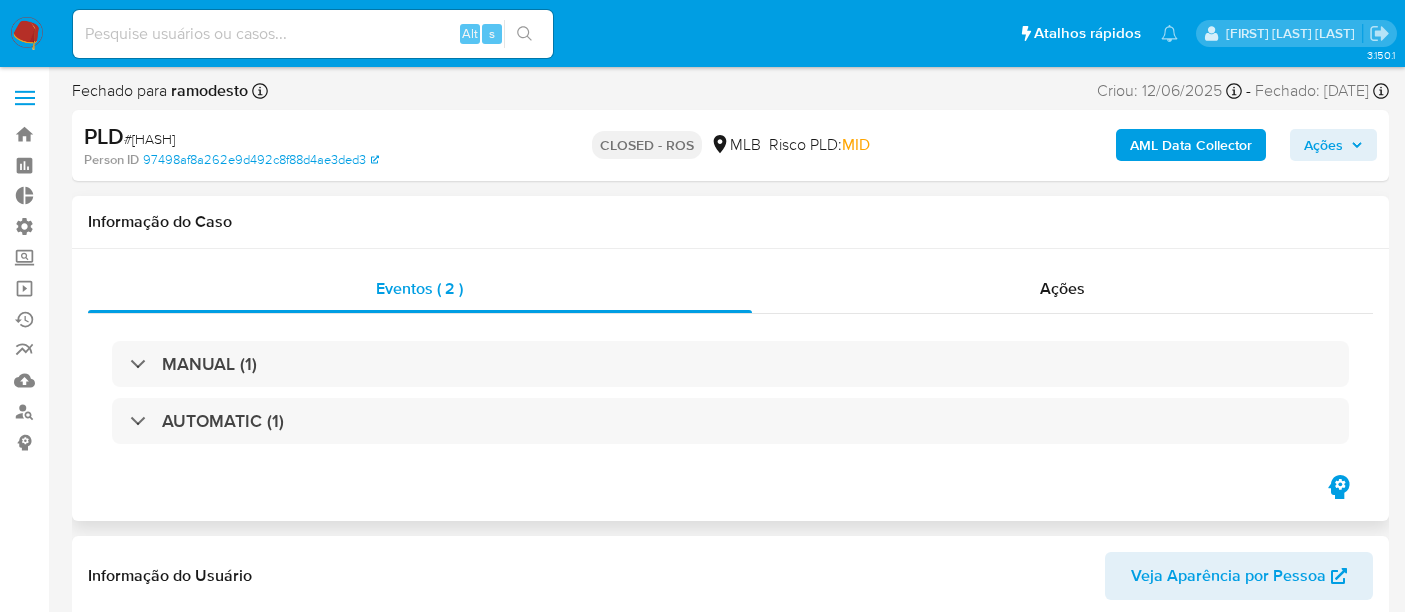 scroll, scrollTop: 0, scrollLeft: 0, axis: both 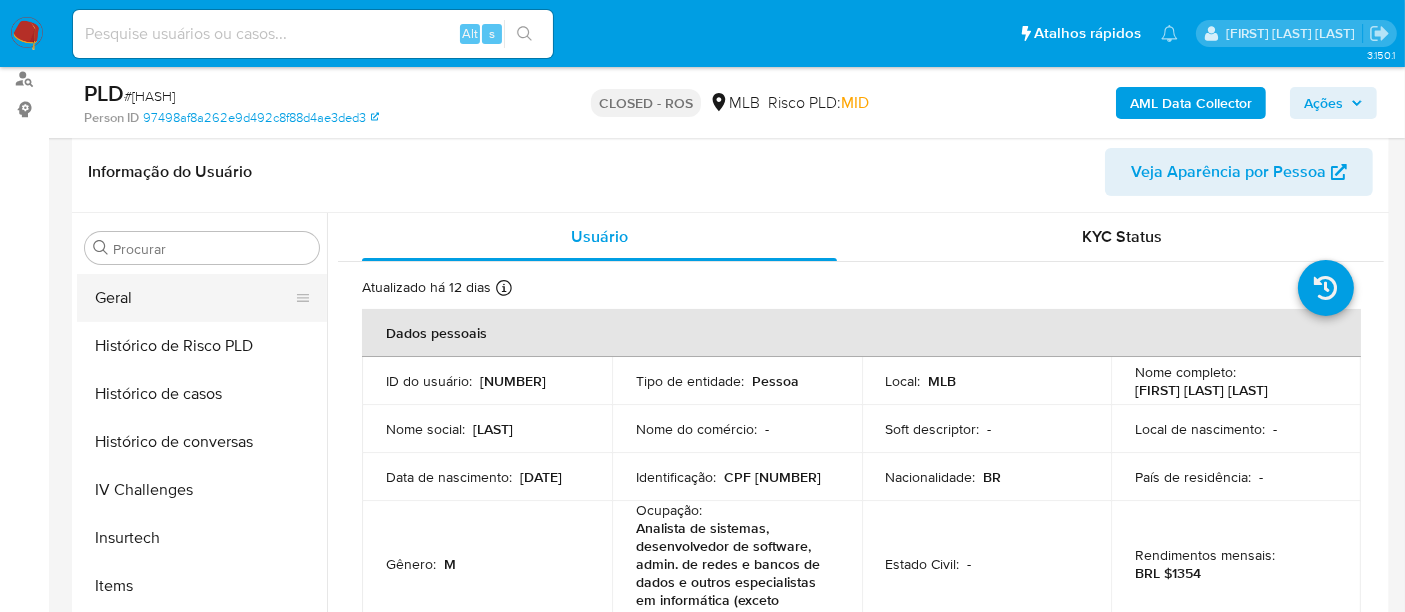 click on "Geral" at bounding box center [194, 298] 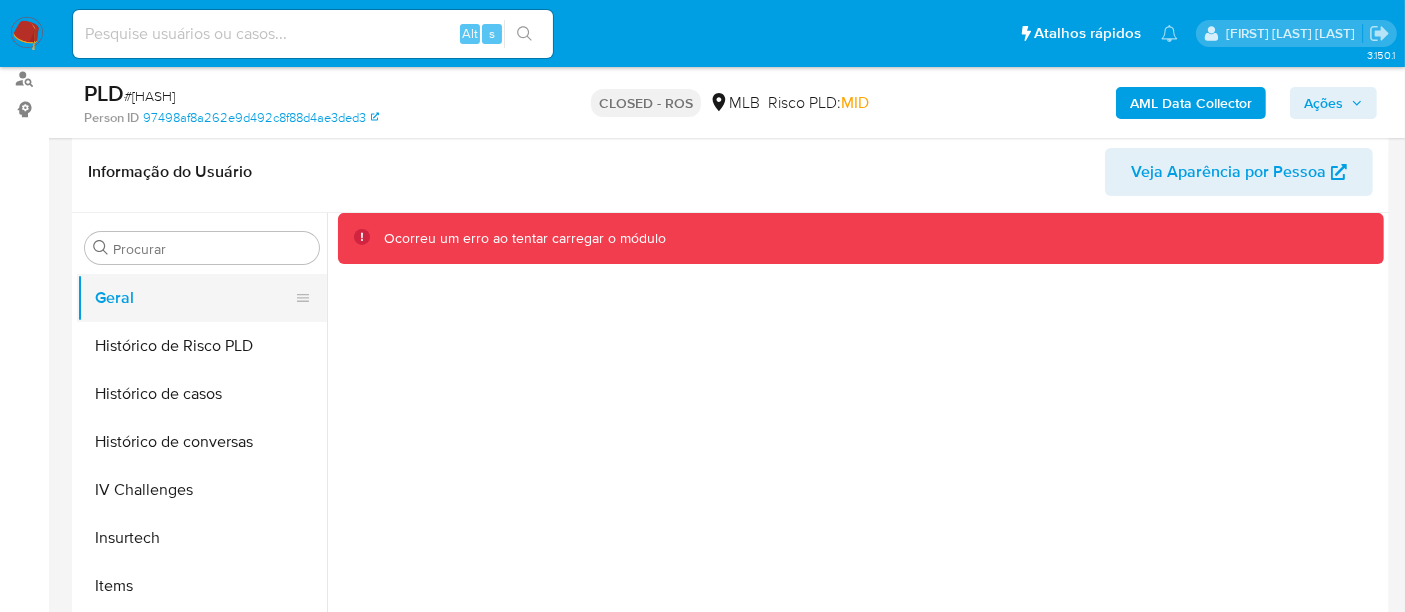 click on "Geral" at bounding box center (194, 298) 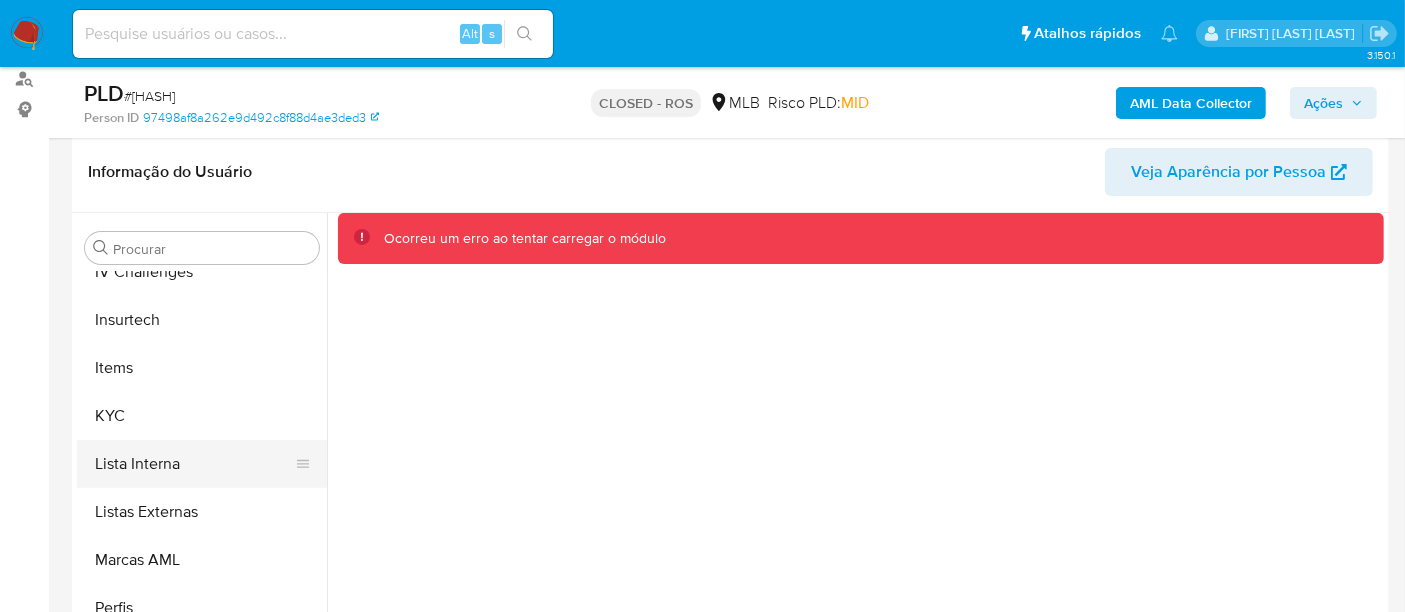 scroll, scrollTop: 844, scrollLeft: 0, axis: vertical 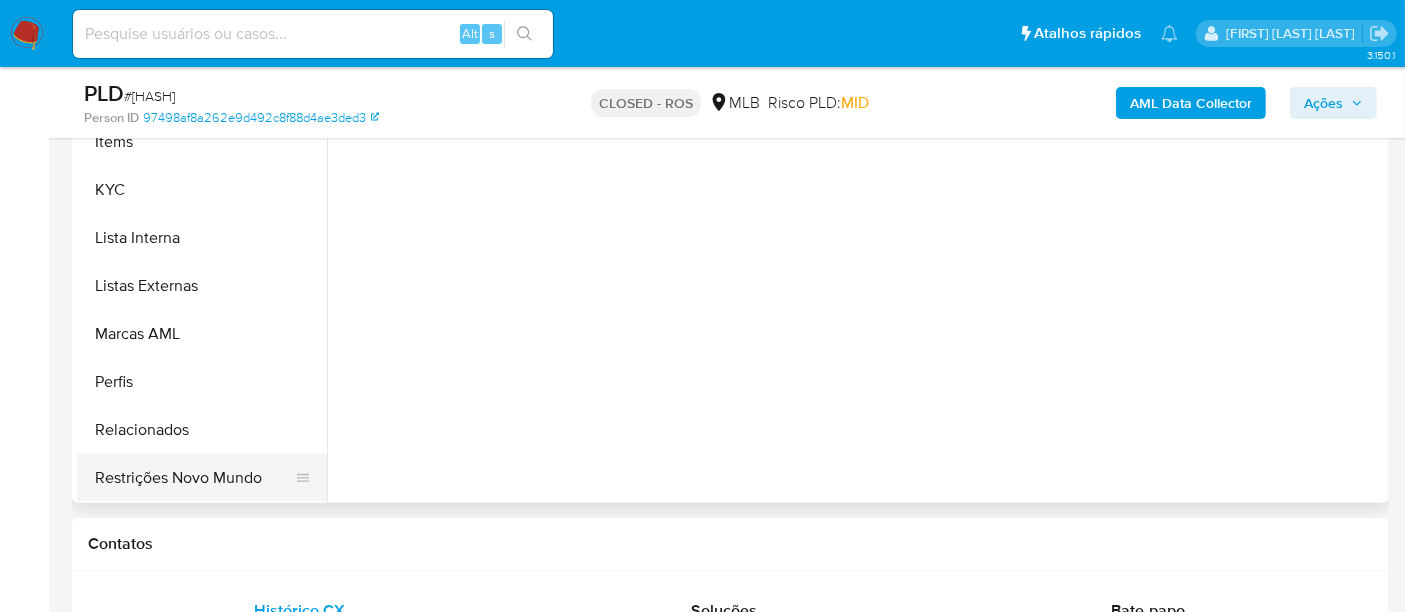 click on "Restrições Novo Mundo" at bounding box center [194, 478] 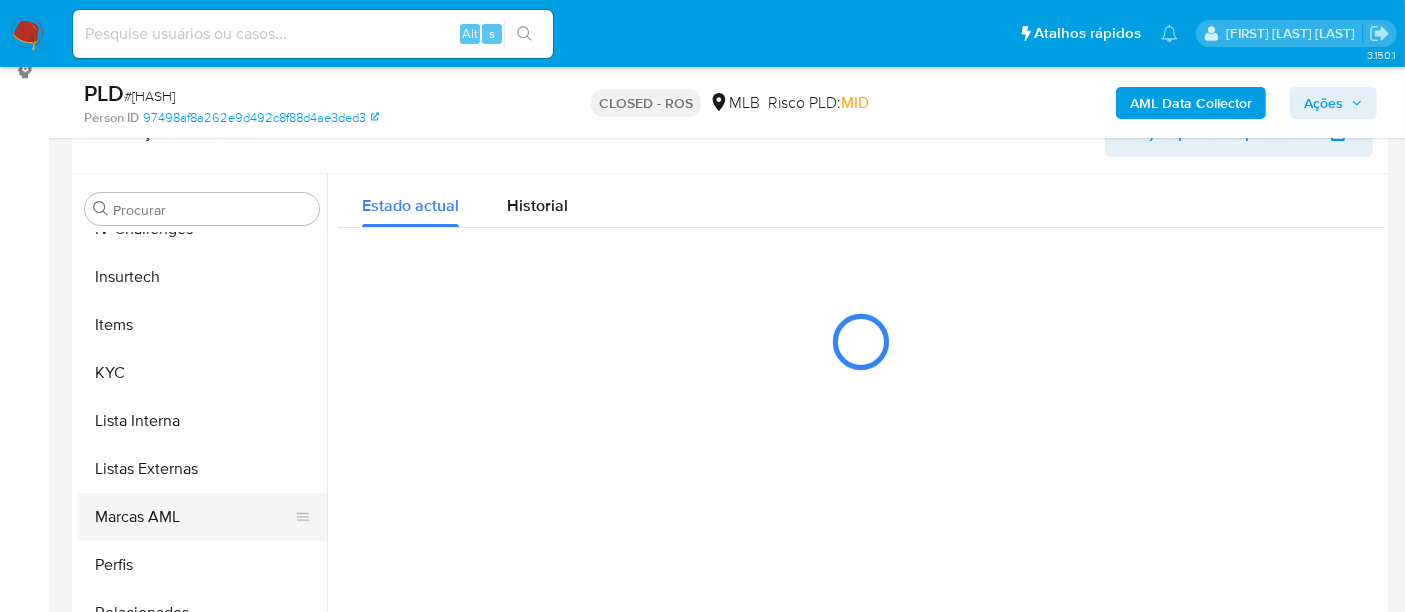 scroll, scrollTop: 444, scrollLeft: 0, axis: vertical 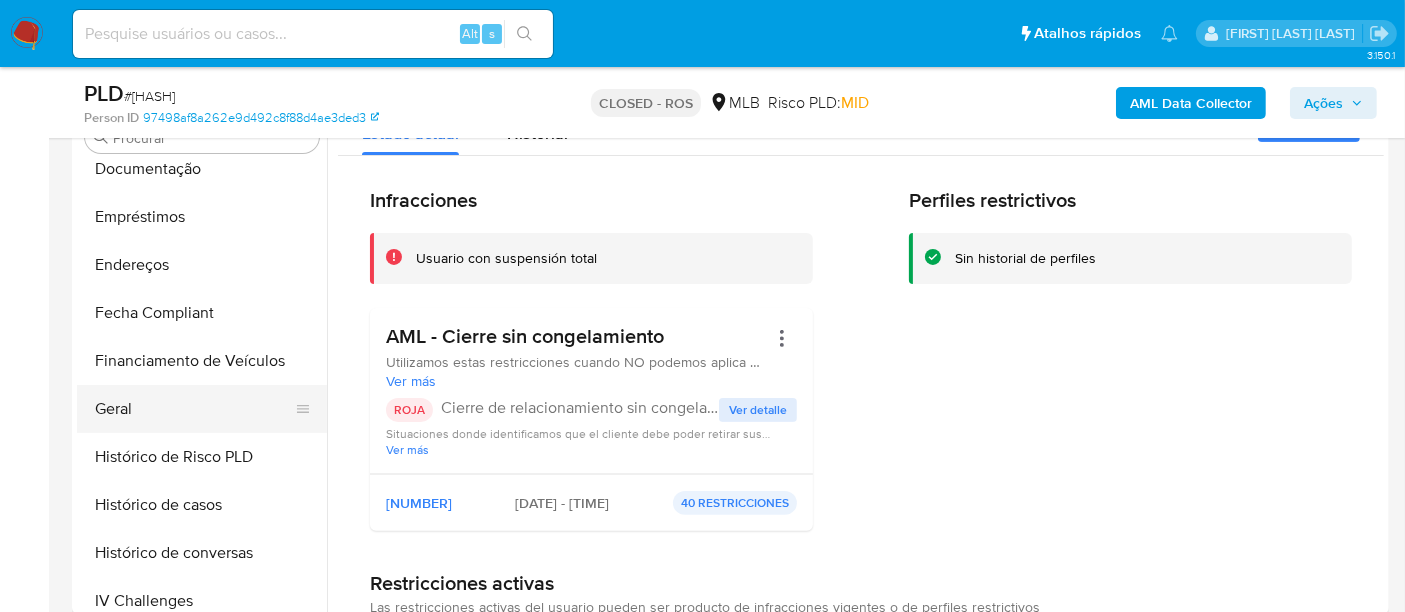click on "Geral" at bounding box center [194, 409] 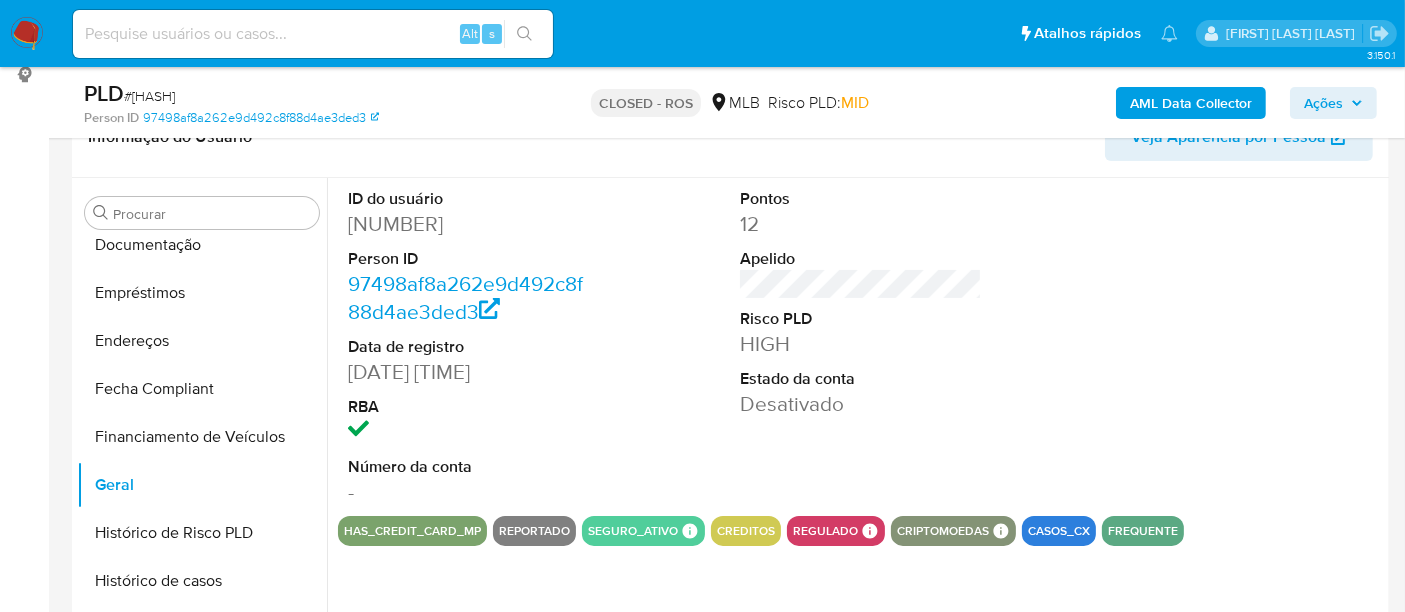 scroll, scrollTop: 333, scrollLeft: 0, axis: vertical 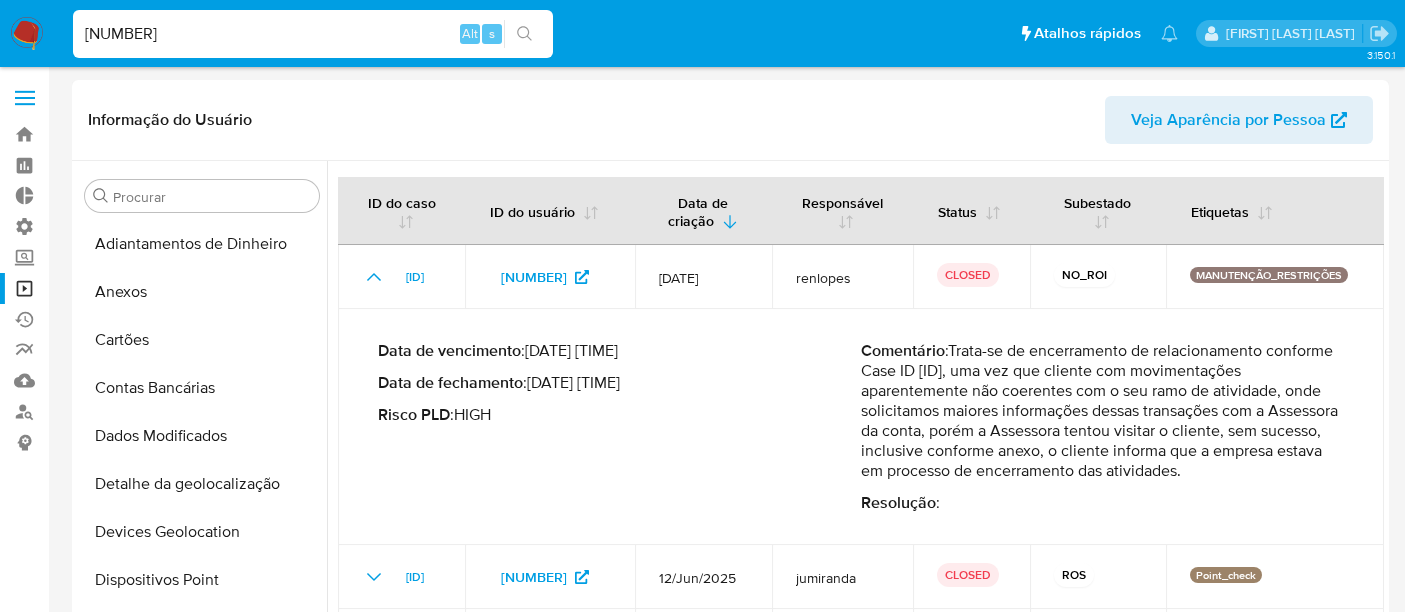 select on "10" 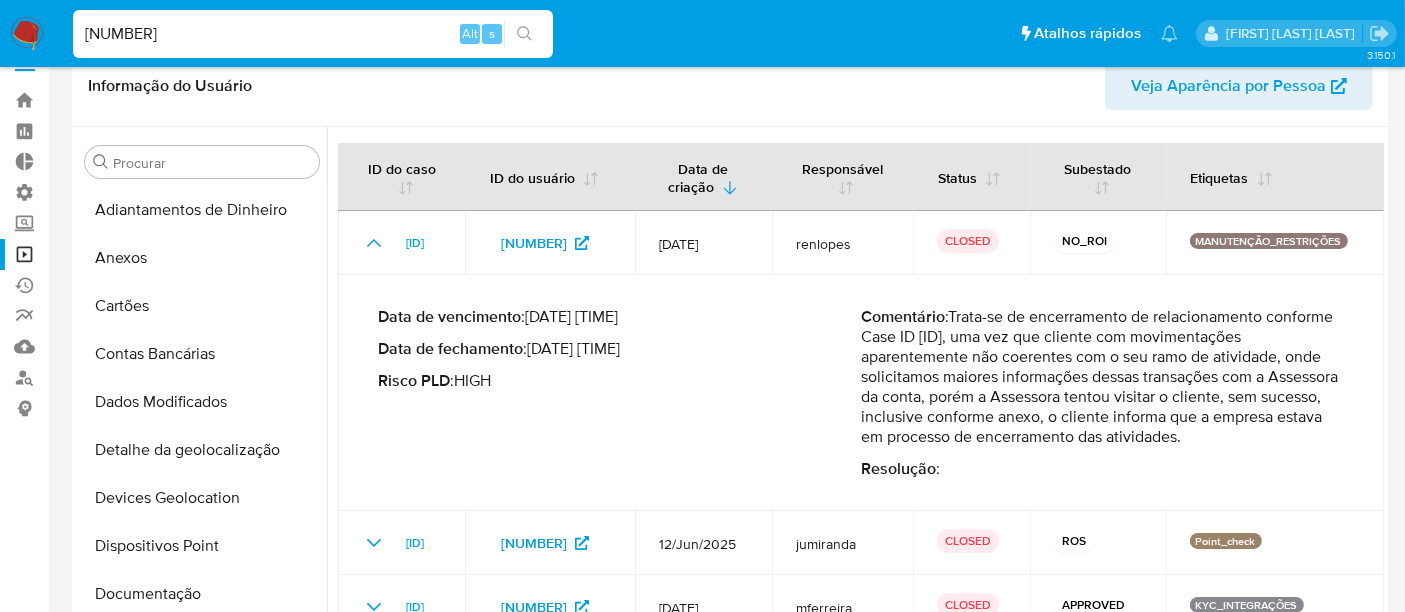 scroll, scrollTop: 511, scrollLeft: 0, axis: vertical 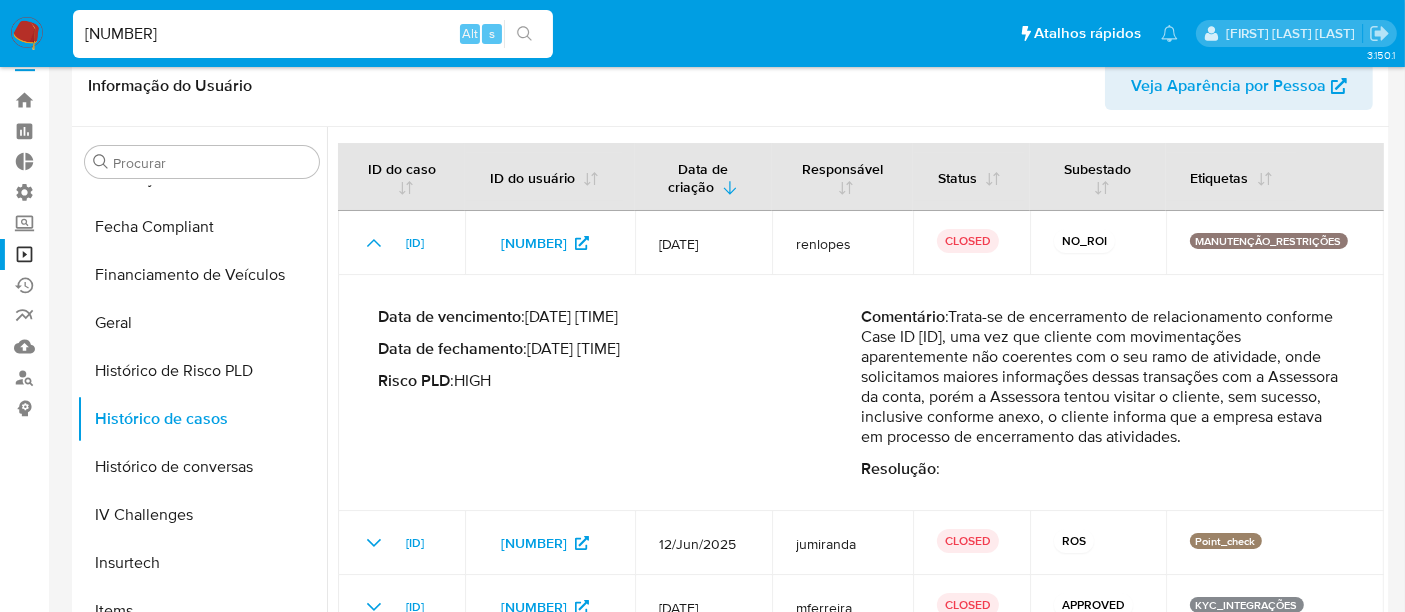 click on "Pausado Ver notificaciones 2327171862 Alt s Atalhos rápidos   Presiona las siguientes teclas para acceder a algunas de las funciones Pesquisar caso ou usuário Alt s Voltar para casa Alt h Adicionar um anexo Alt a Alexandra Macedo Da Silva" at bounding box center [702, 33] 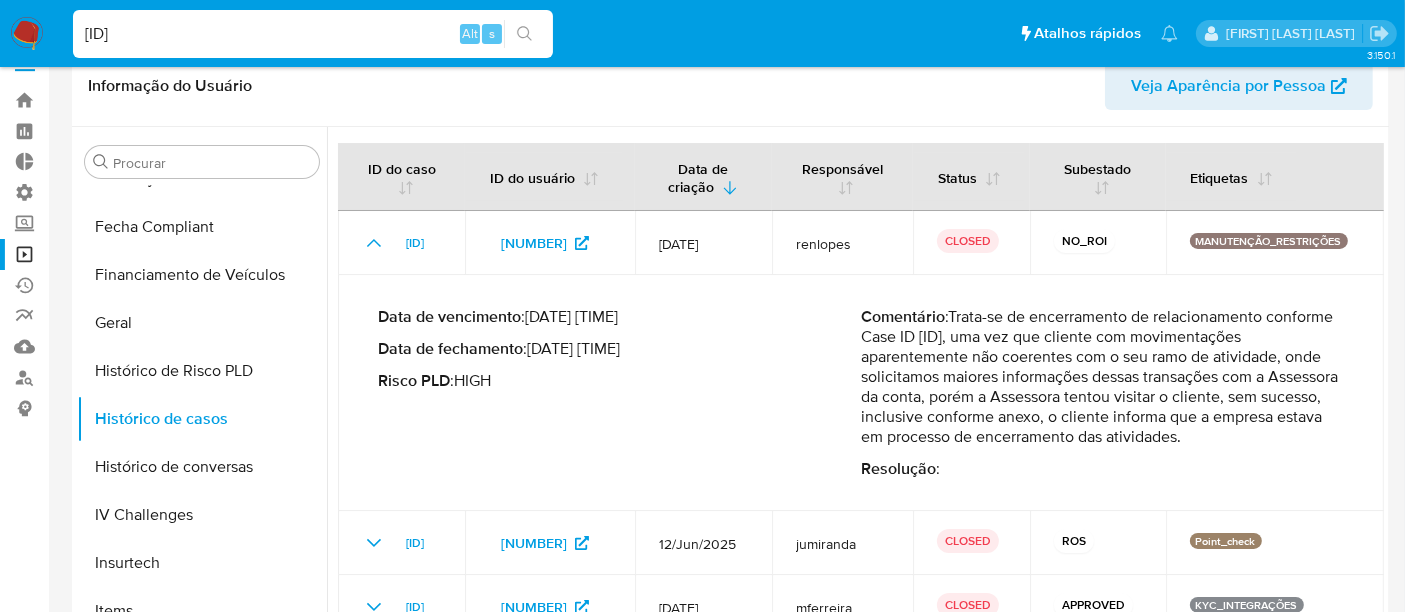 type on "[HASH]" 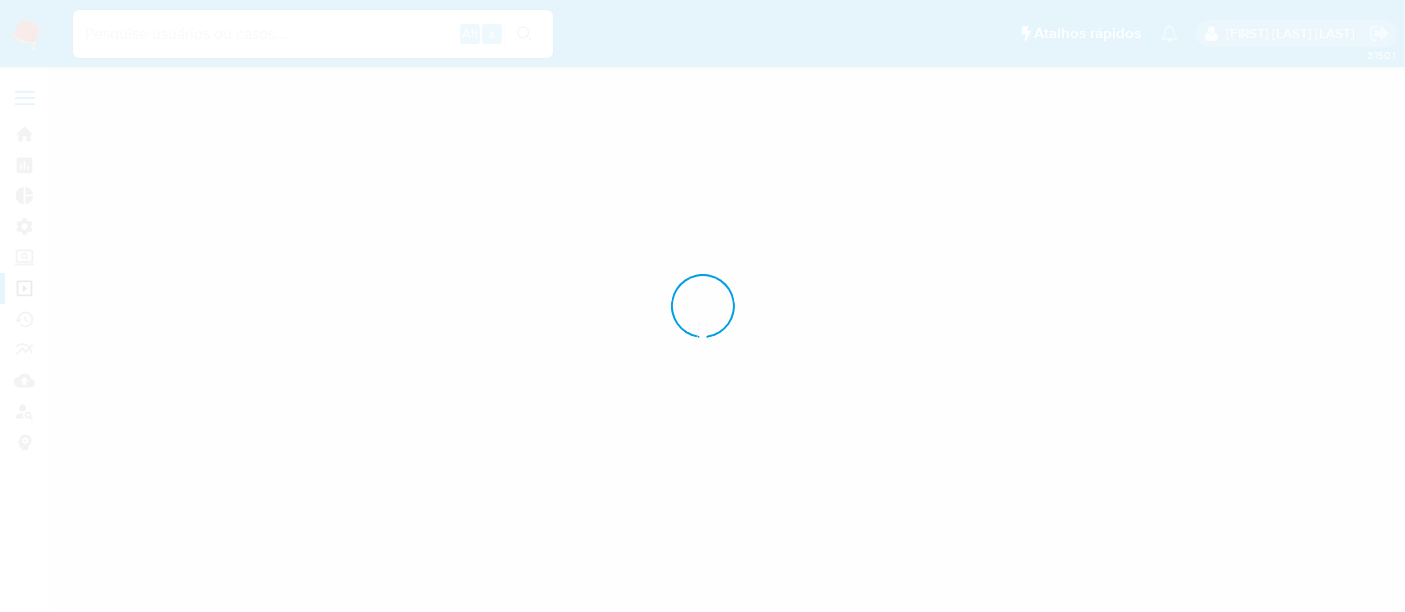 scroll, scrollTop: 0, scrollLeft: 0, axis: both 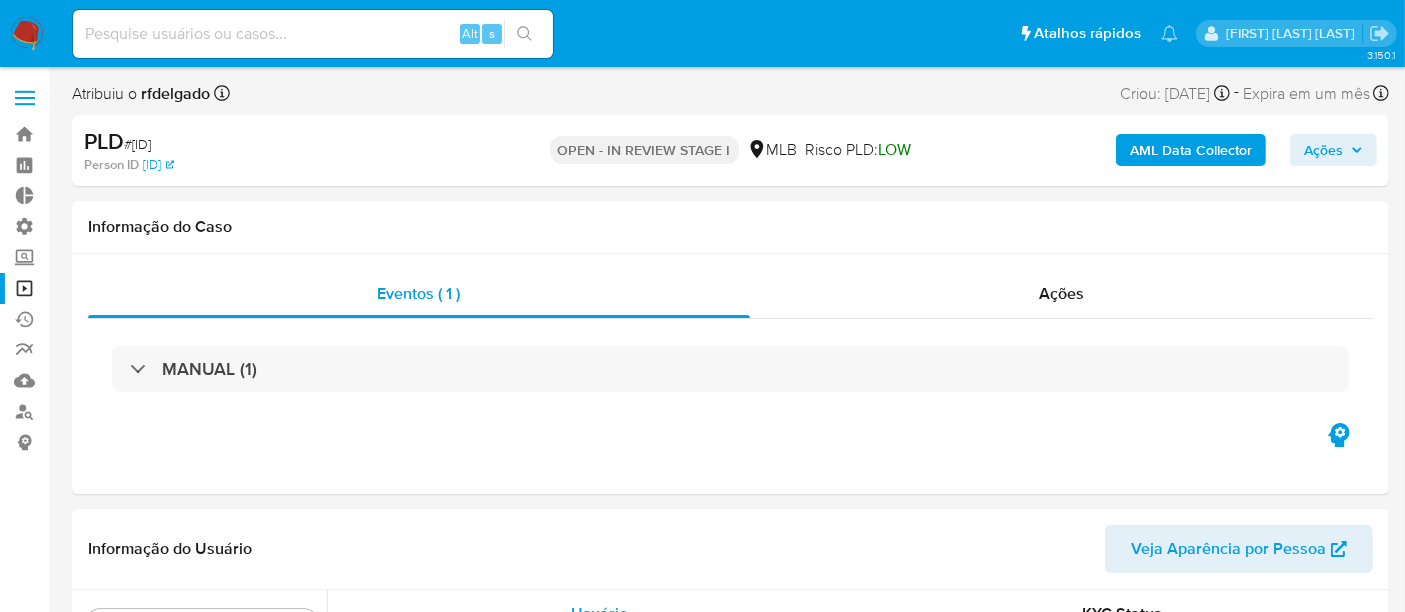 select on "10" 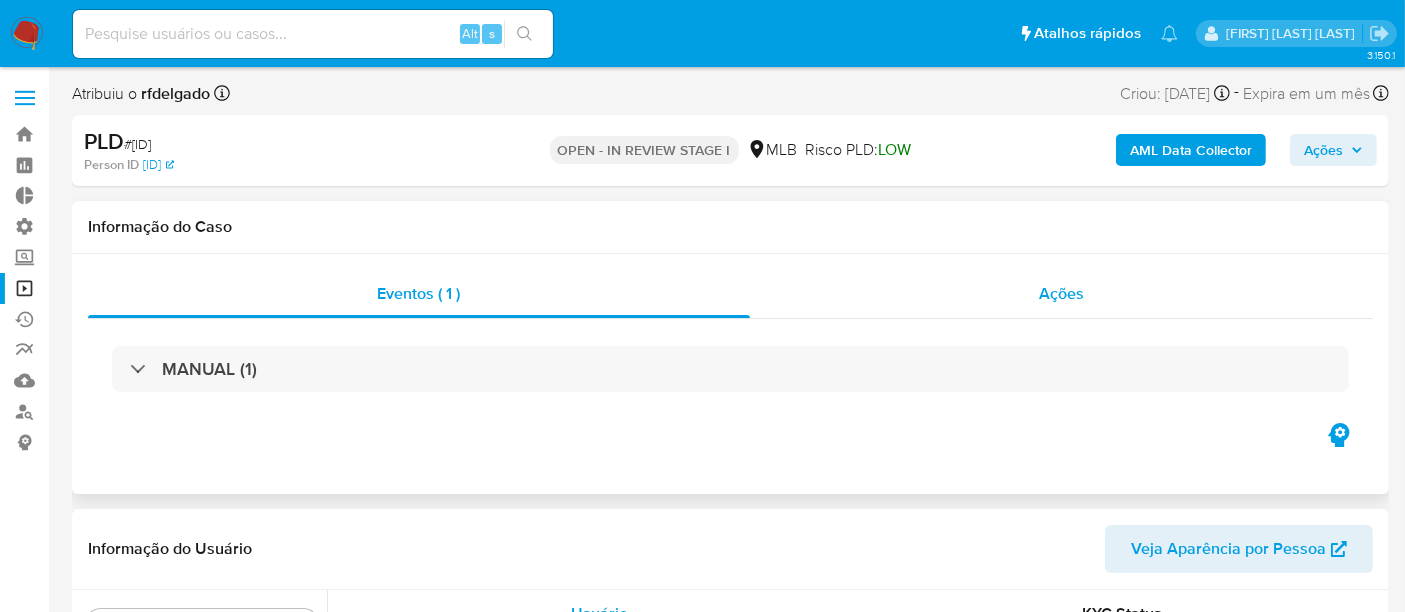 click on "Ações" at bounding box center [1061, 293] 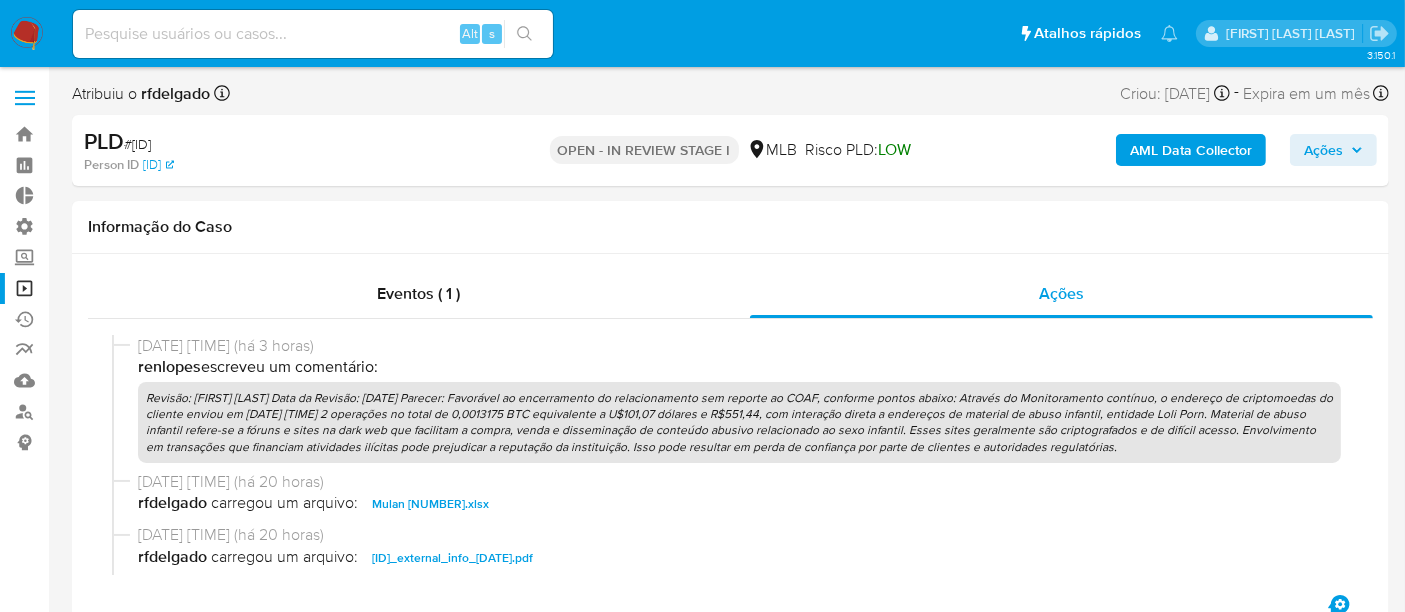 click on "Ações" at bounding box center [1323, 150] 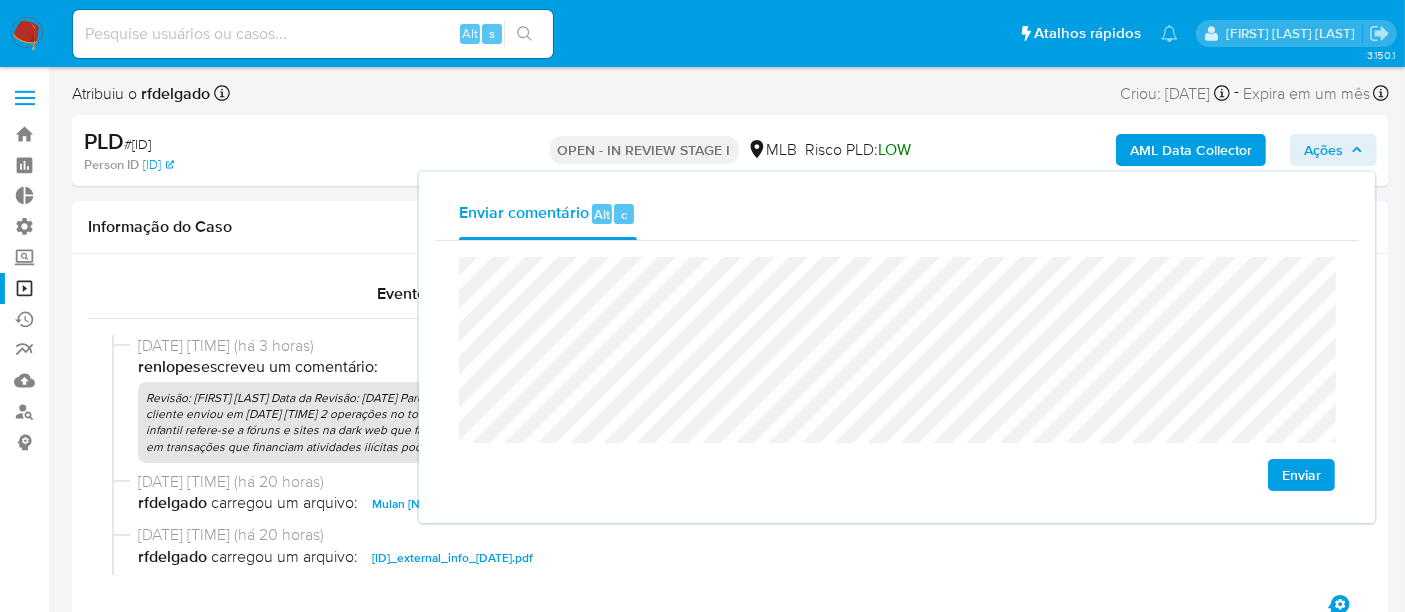 click on "Enviar" at bounding box center [897, 374] 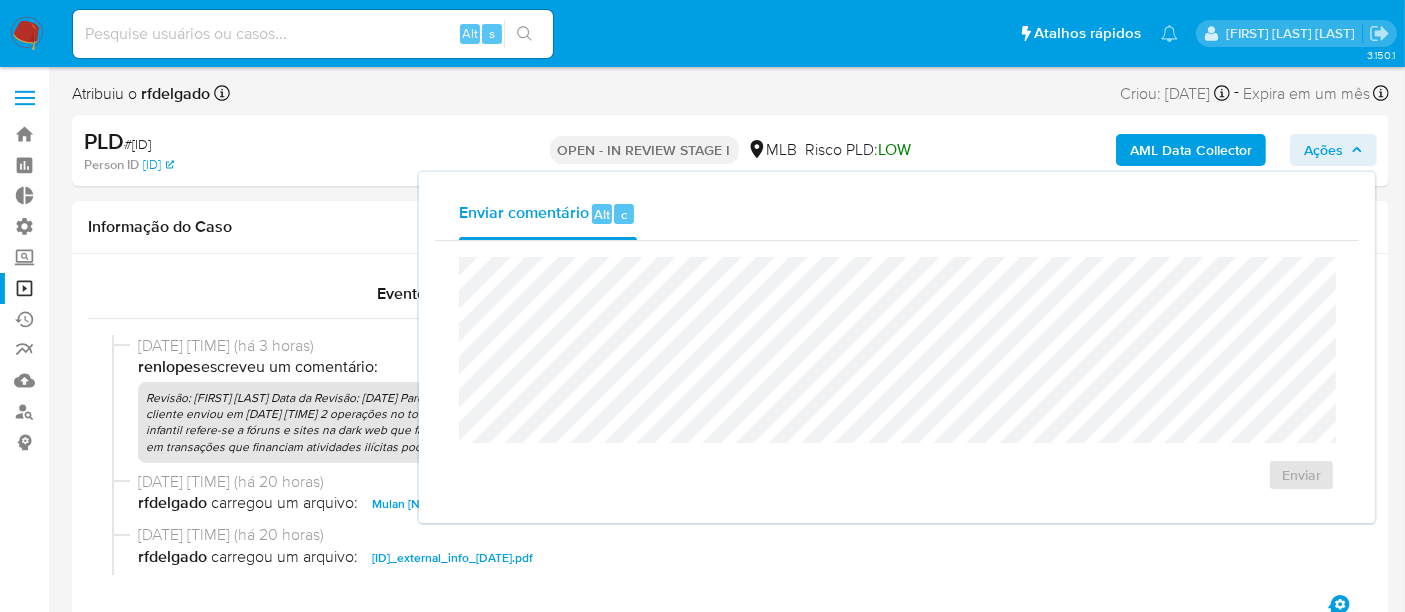 click on "Ações" at bounding box center [1323, 150] 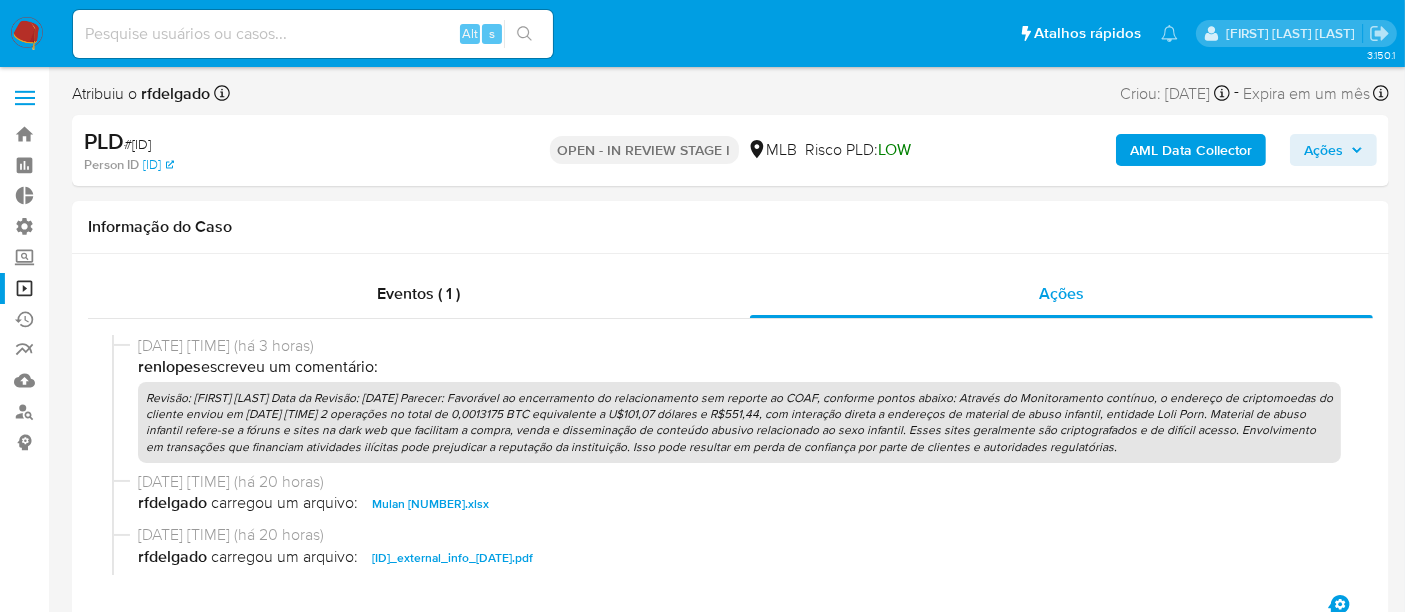 click on "Ações" at bounding box center [1333, 150] 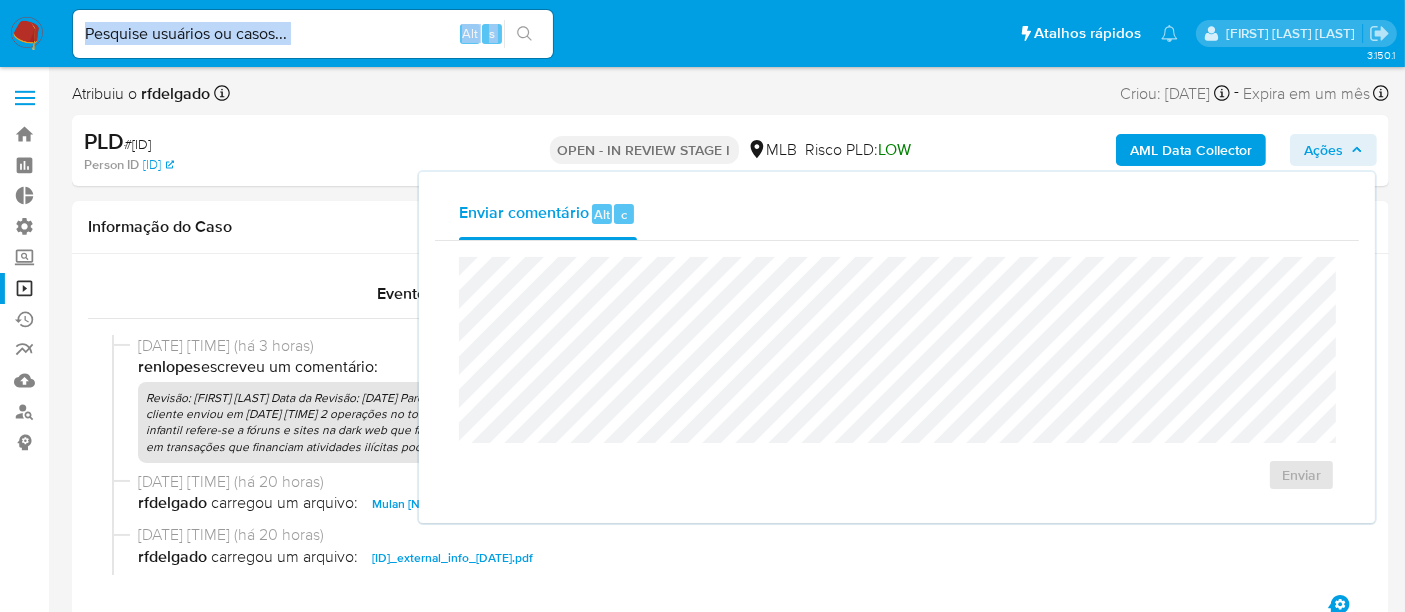 drag, startPoint x: 834, startPoint y: 51, endPoint x: 311, endPoint y: 78, distance: 523.6965 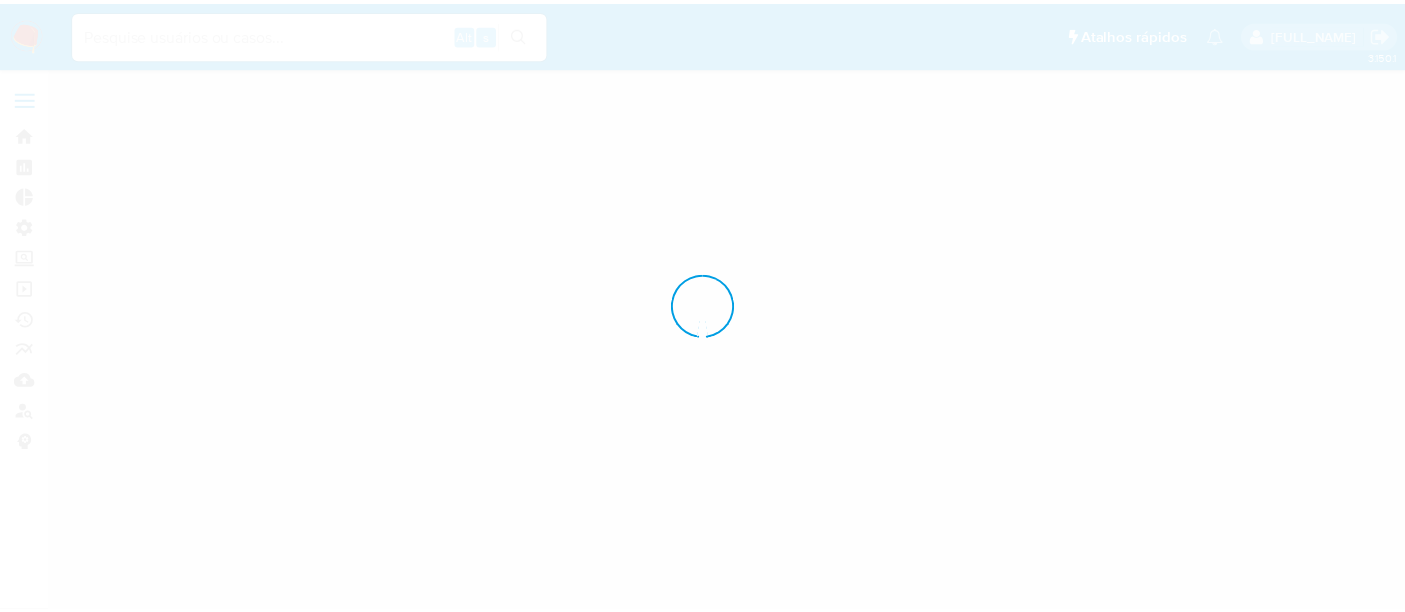scroll, scrollTop: 0, scrollLeft: 0, axis: both 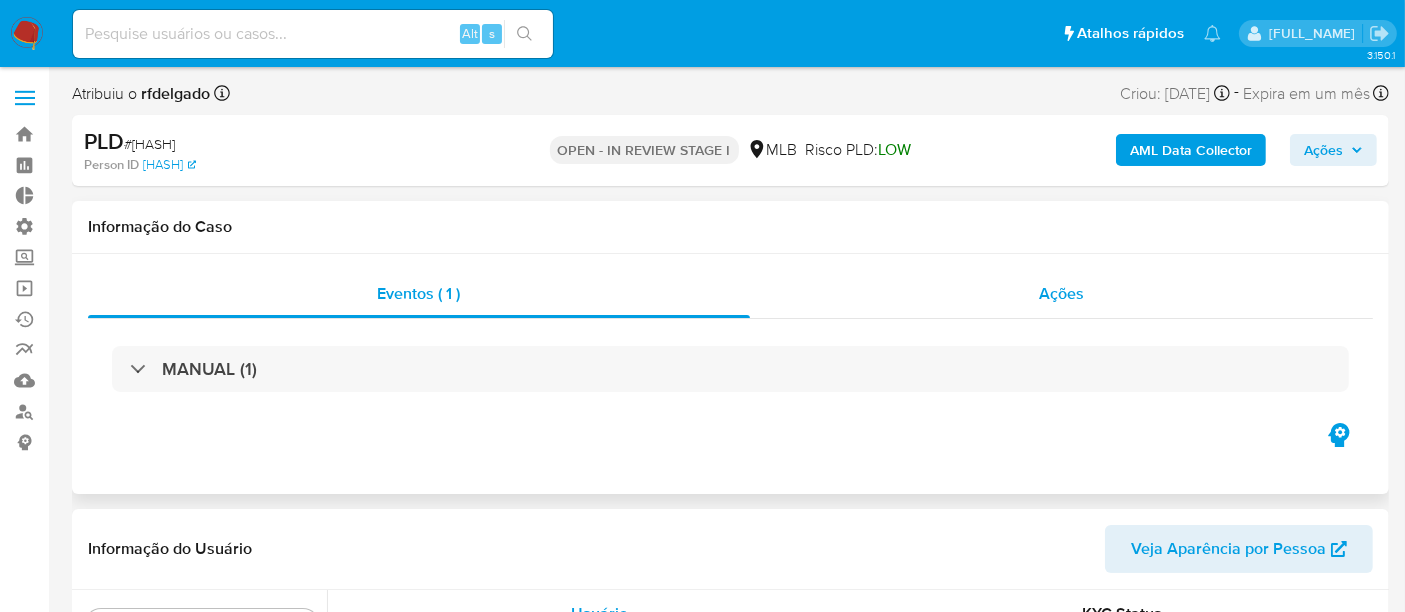 click on "Ações" at bounding box center [1061, 293] 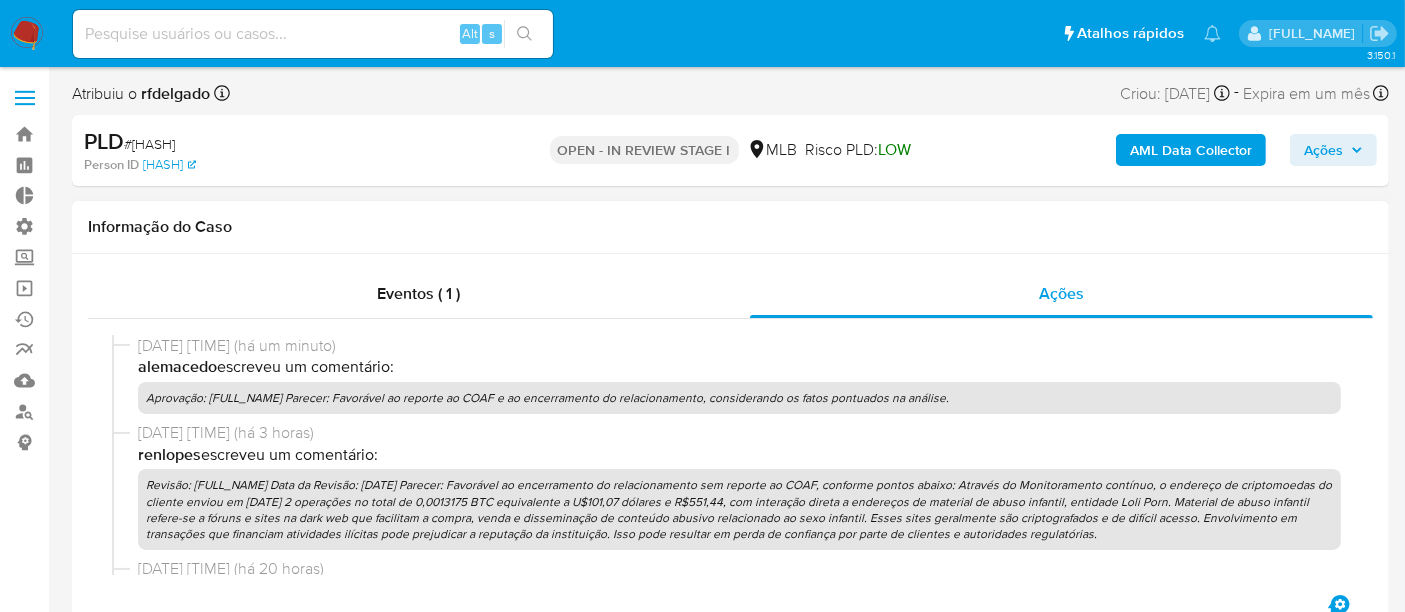 drag, startPoint x: 1216, startPoint y: 386, endPoint x: 1196, endPoint y: 399, distance: 23.853722 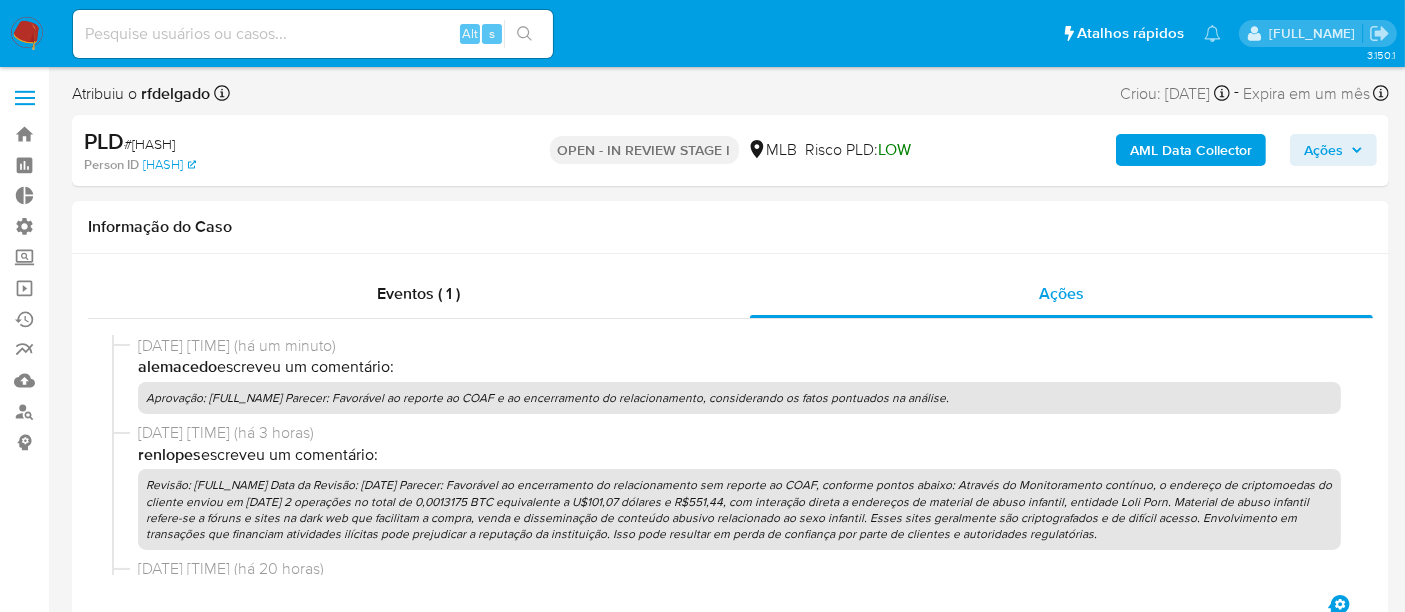 click 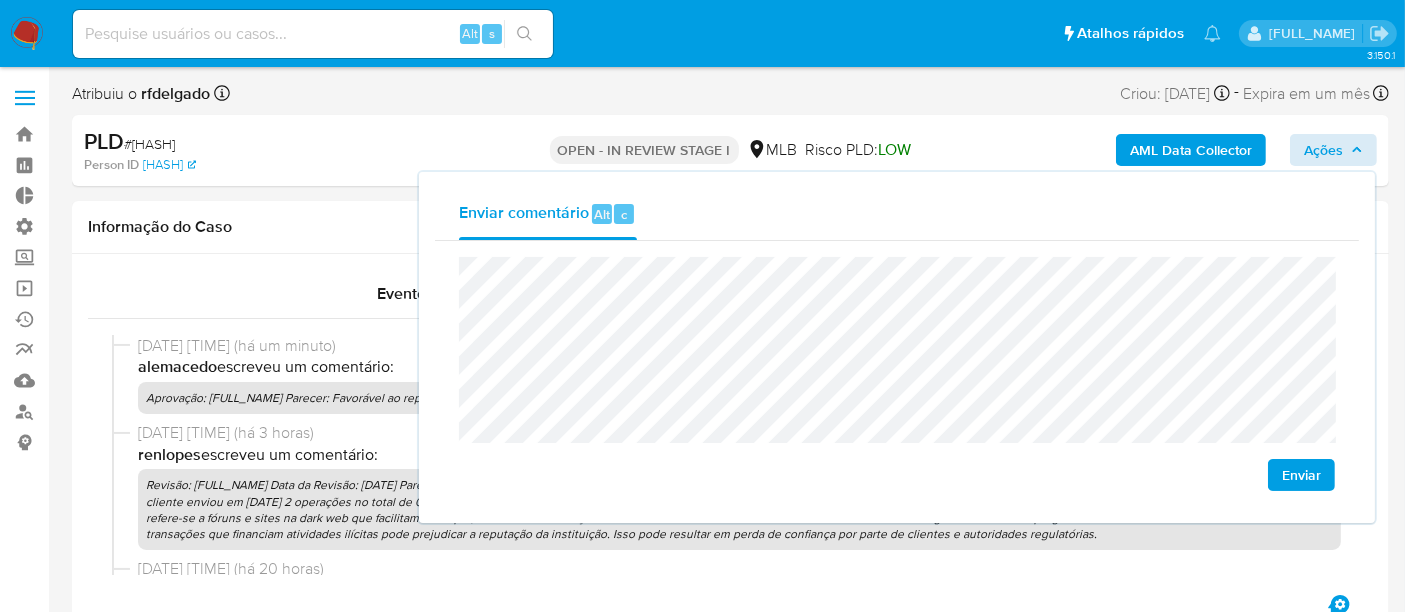 click on "Enviar" at bounding box center [1301, 475] 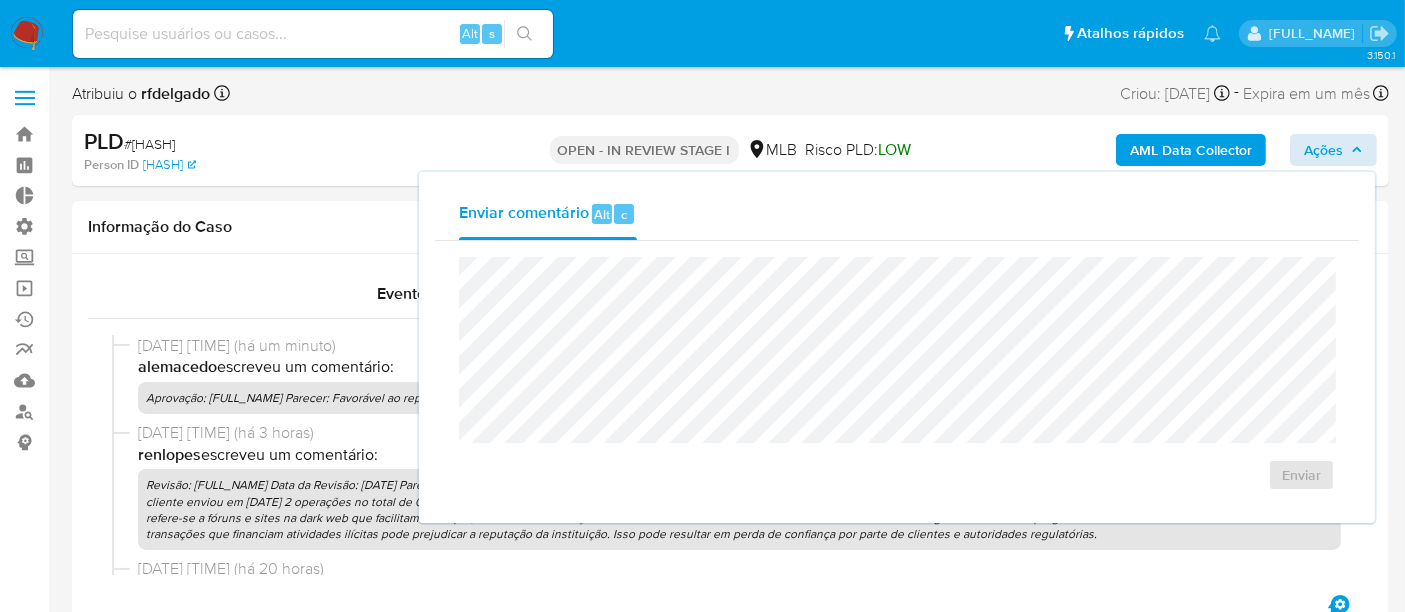 drag, startPoint x: 311, startPoint y: 242, endPoint x: 331, endPoint y: 130, distance: 113.7717 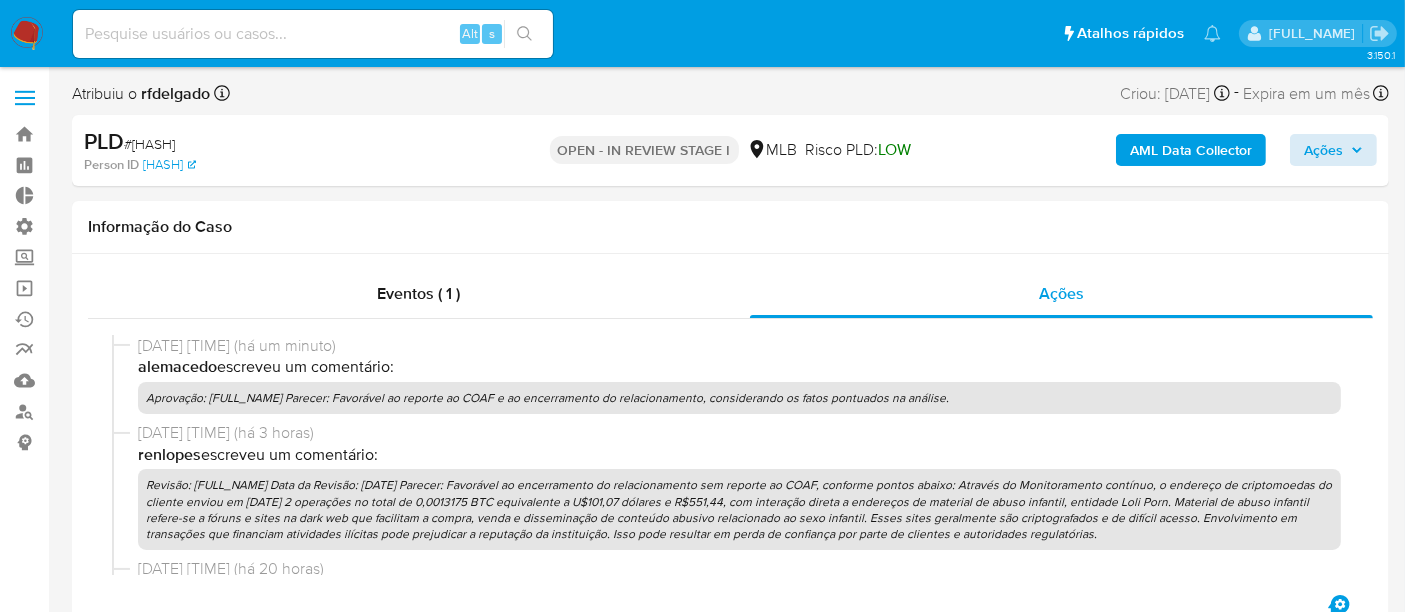 click at bounding box center (313, 34) 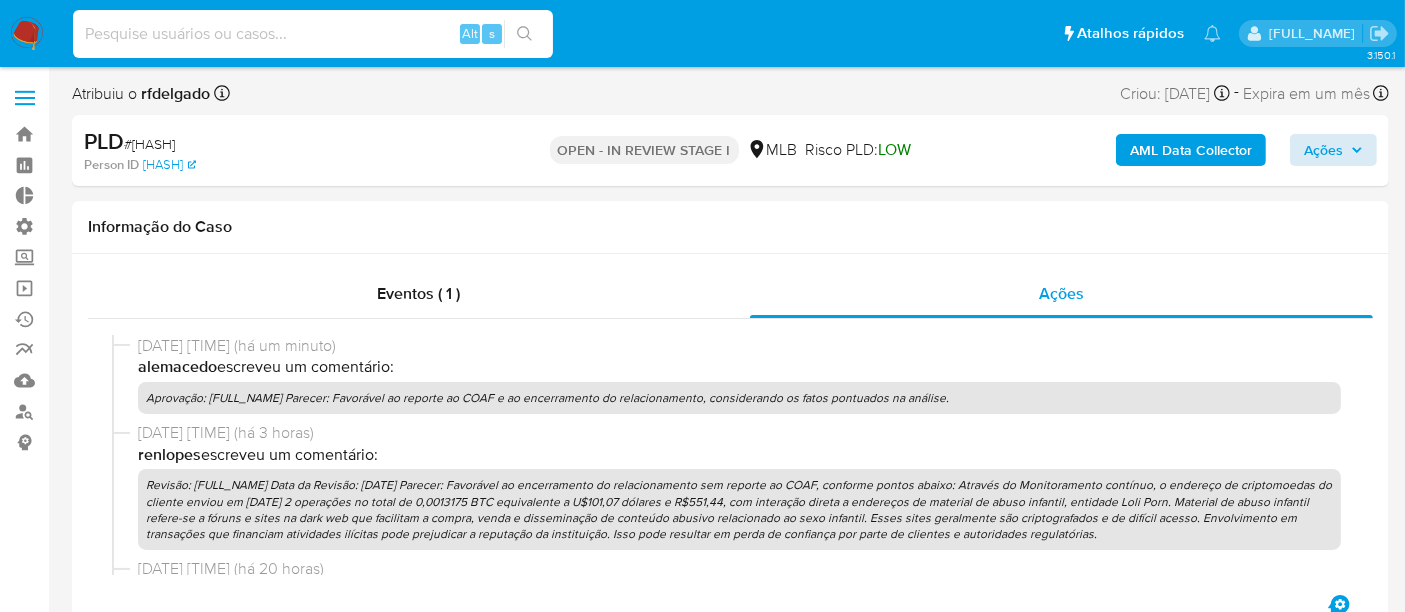 paste on "q47FKU9Ro54aJhDktwSCAiKl" 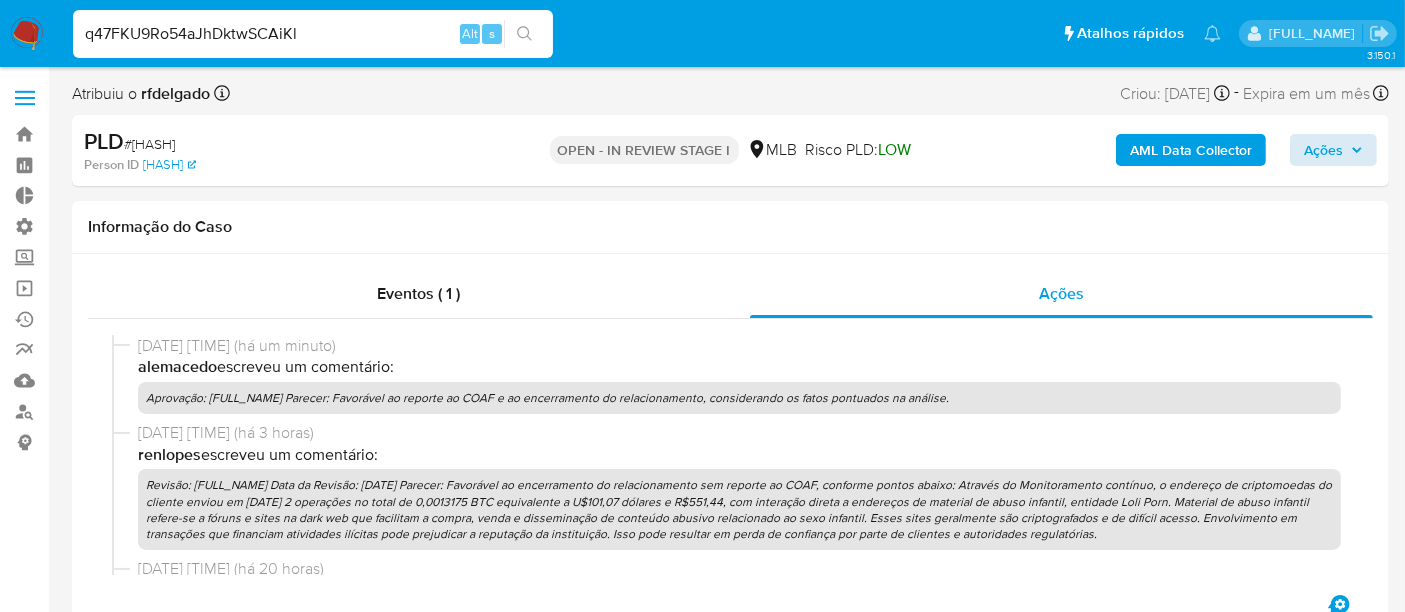 type on "q47FKU9Ro54aJhDktwSCAiKl" 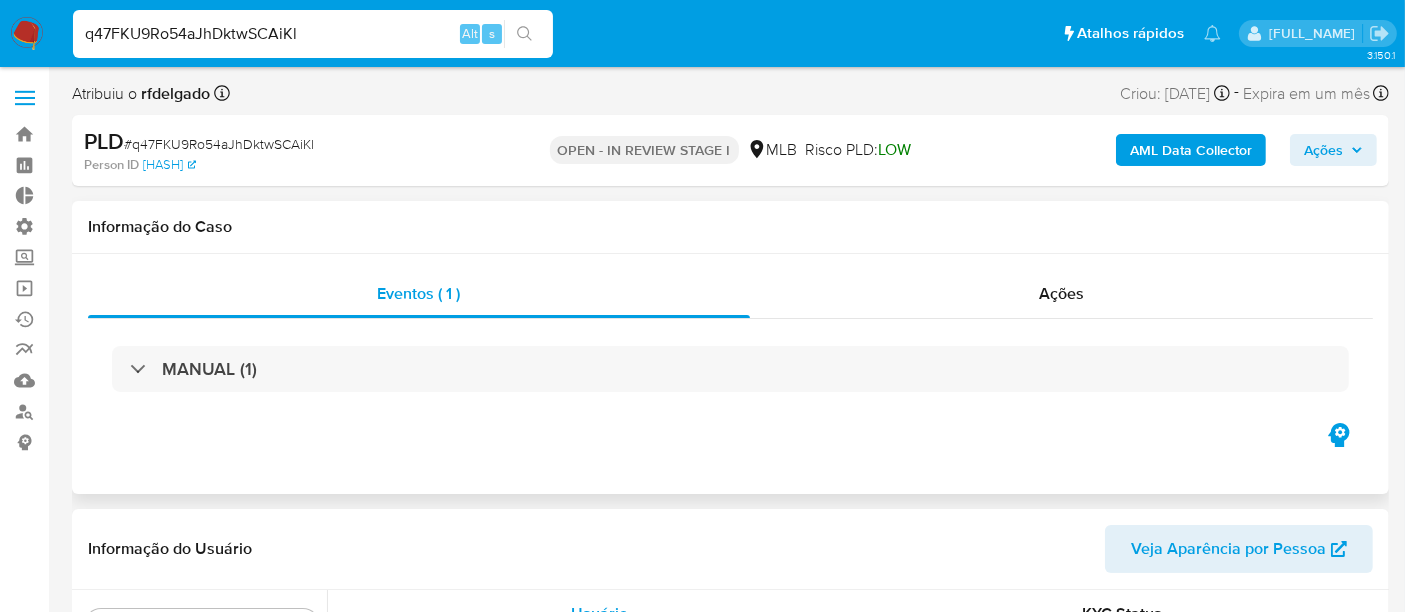 scroll, scrollTop: 844, scrollLeft: 0, axis: vertical 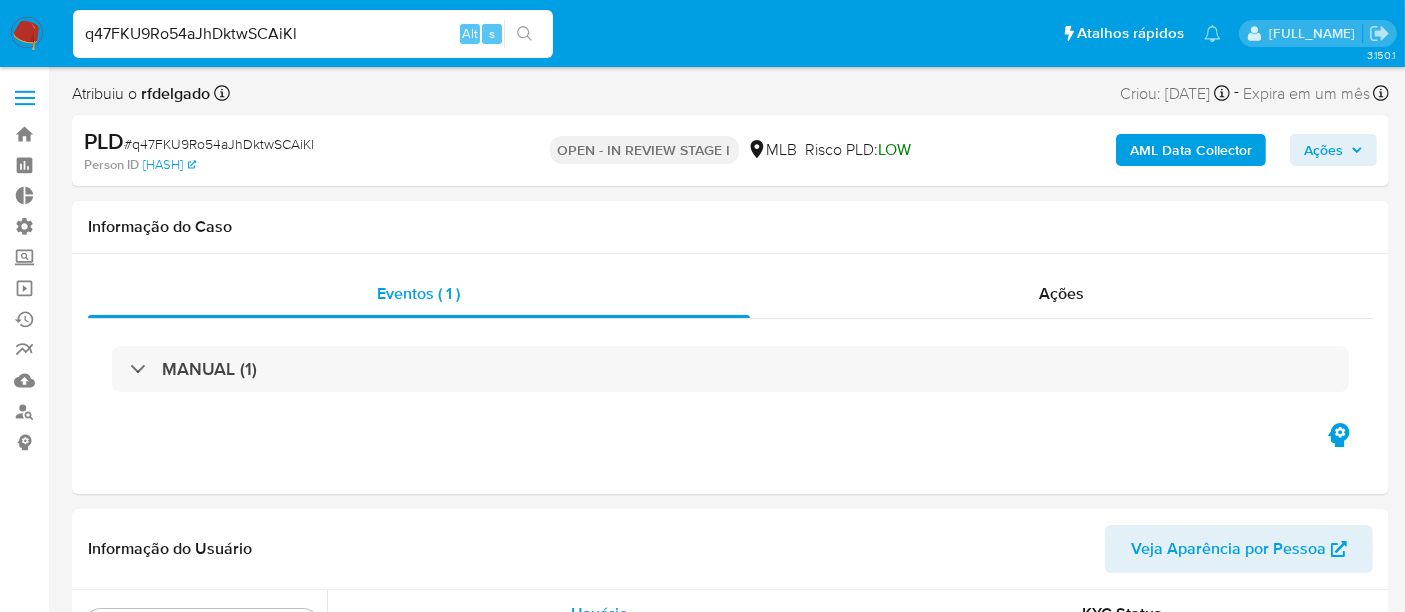 select on "10" 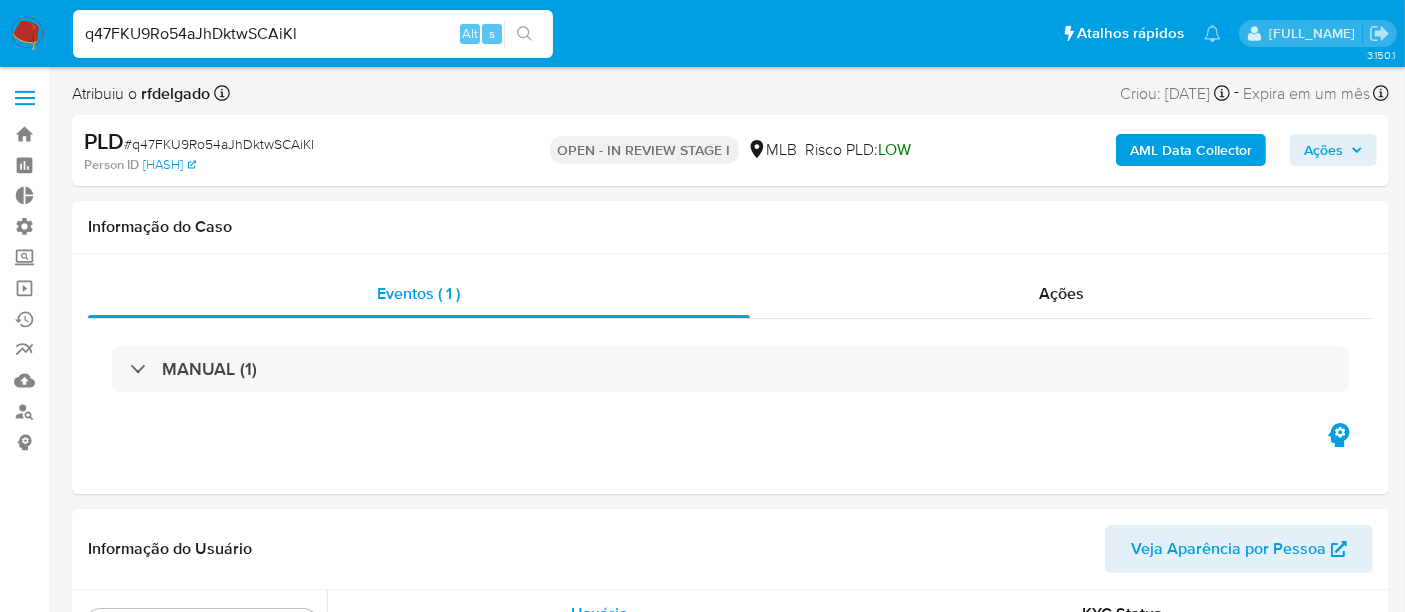 click on "Ações" at bounding box center (1323, 150) 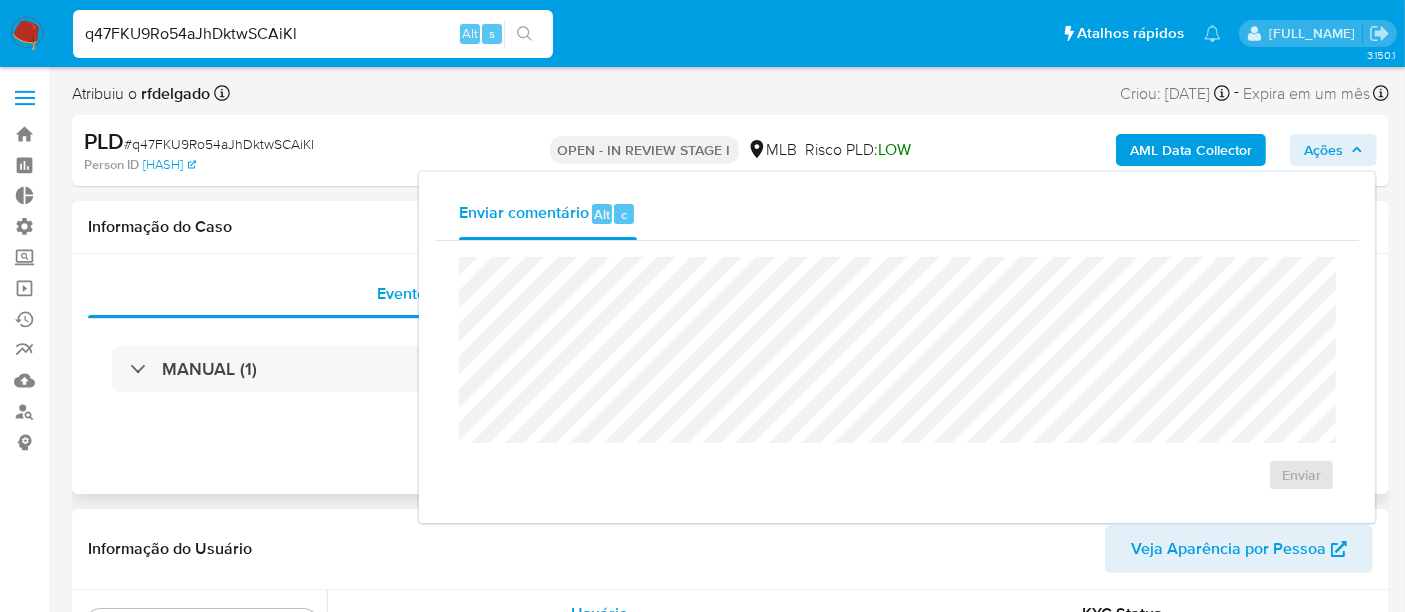 drag, startPoint x: 1324, startPoint y: 144, endPoint x: 1040, endPoint y: 247, distance: 302.10098 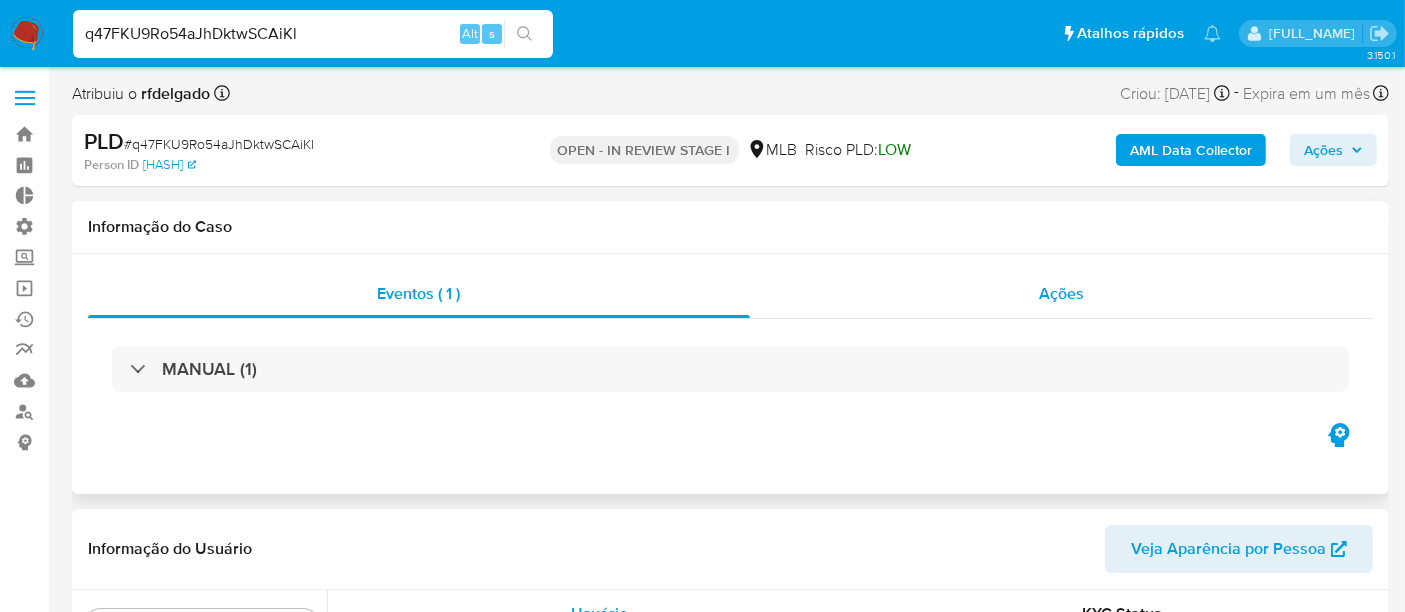 click on "Ações" at bounding box center [1062, 294] 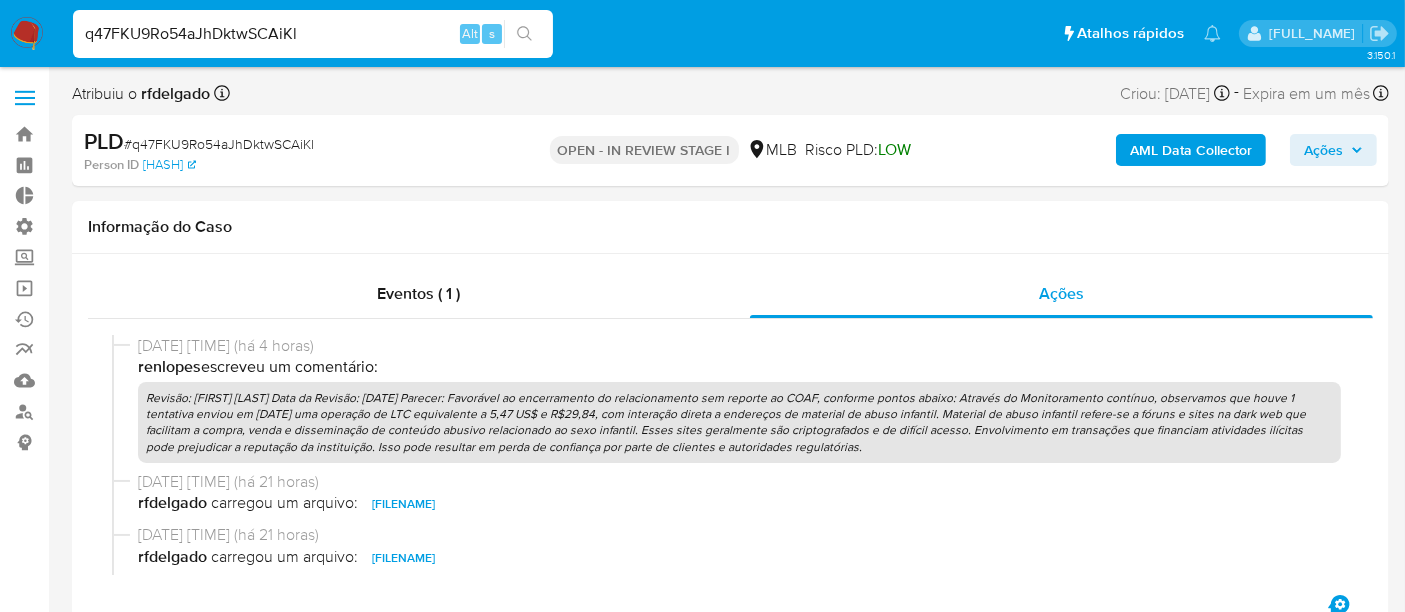 click on "Ações" at bounding box center [1323, 150] 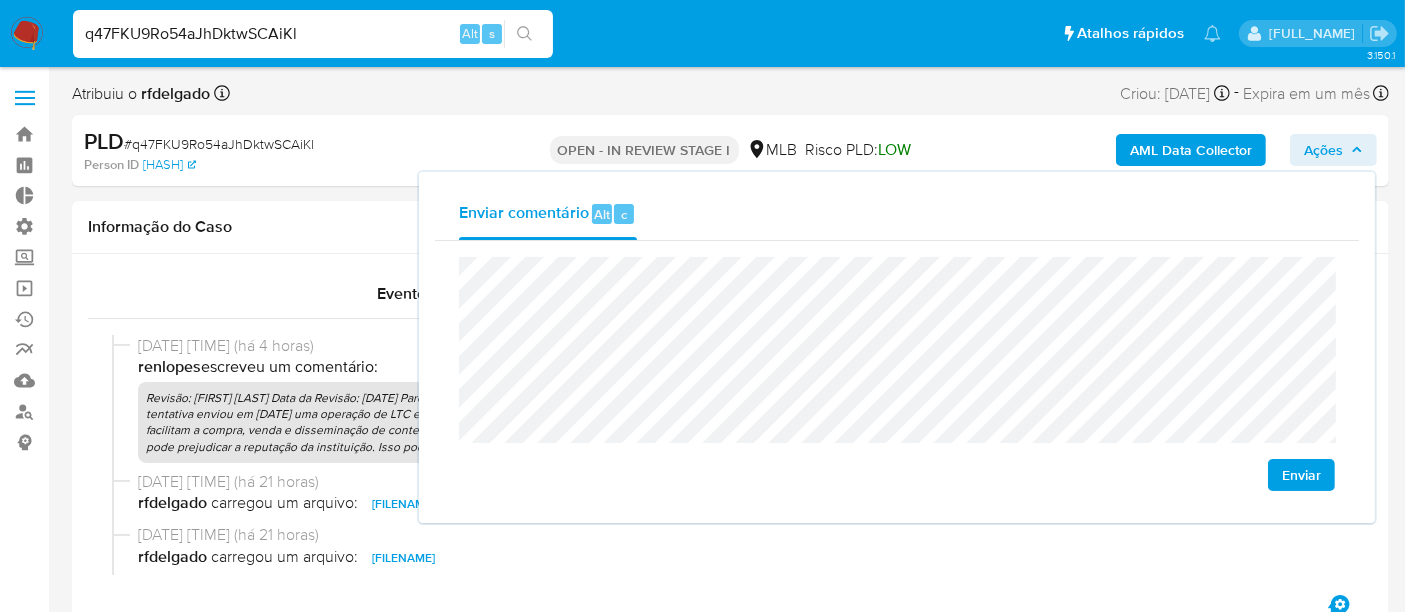 click on "Enviar" at bounding box center [1301, 475] 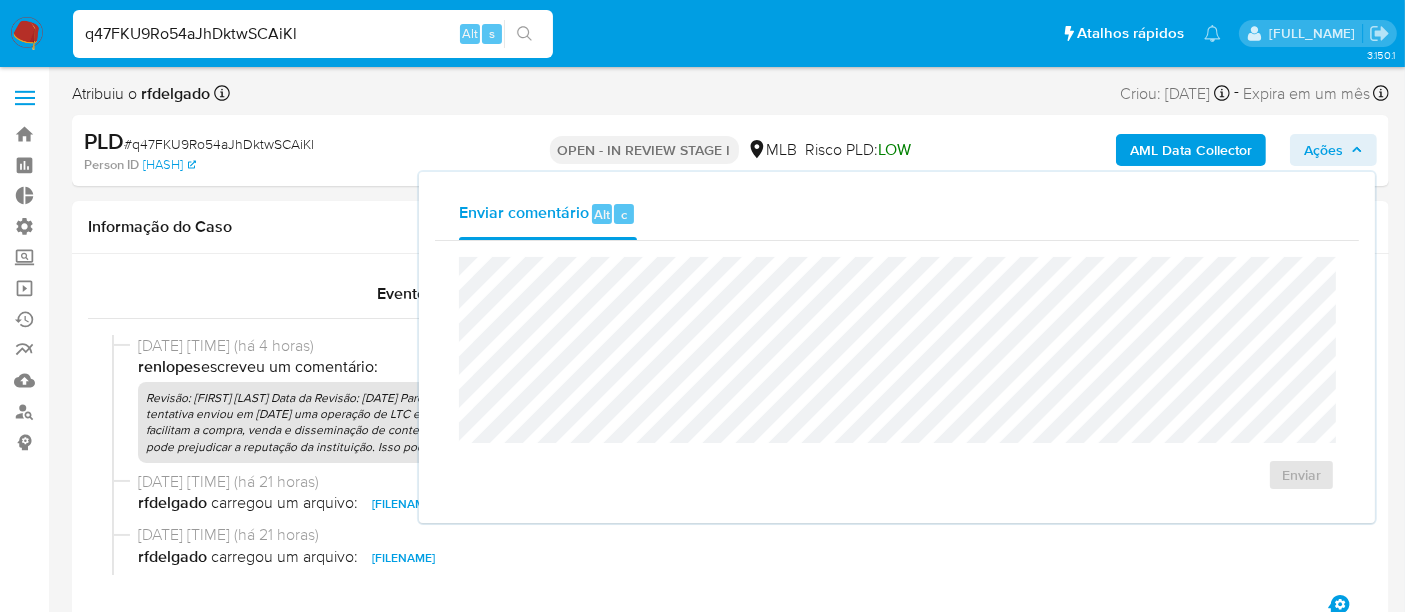 drag, startPoint x: 317, startPoint y: 32, endPoint x: 0, endPoint y: 32, distance: 317 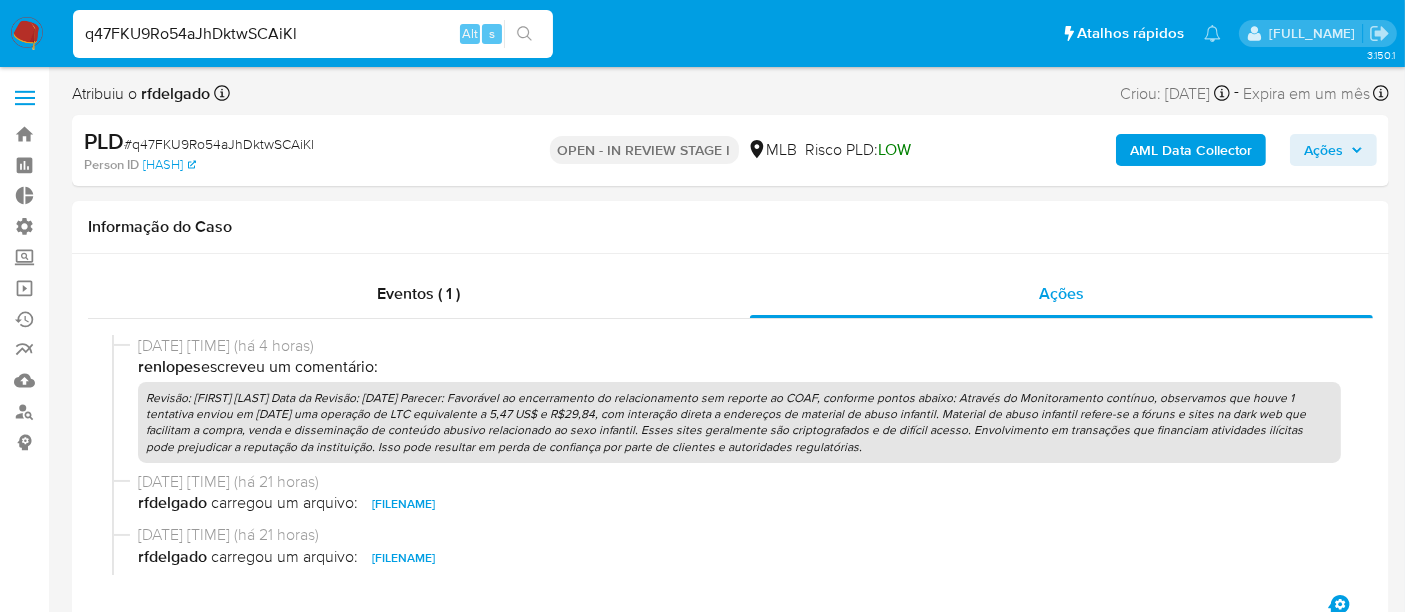 paste on "c8ZQTyJkVTG4MklpVt3Hw2Tt" 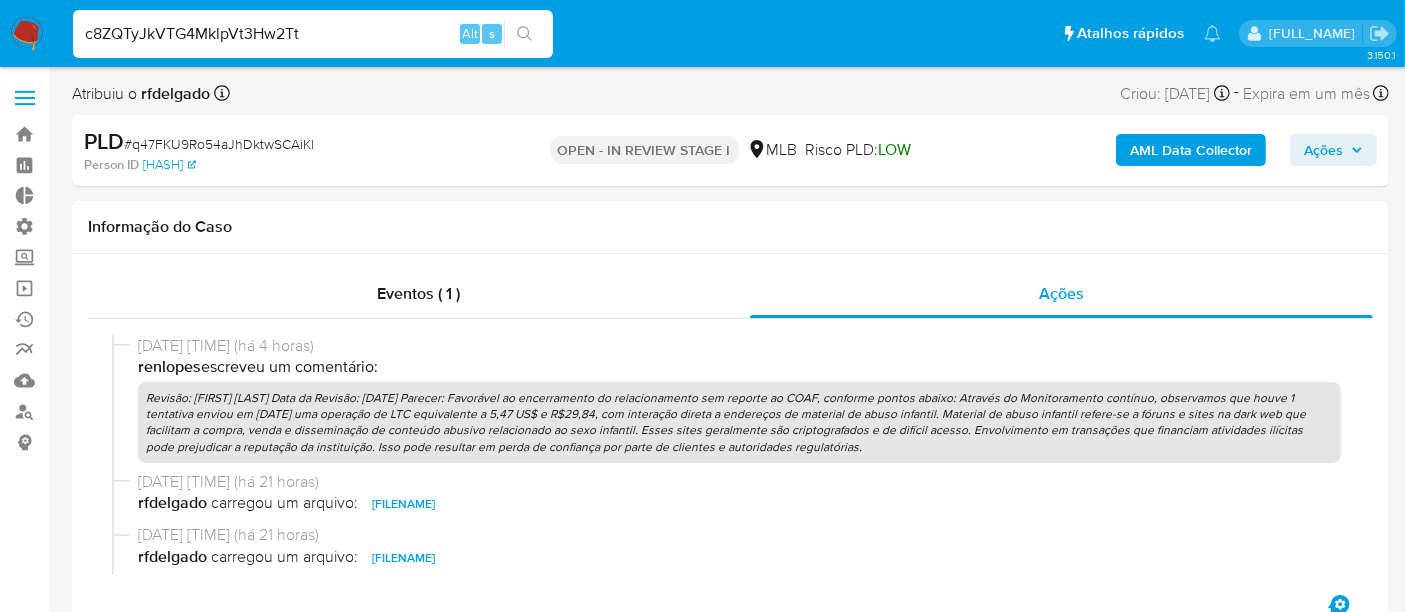 type on "c8ZQTyJkVTG4MklpVt3Hw2Tt" 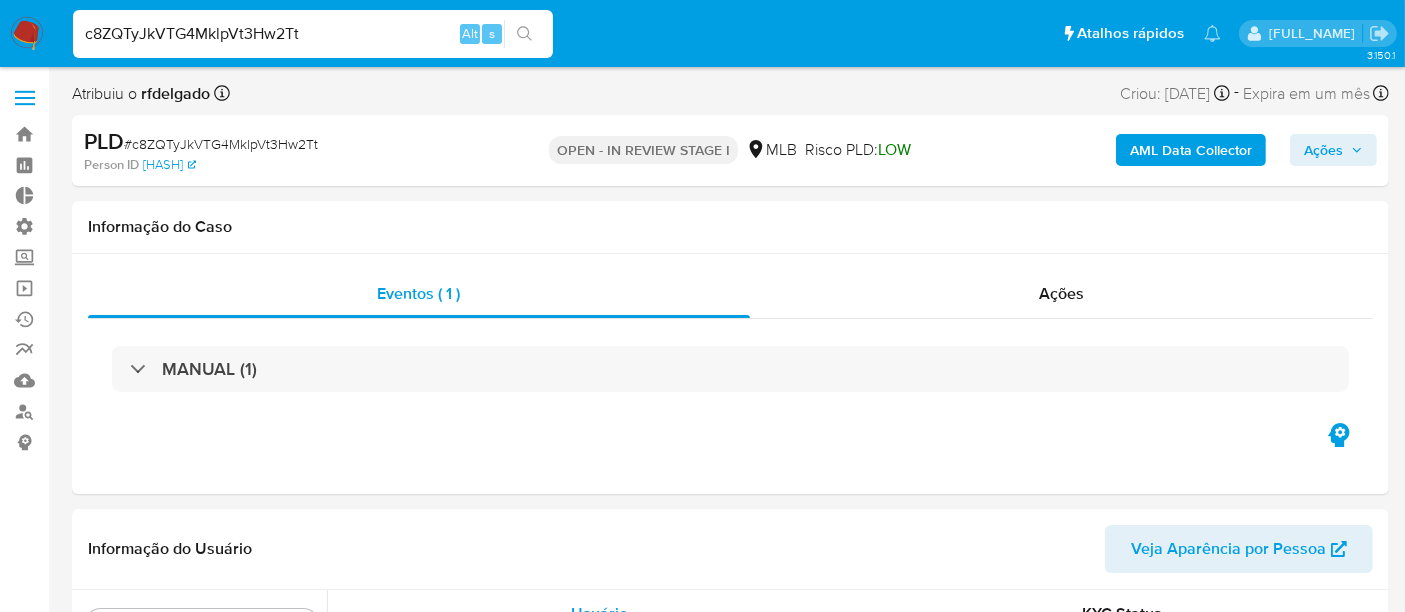 scroll, scrollTop: 844, scrollLeft: 0, axis: vertical 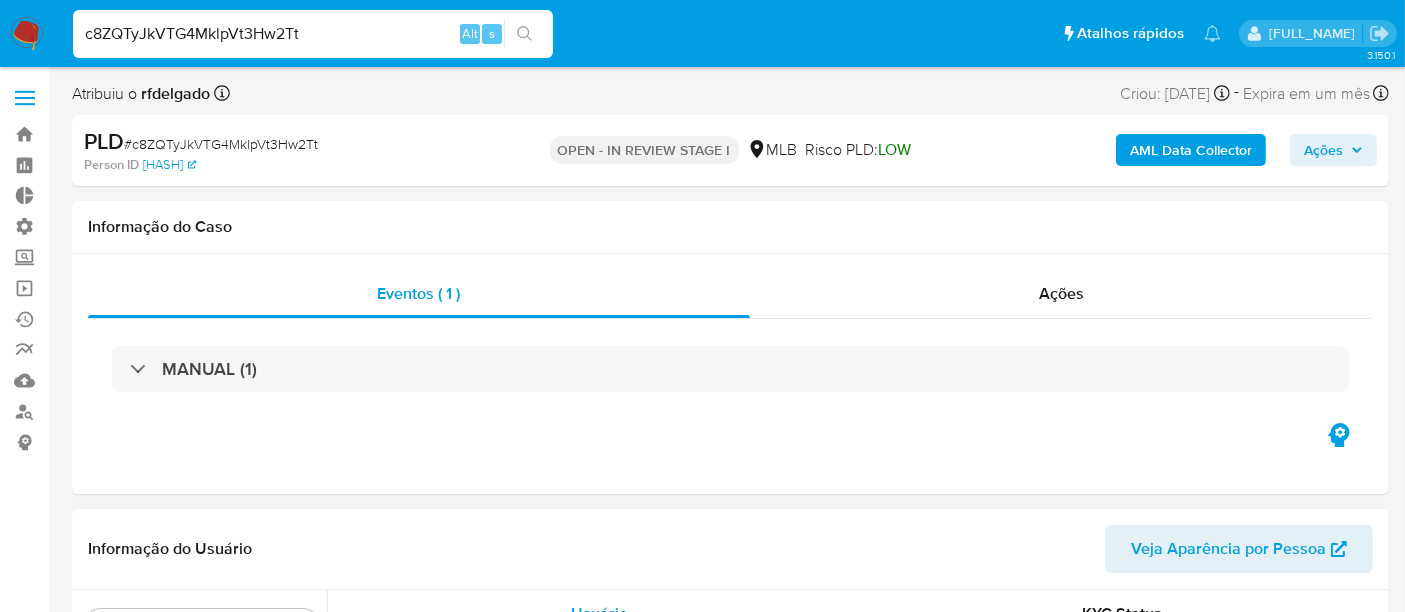 select on "10" 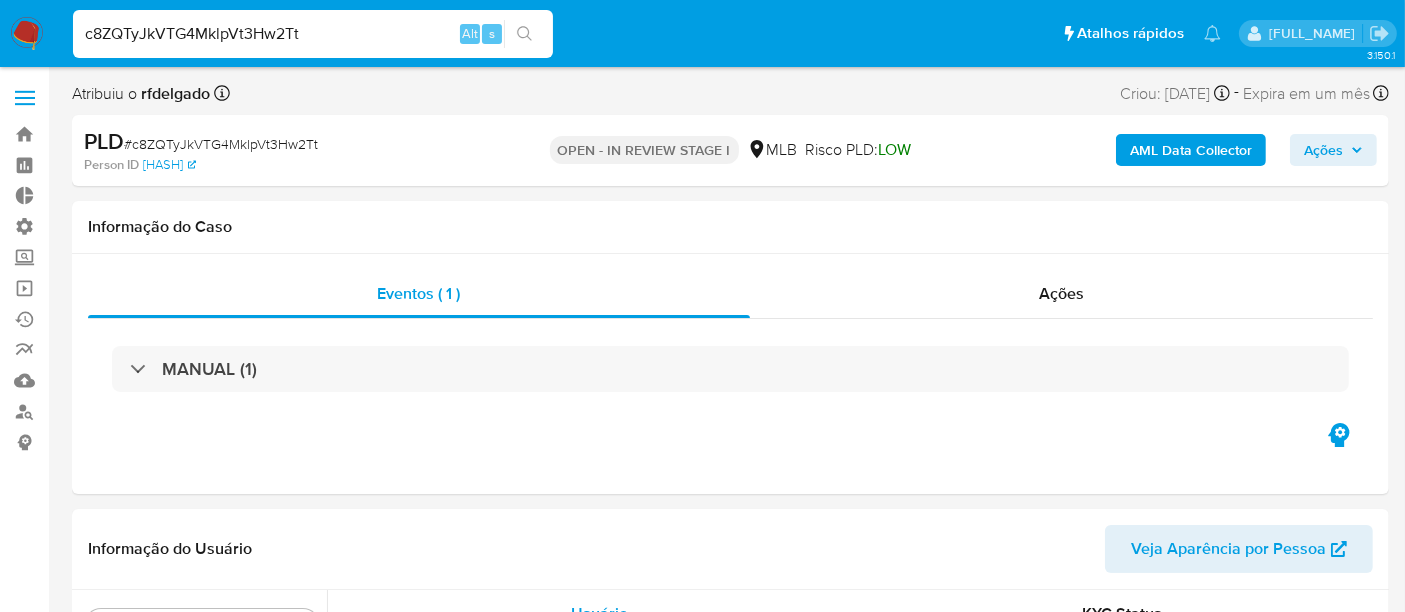 click on "Ações" at bounding box center [1333, 150] 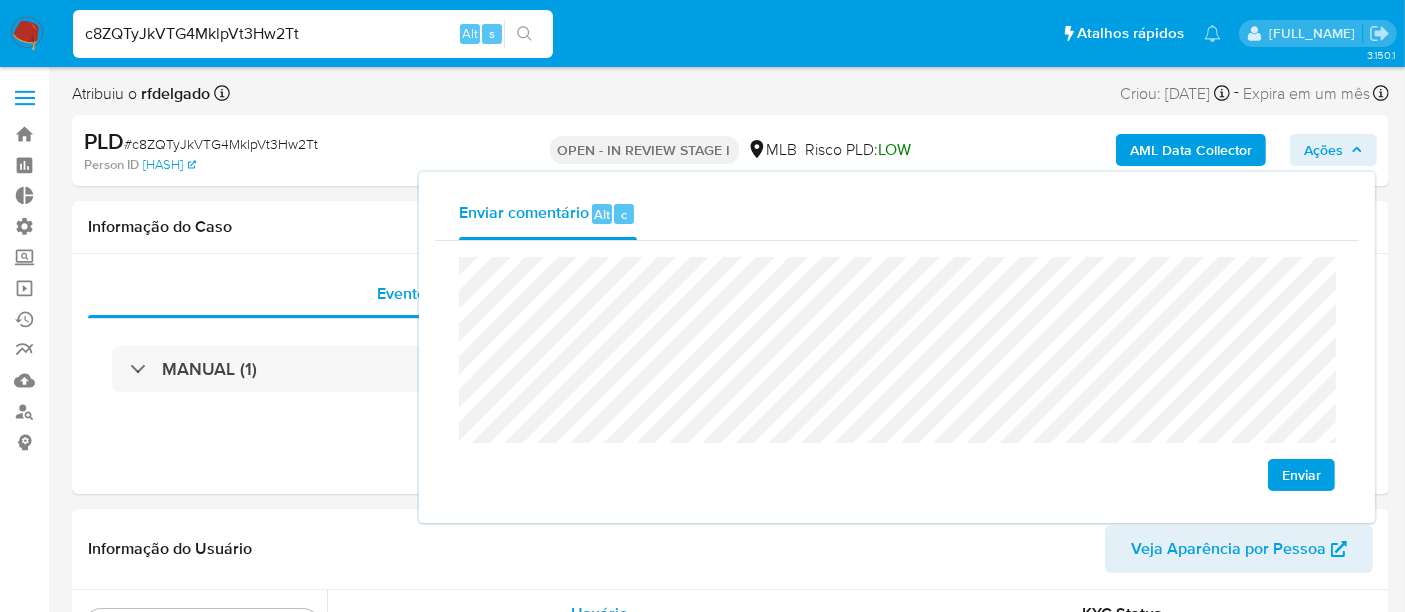 click on "Enviar" at bounding box center (1301, 475) 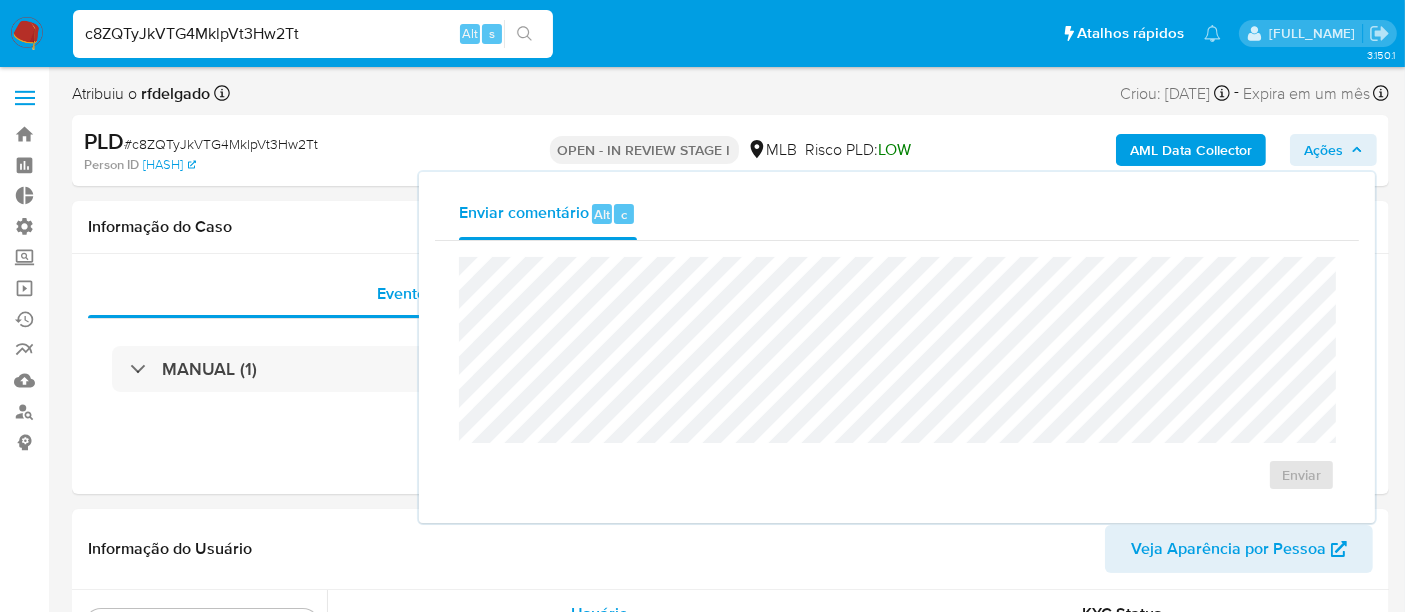 drag, startPoint x: 322, startPoint y: 41, endPoint x: 0, endPoint y: 38, distance: 322.01398 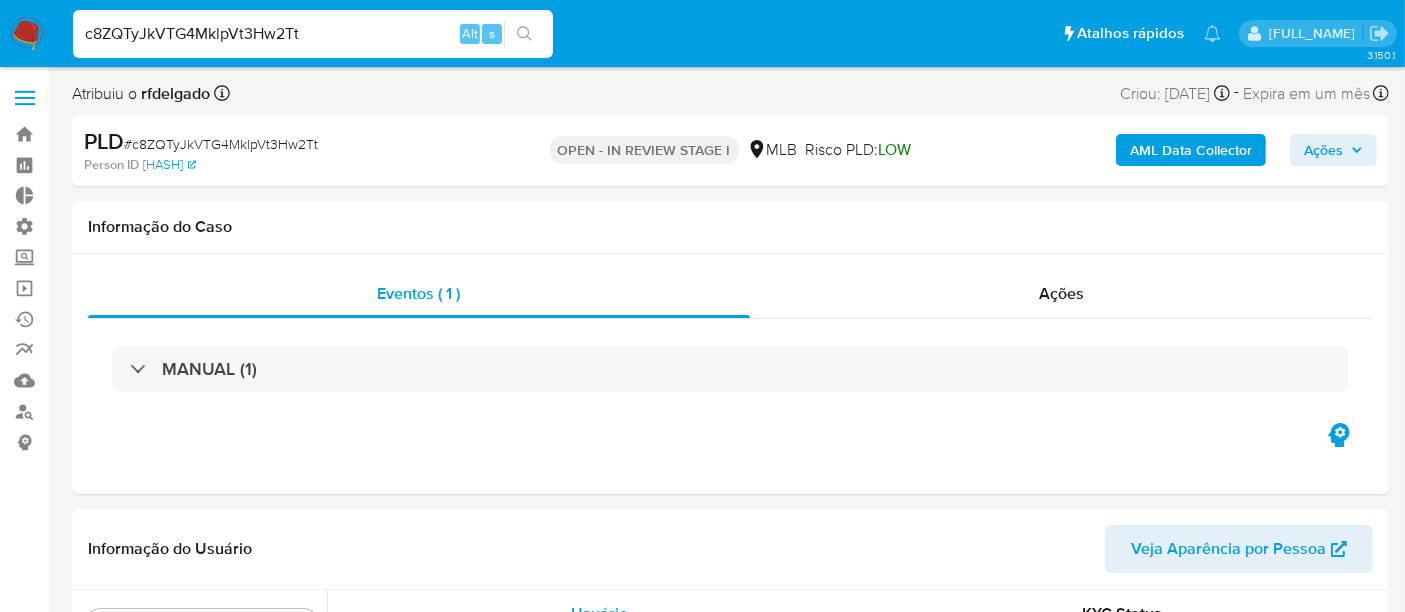 paste on "deQlSGwuFHtfs0wuH7vz4BRE" 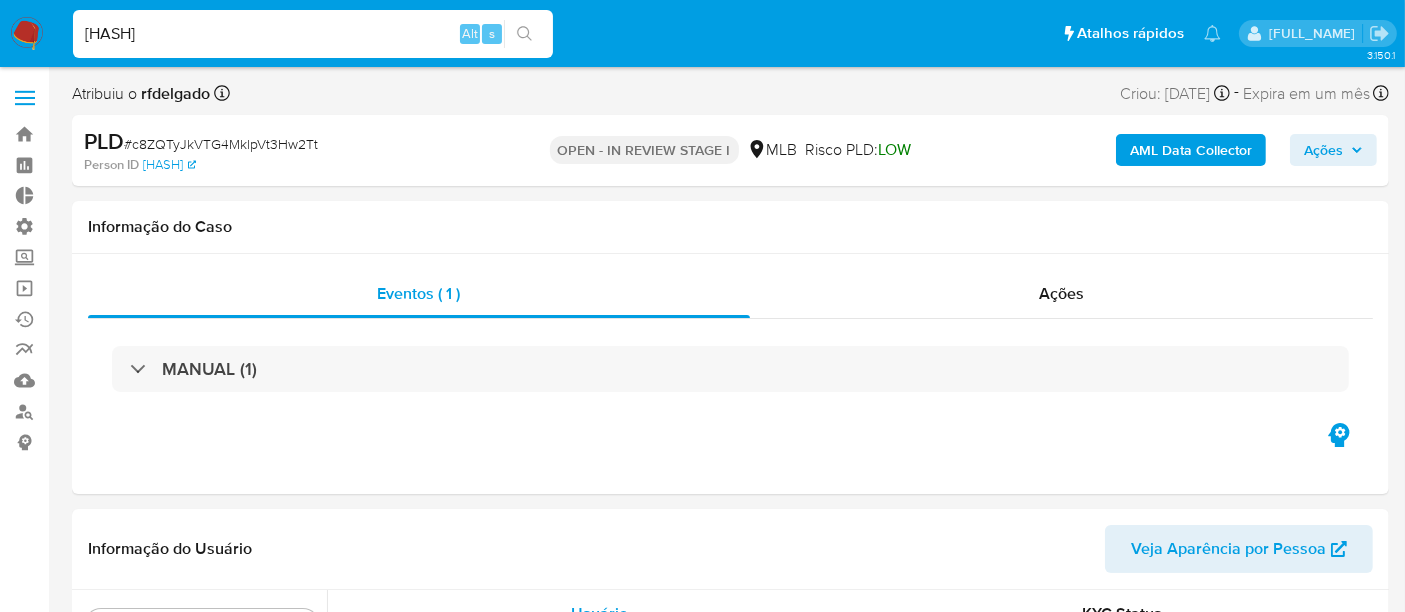 type on "deQlSGwuFHtfs0wuH7vz4BRE" 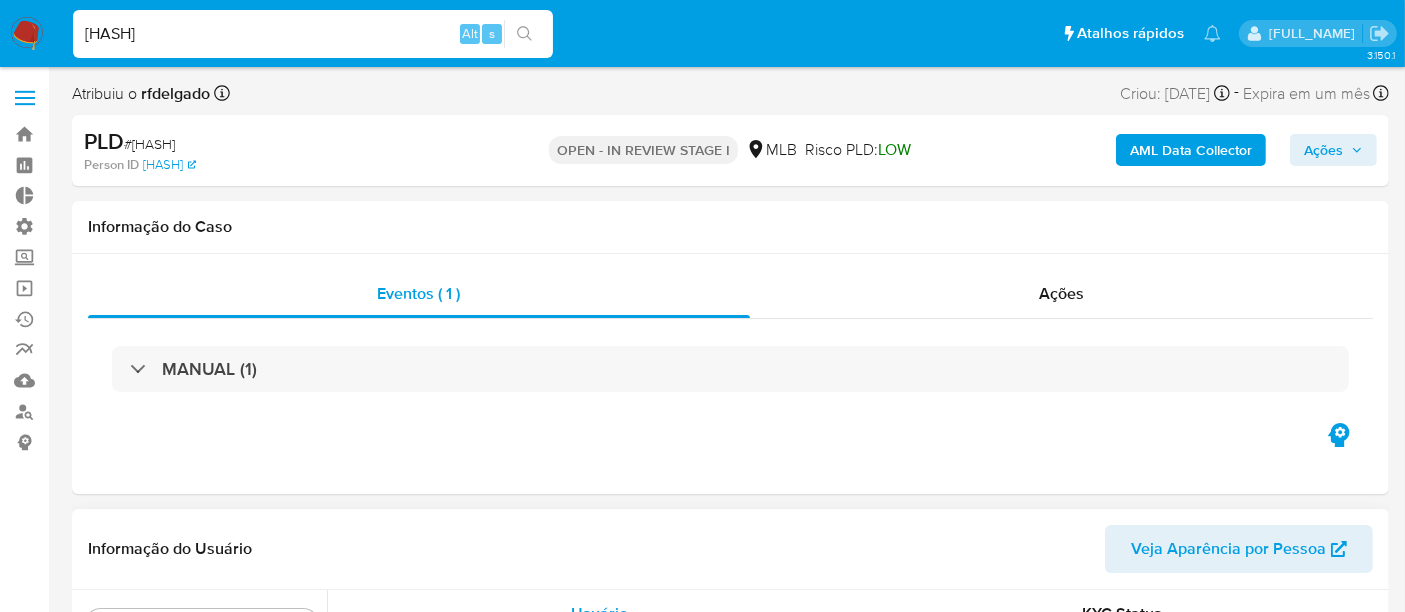 scroll, scrollTop: 844, scrollLeft: 0, axis: vertical 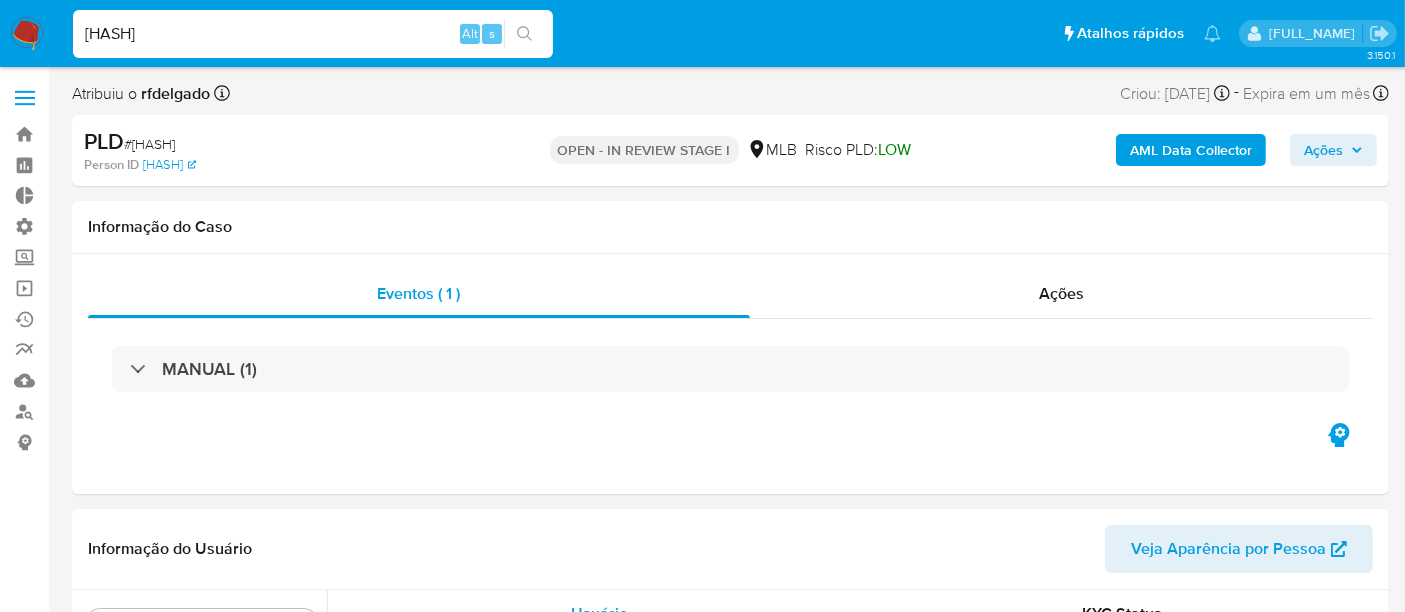 select on "10" 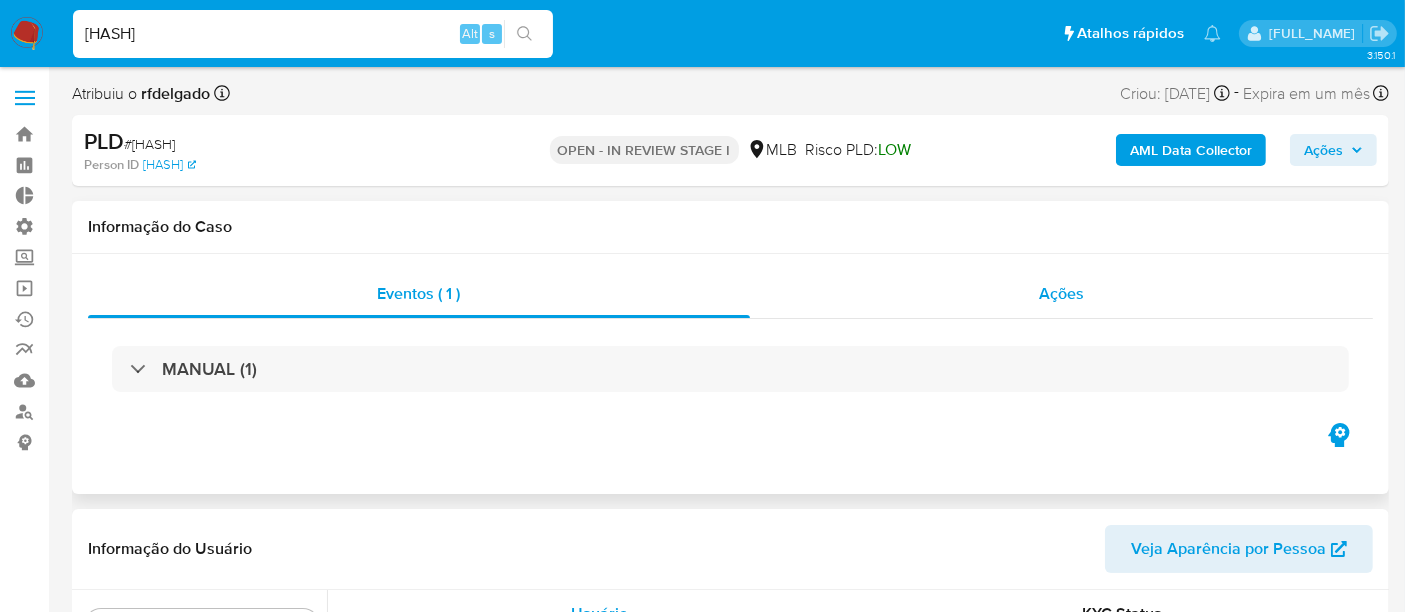 click on "Ações" at bounding box center (1062, 294) 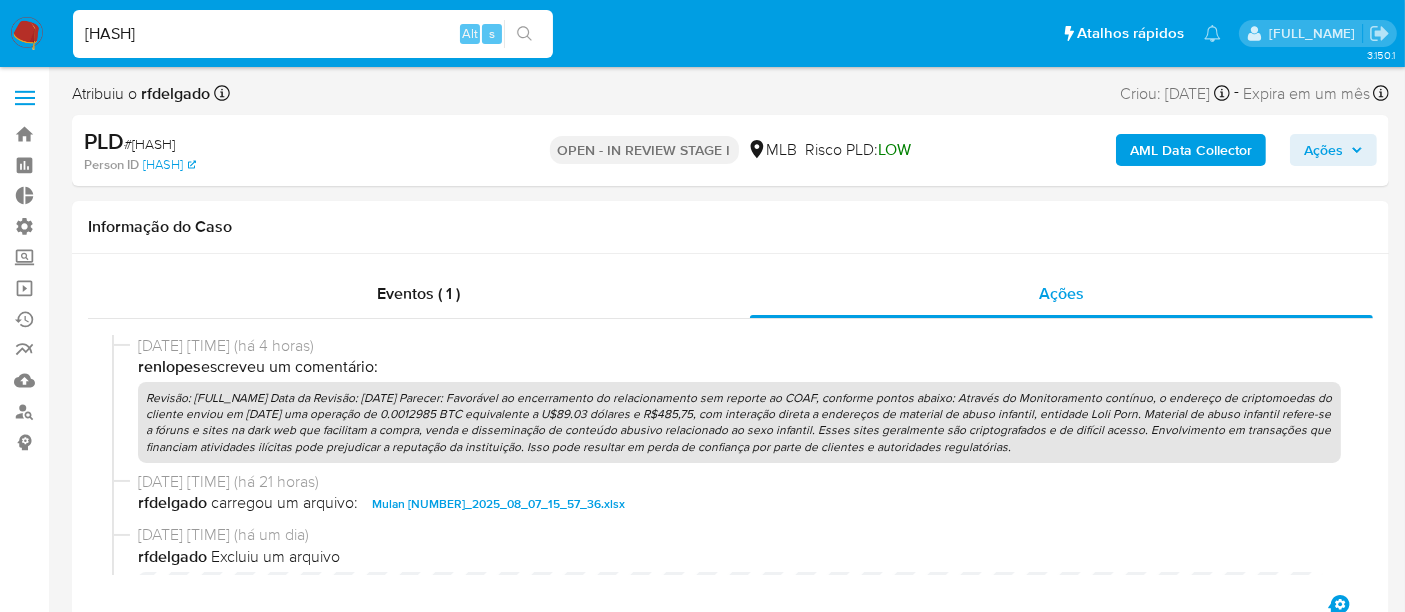click on "Ações" at bounding box center (1323, 150) 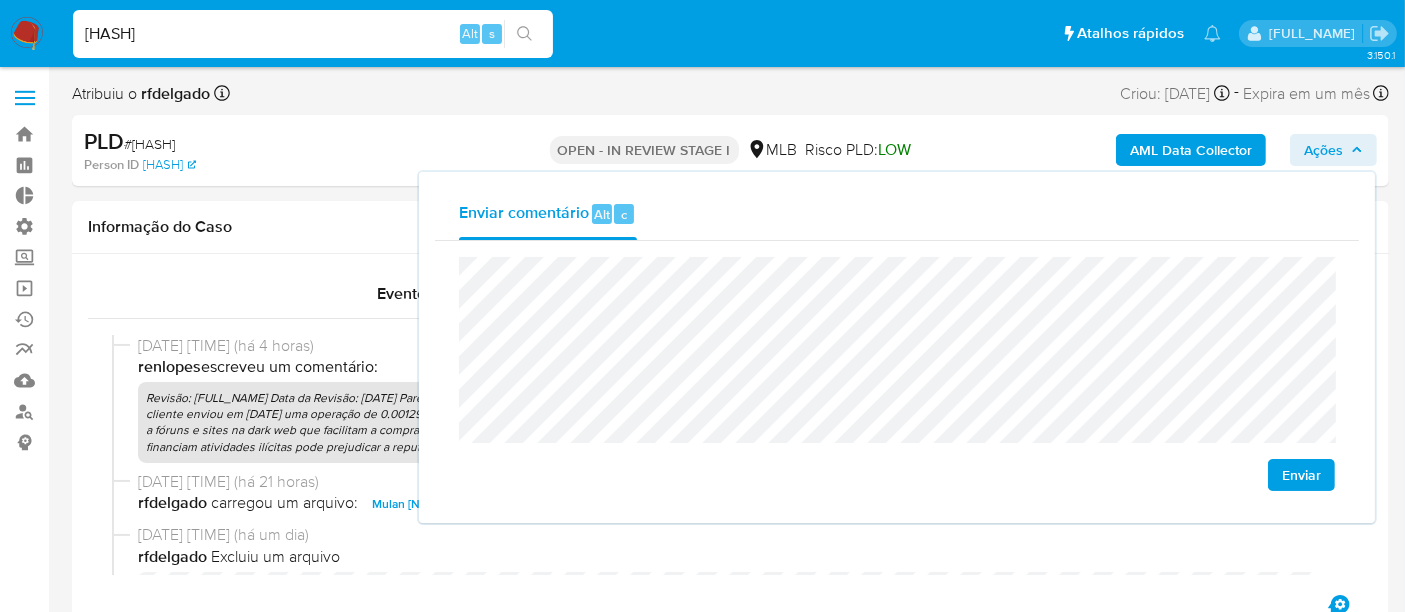 click on "Enviar" at bounding box center [1301, 475] 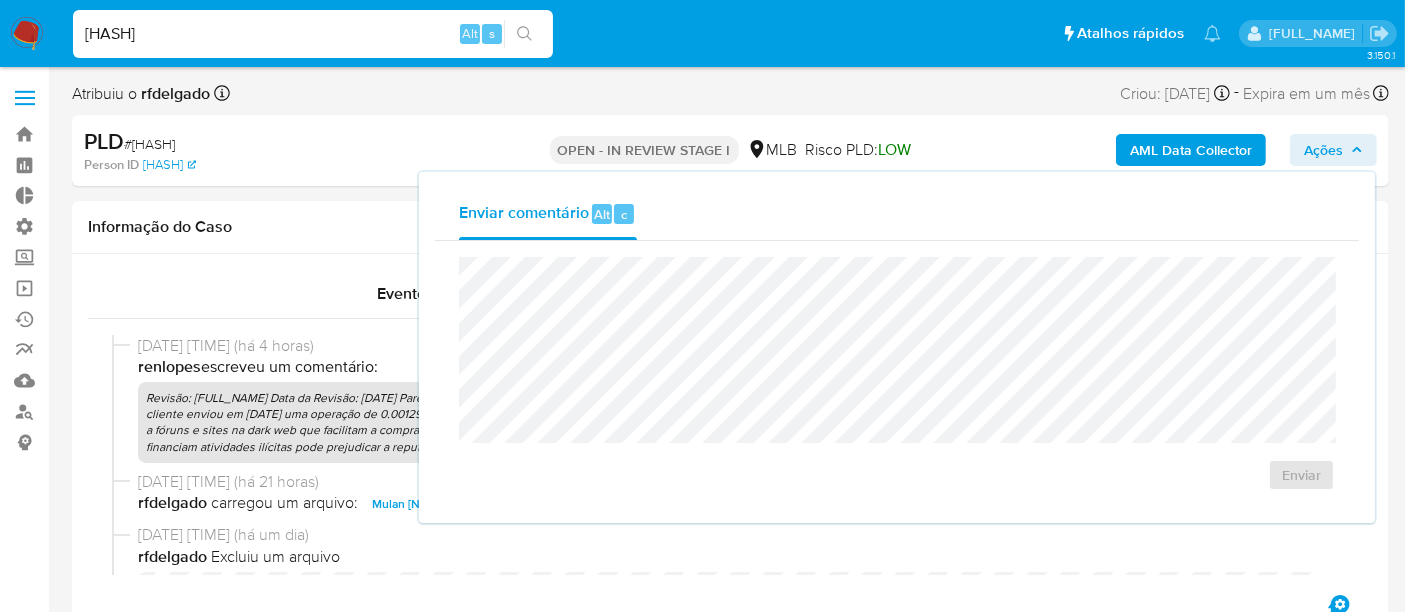 drag, startPoint x: 320, startPoint y: 40, endPoint x: 0, endPoint y: 38, distance: 320.00626 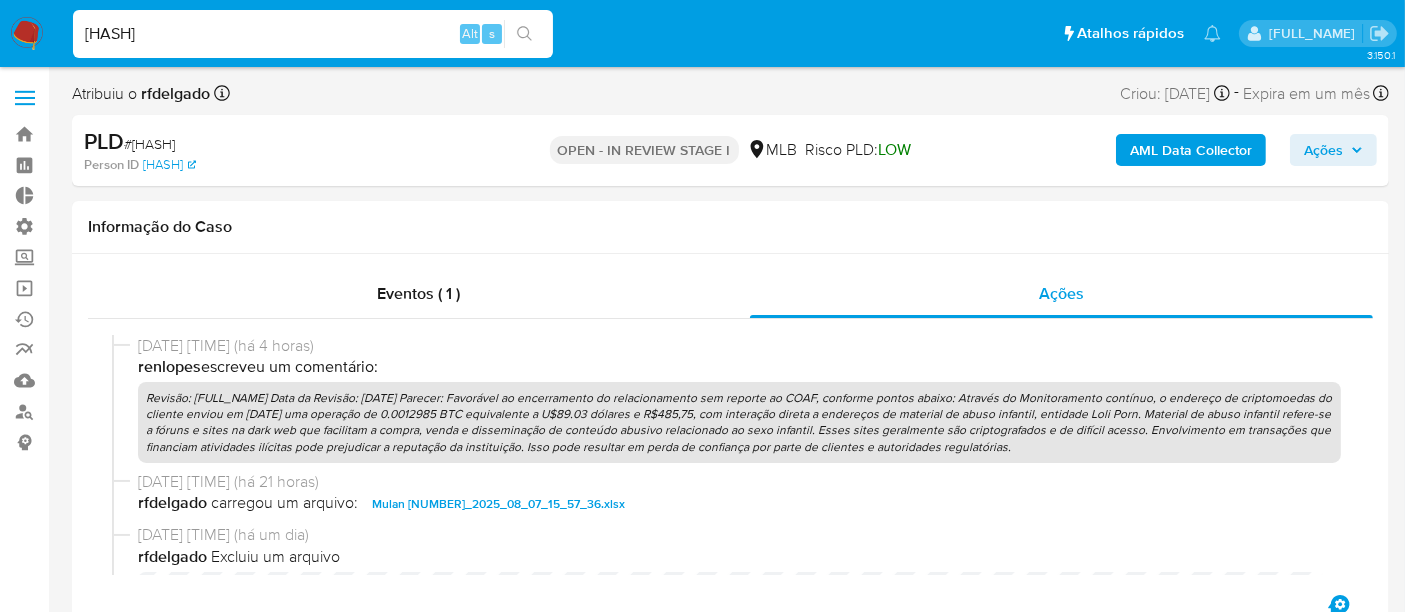 paste on "ULCllBkbGQ6GthRbJi0MJo3o" 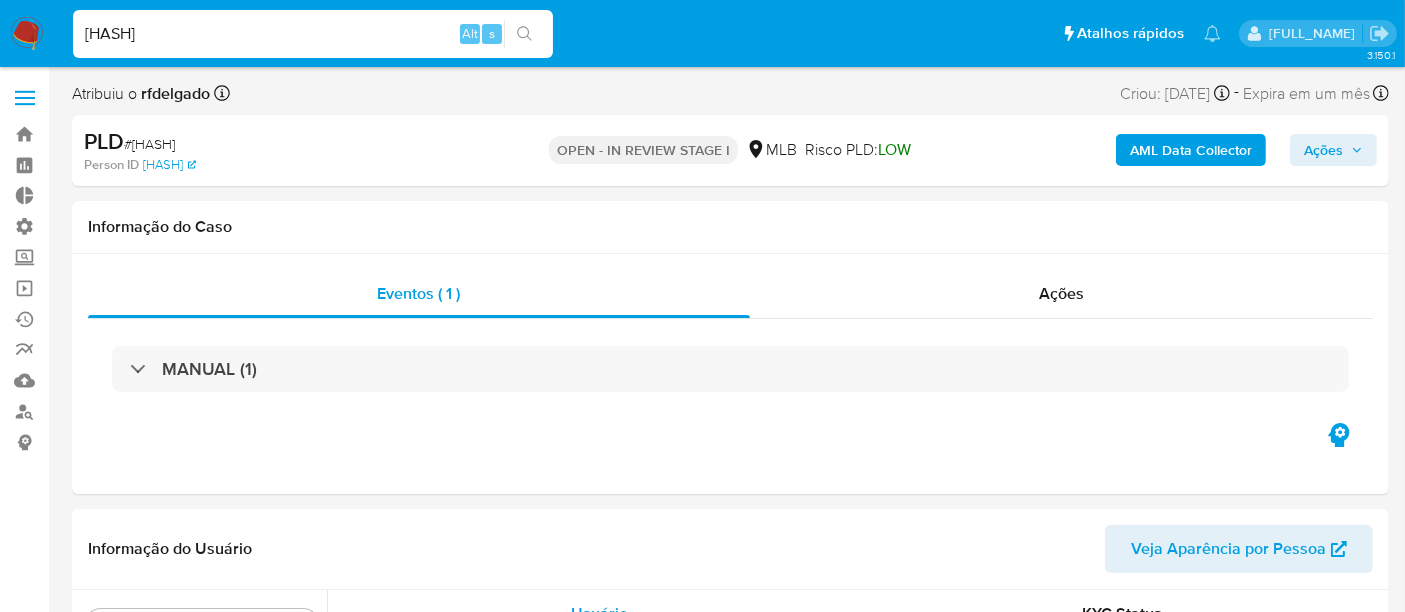 scroll, scrollTop: 844, scrollLeft: 0, axis: vertical 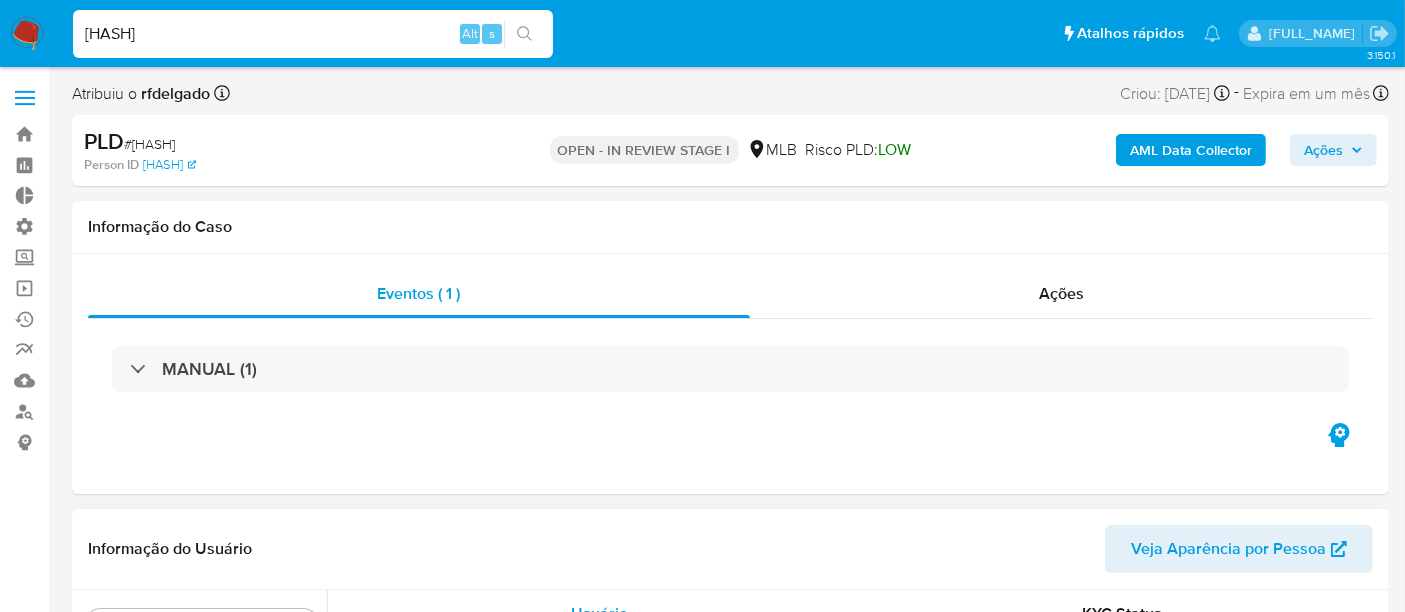 select on "10" 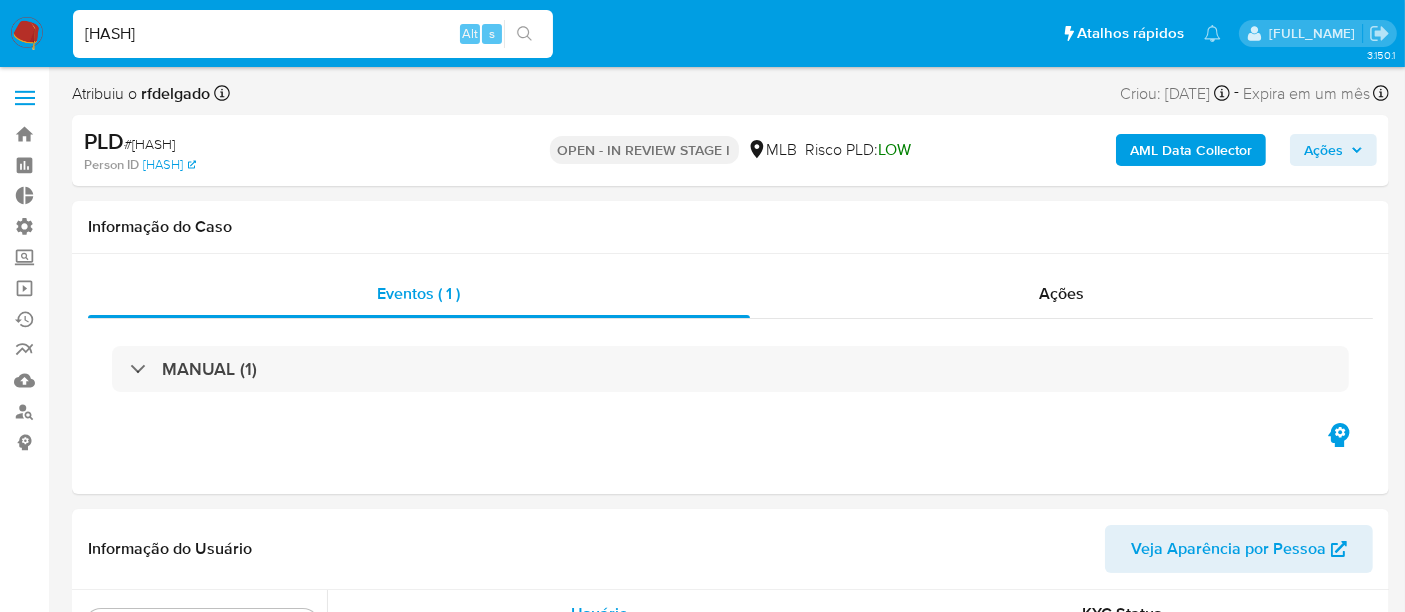drag, startPoint x: 1036, startPoint y: 289, endPoint x: 1287, endPoint y: 156, distance: 284.05984 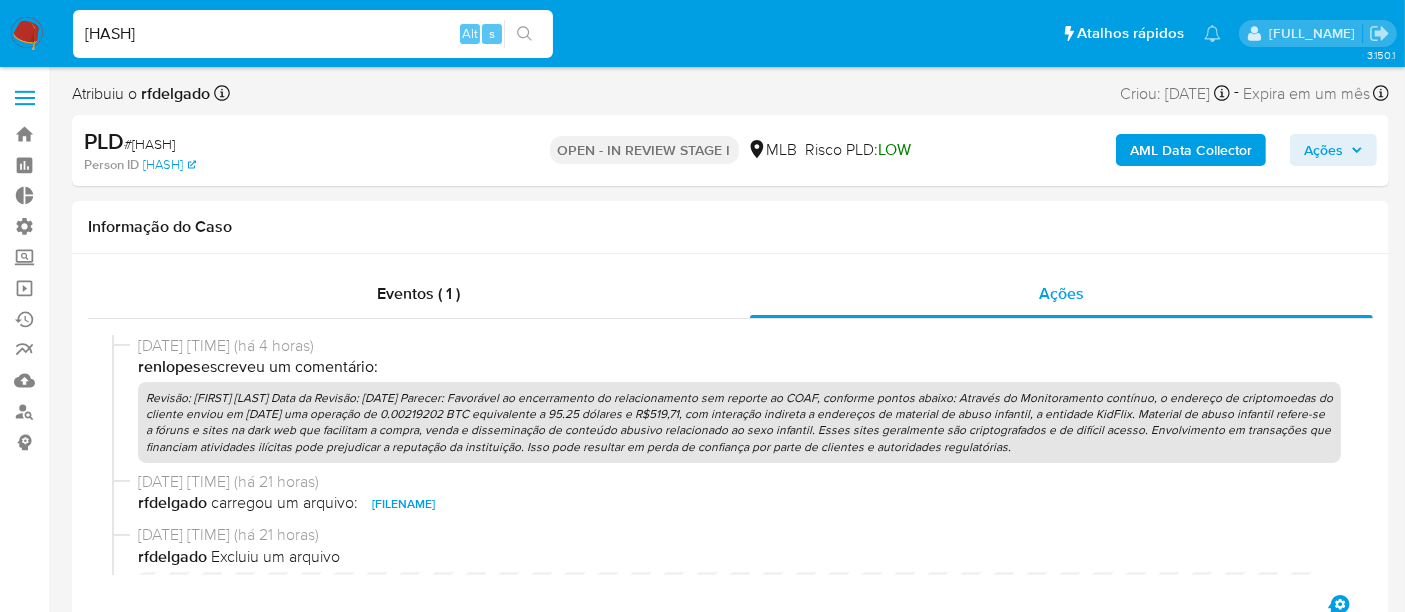 click on "Ações" at bounding box center [1323, 150] 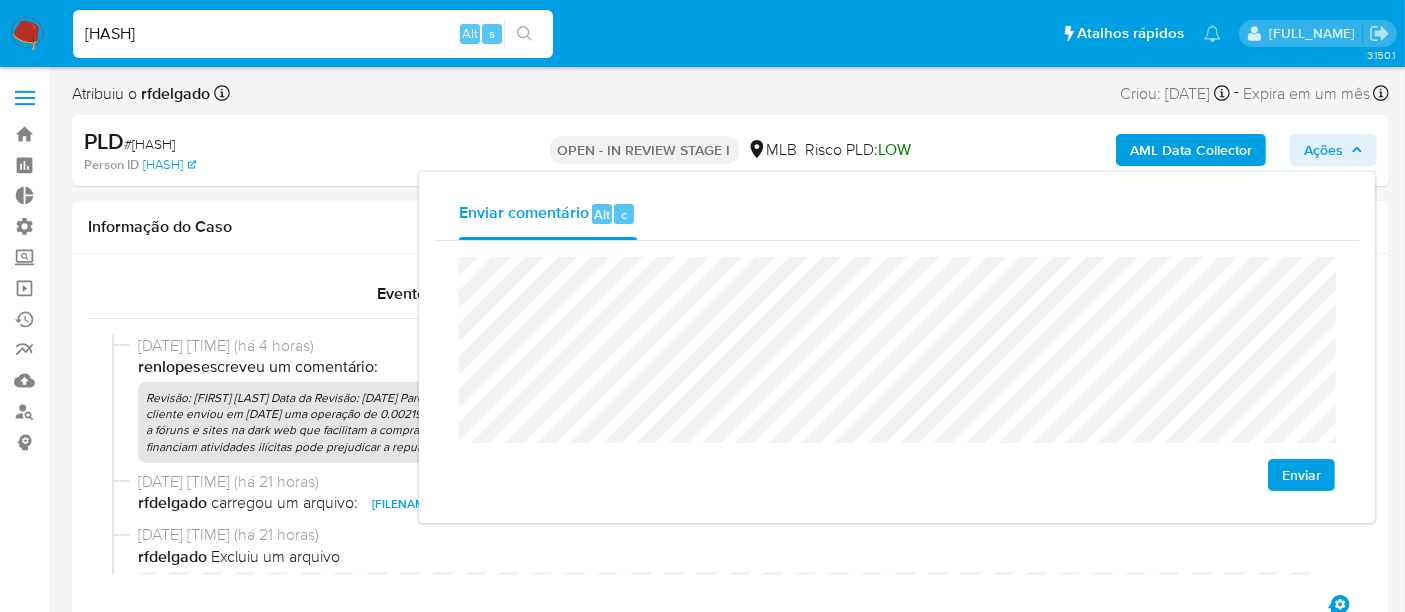 drag, startPoint x: 1300, startPoint y: 472, endPoint x: 1309, endPoint y: 480, distance: 12.0415945 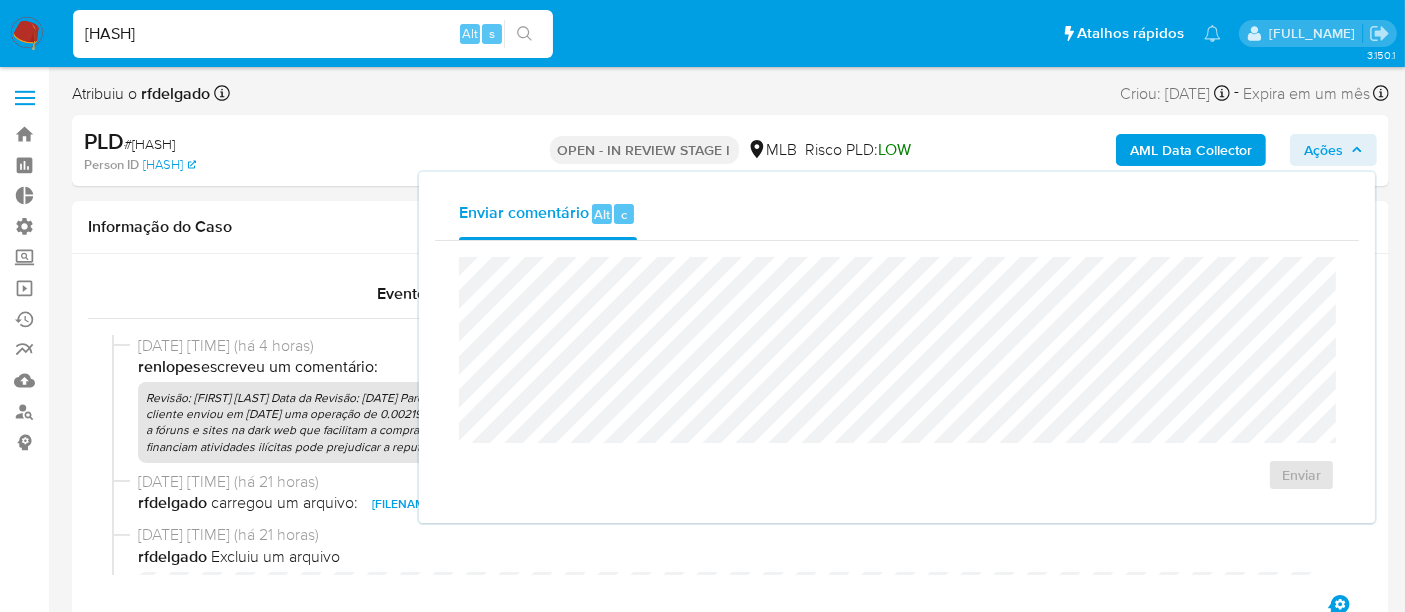 drag, startPoint x: 329, startPoint y: 36, endPoint x: 0, endPoint y: 31, distance: 329.038 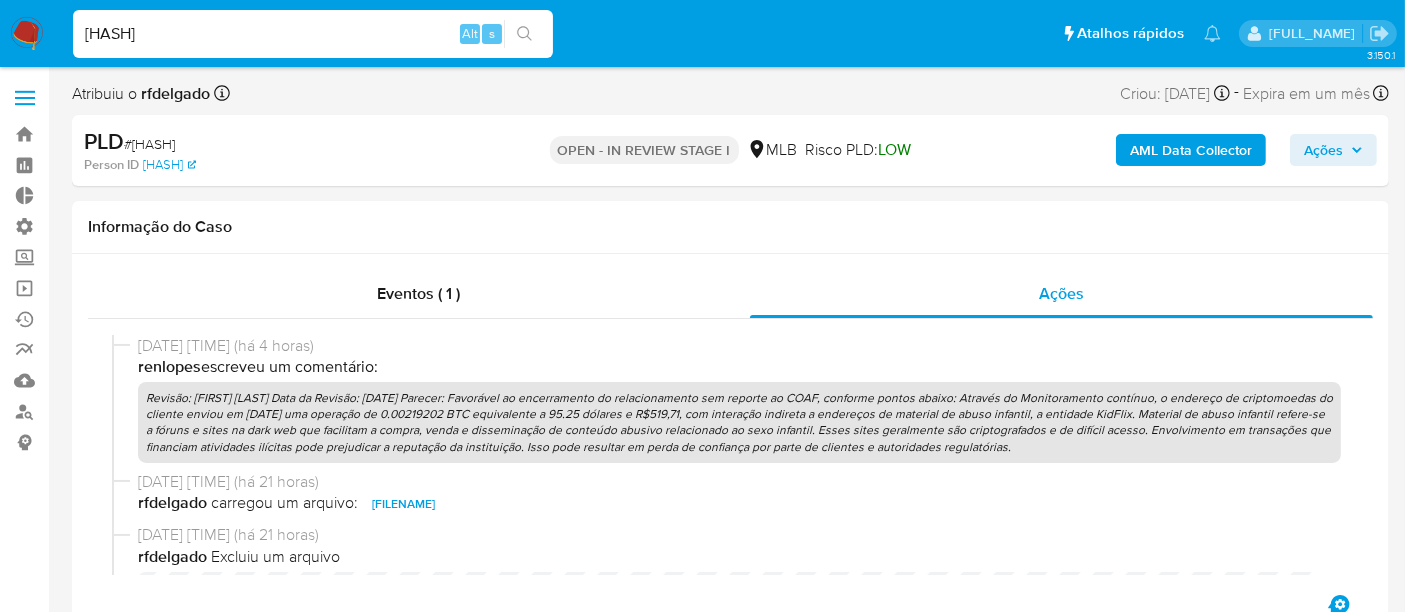 paste on "6dVD6FnPV7KWyM0EqdY907nT" 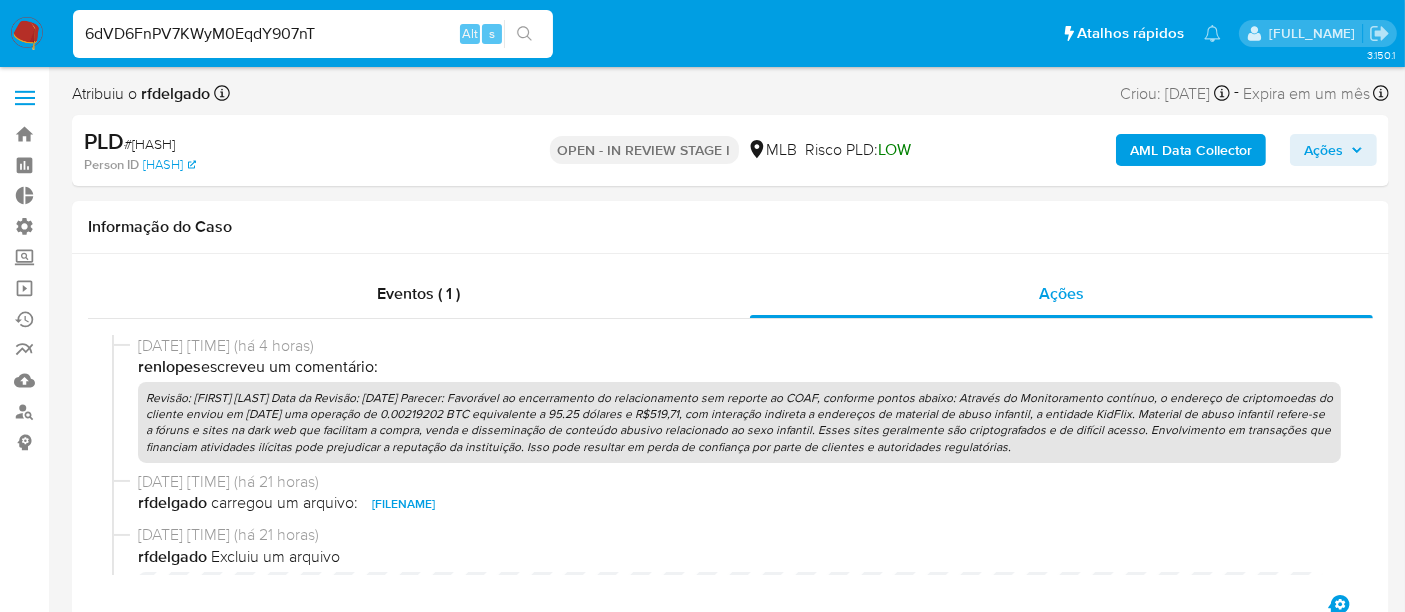 type on "6dVD6FnPV7KWyM0EqdY907nT" 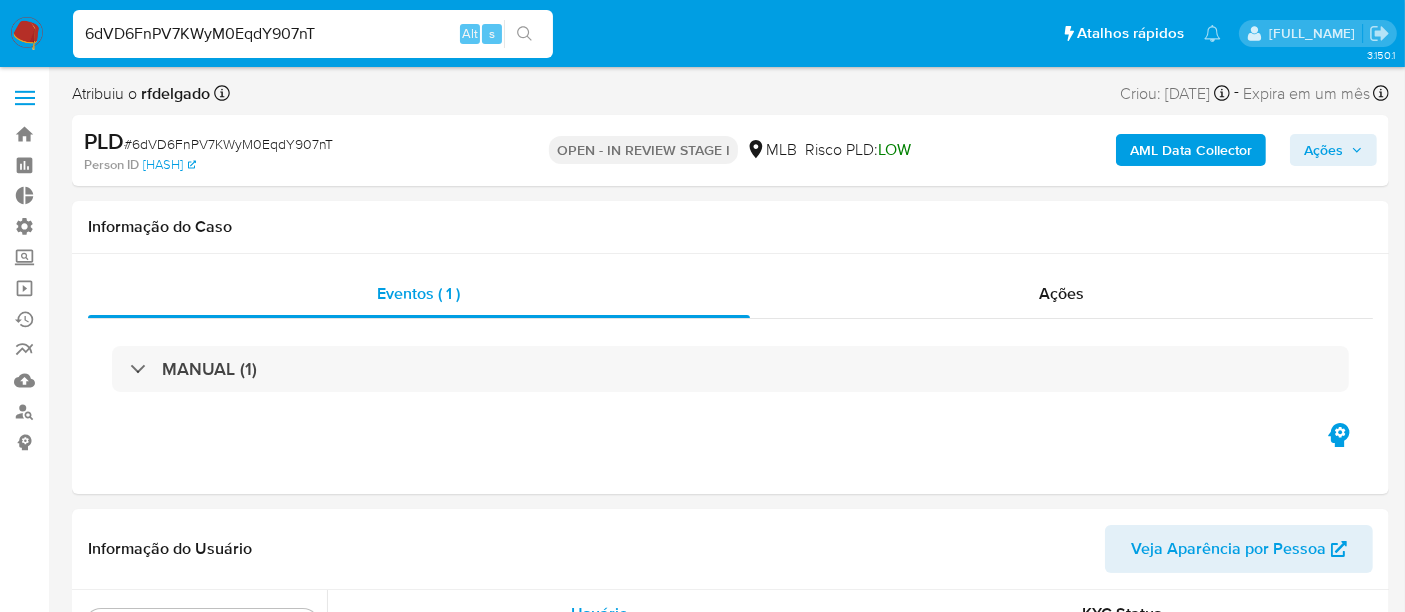 scroll, scrollTop: 844, scrollLeft: 0, axis: vertical 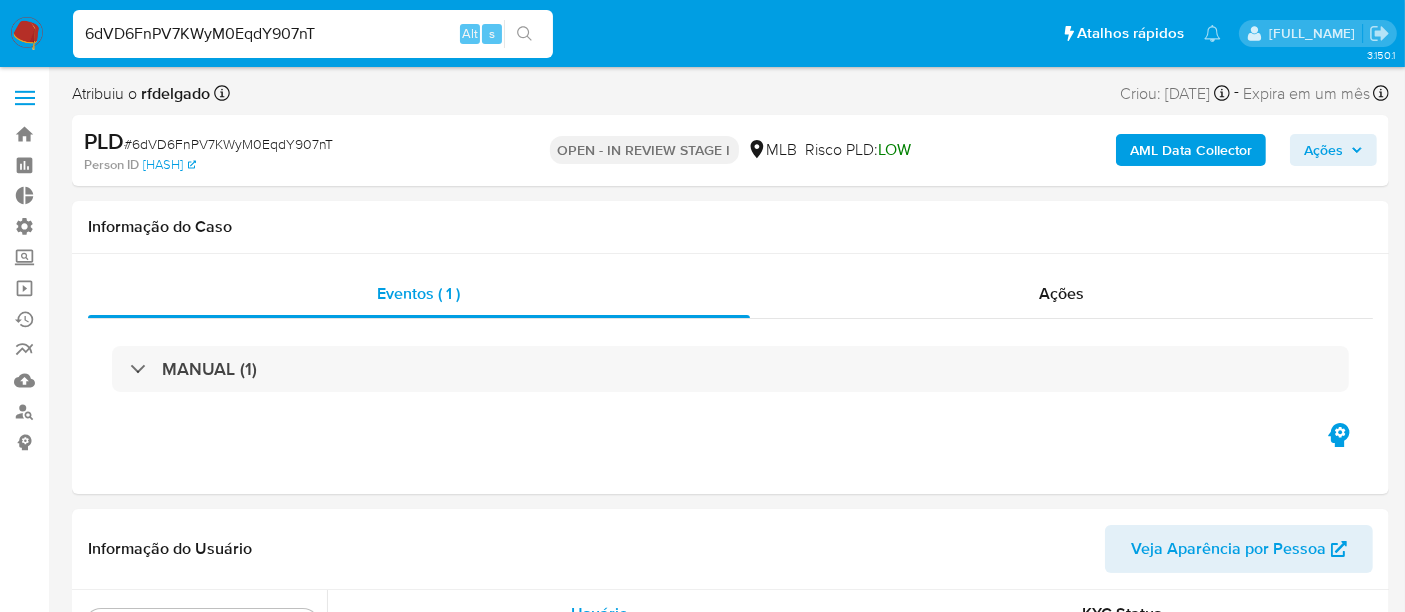 select on "10" 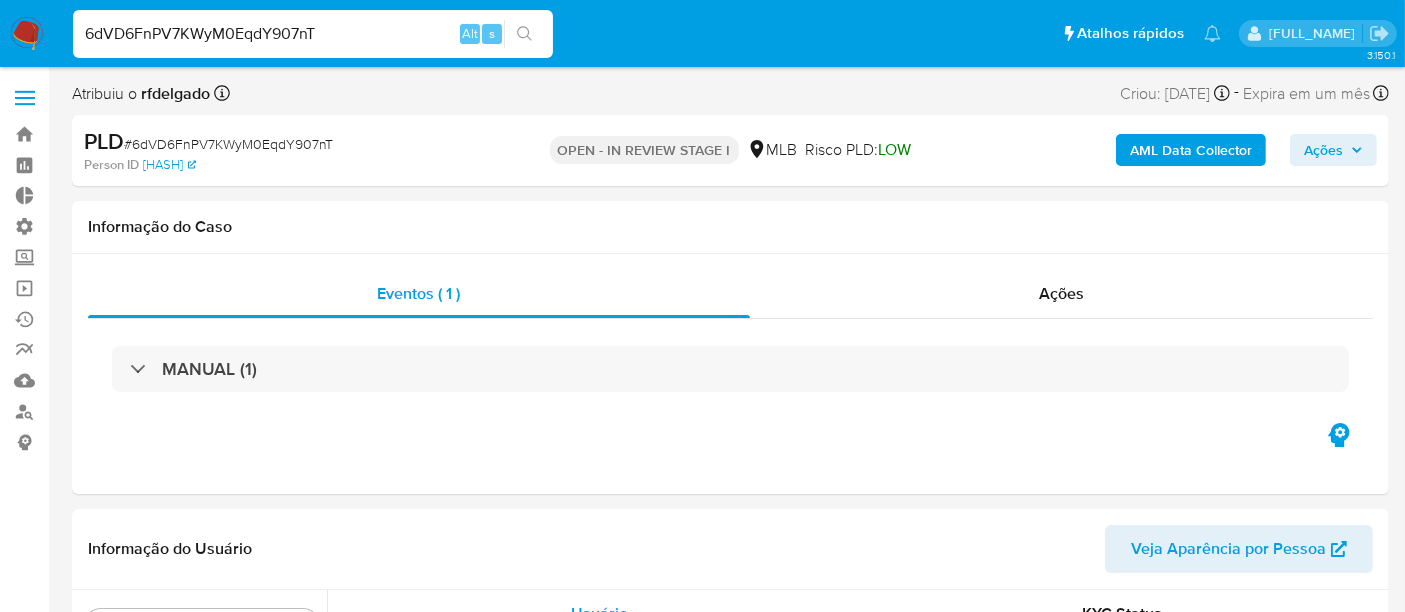 click on "Ações" at bounding box center (1323, 150) 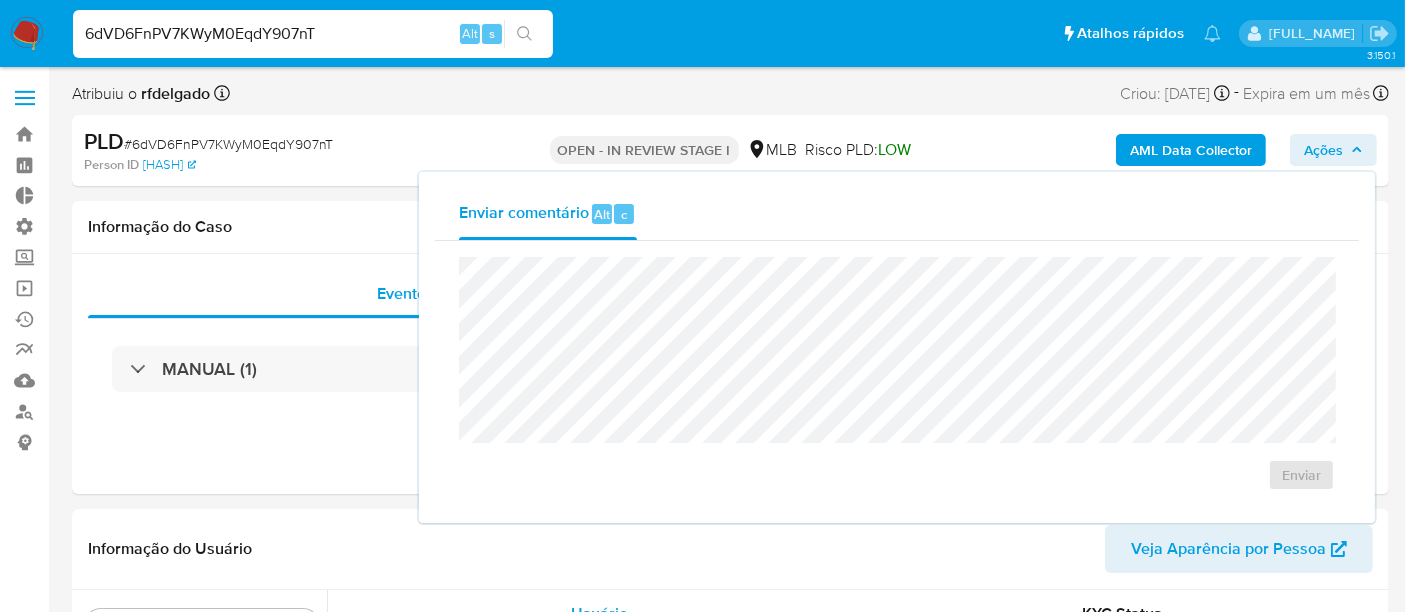 click on "Ações" at bounding box center [1333, 150] 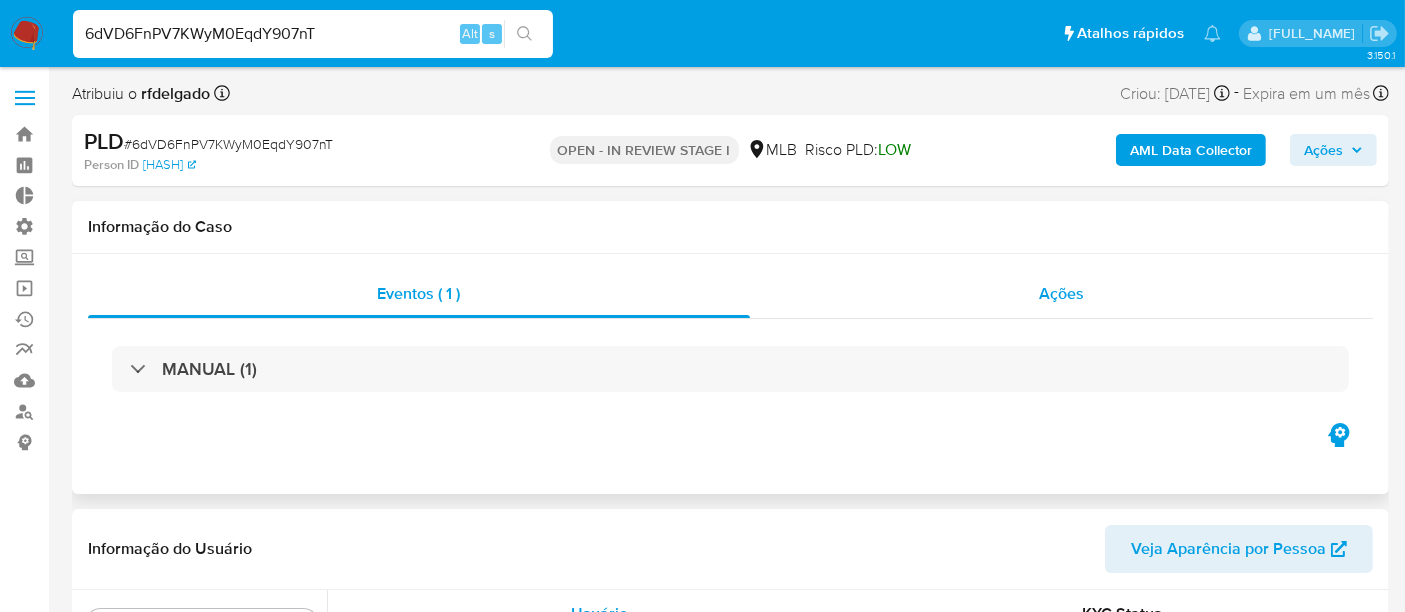 click on "Ações" at bounding box center (1062, 294) 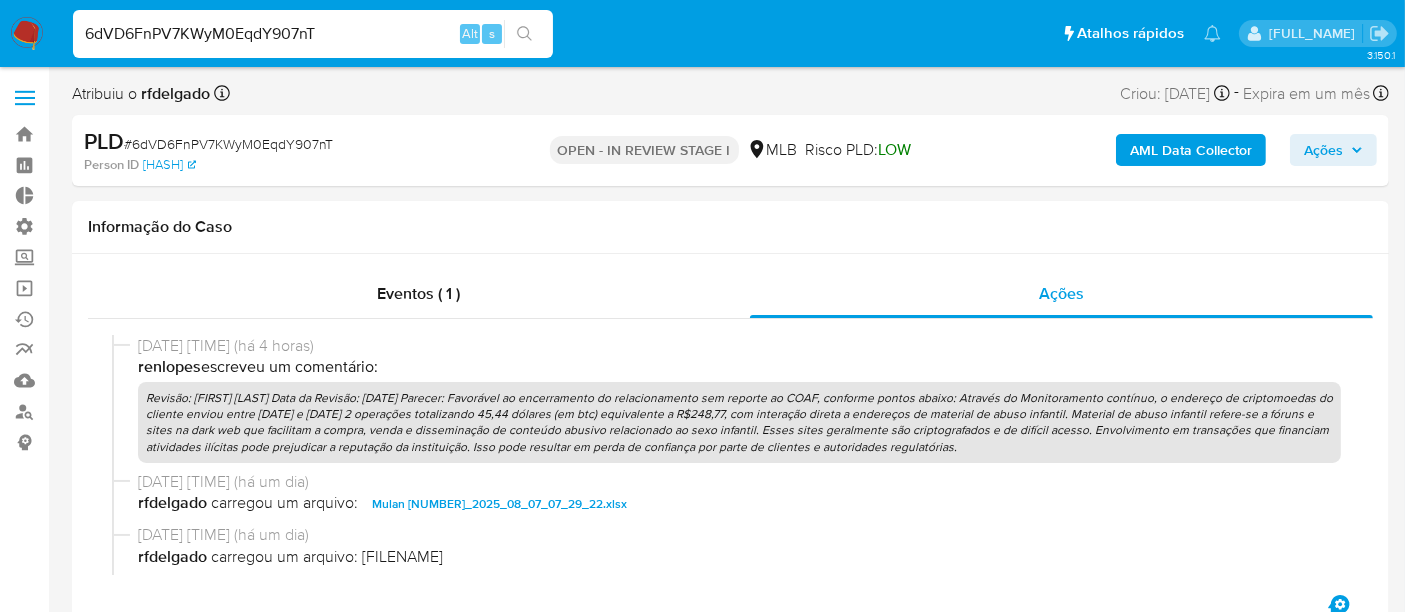 click on "Ações" at bounding box center (1333, 150) 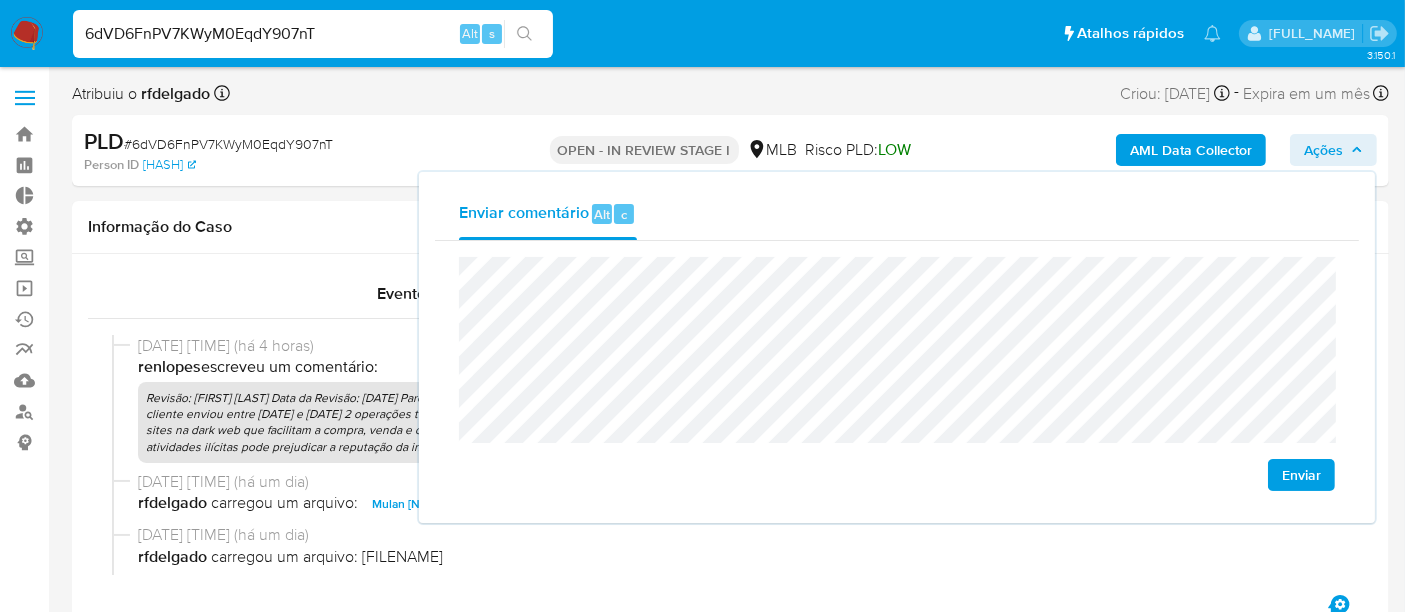 click on "Enviar" at bounding box center [1301, 475] 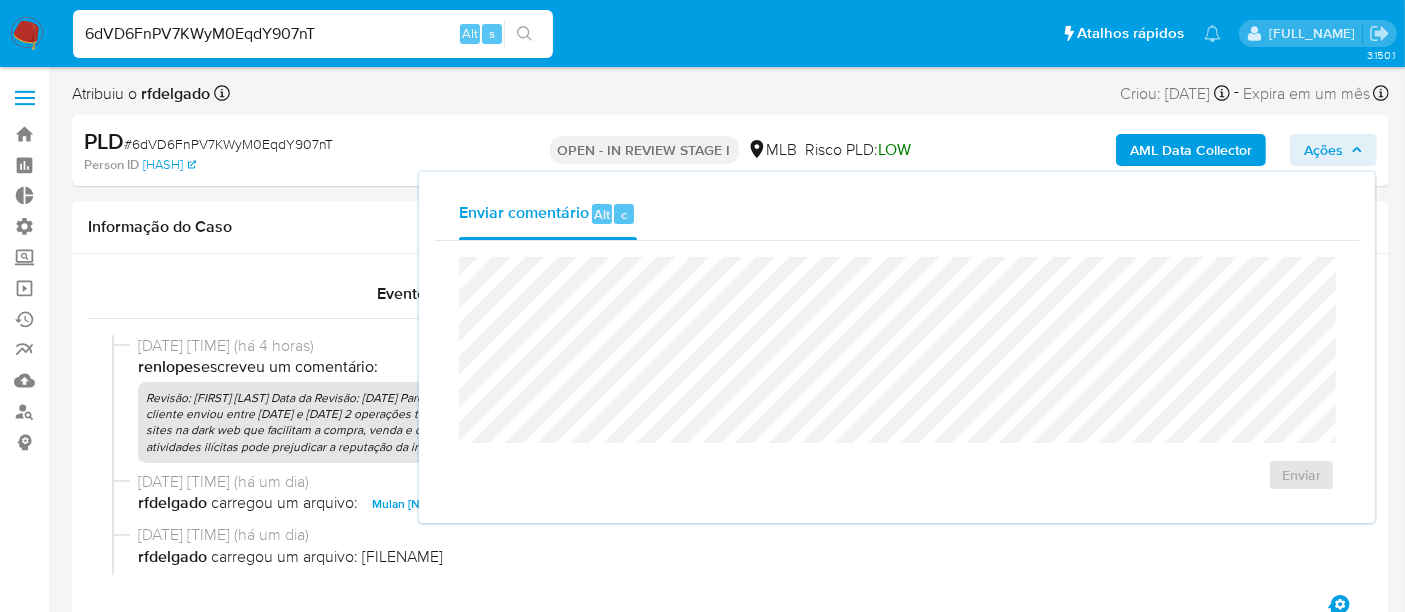 drag, startPoint x: 357, startPoint y: 39, endPoint x: 0, endPoint y: 21, distance: 357.4535 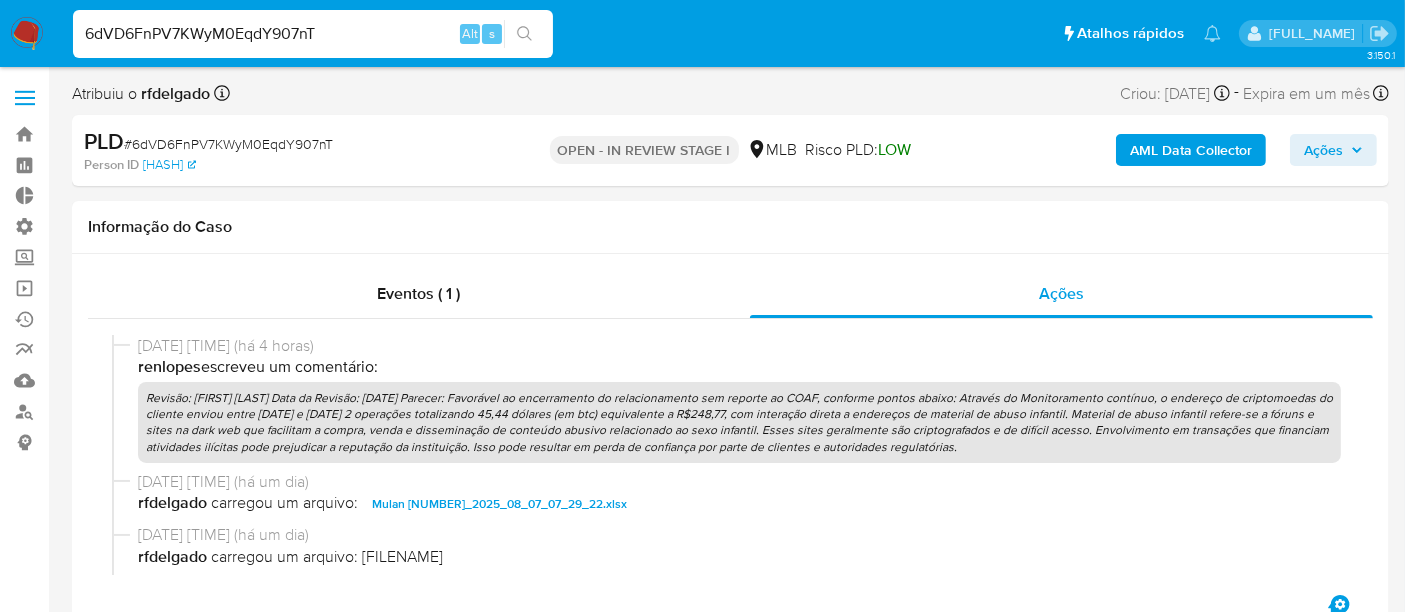 paste on "aIvQlX5ey9QOeCaeqE80o4V1" 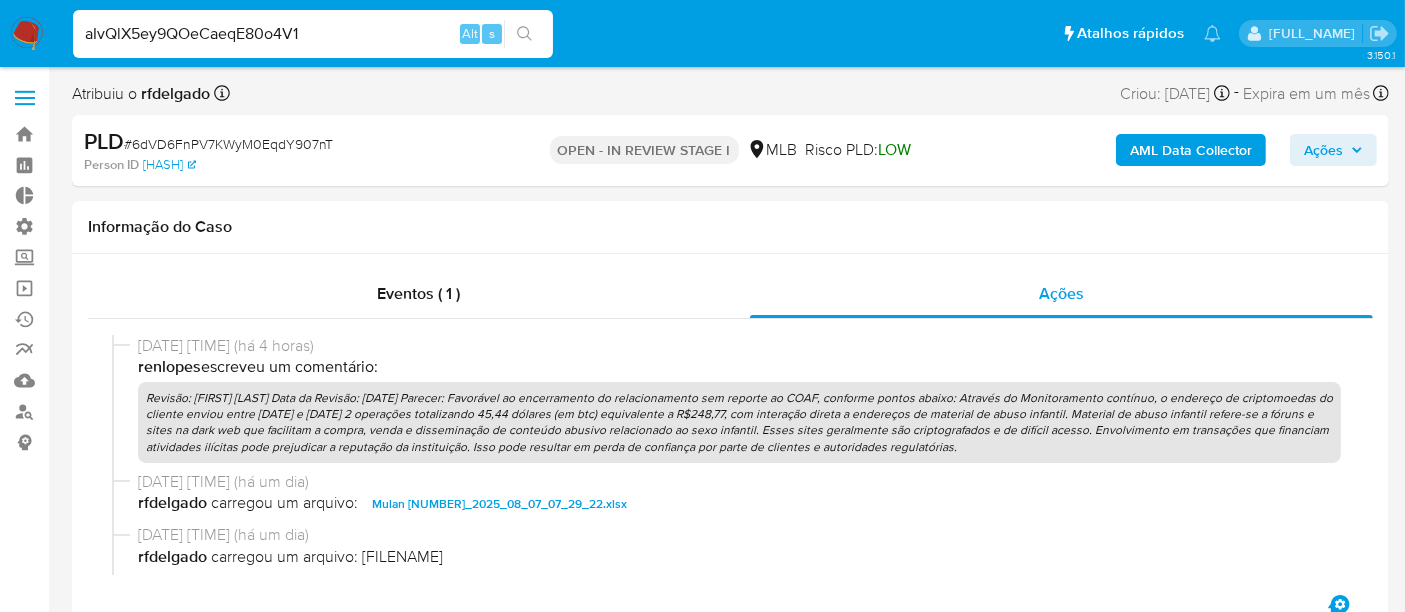 type on "aIvQlX5ey9QOeCaeqE80o4V1" 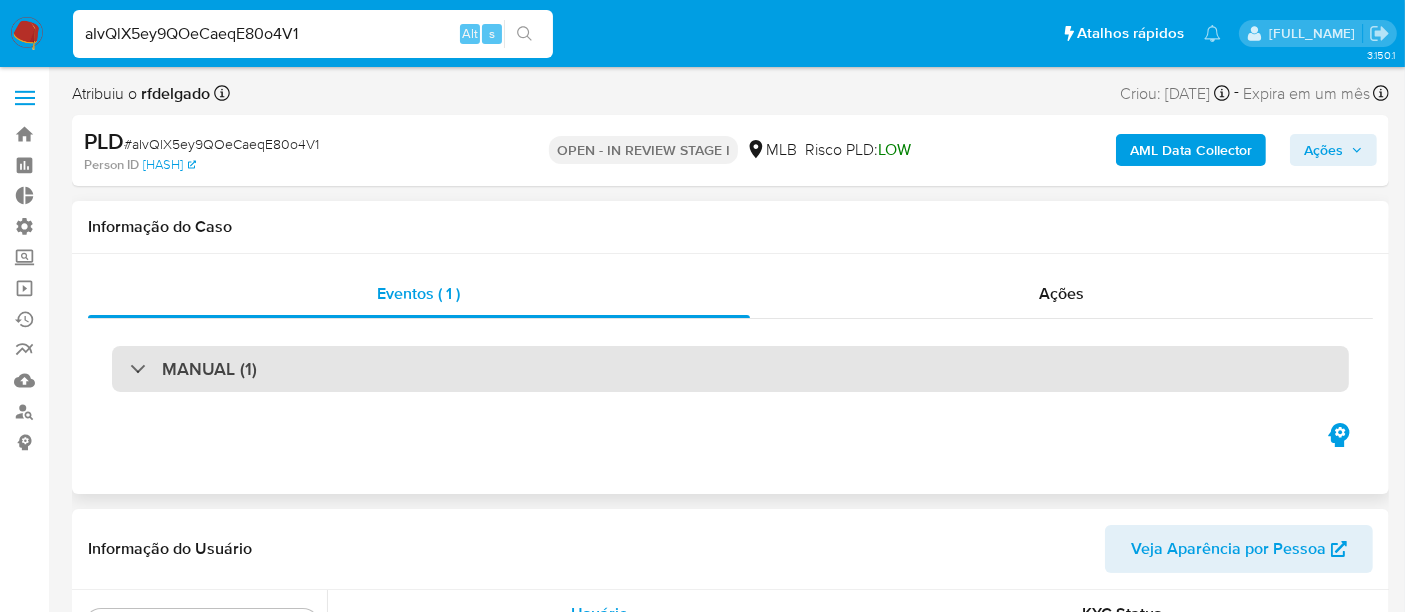 scroll, scrollTop: 844, scrollLeft: 0, axis: vertical 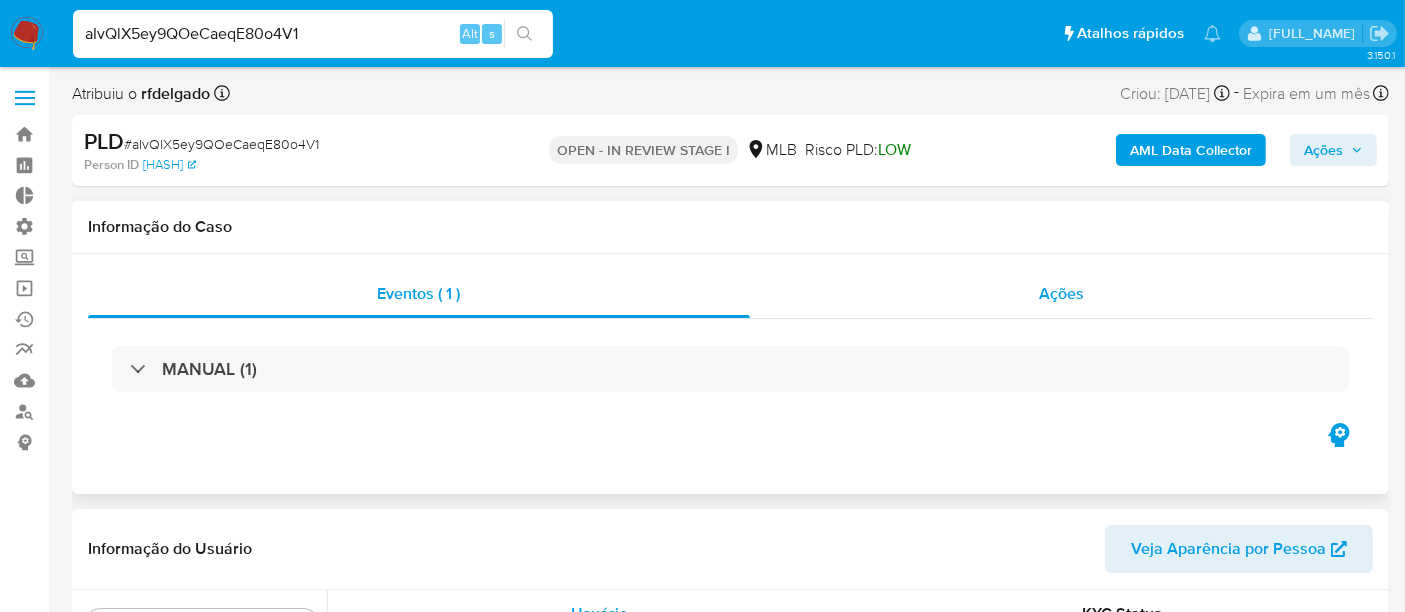 select on "10" 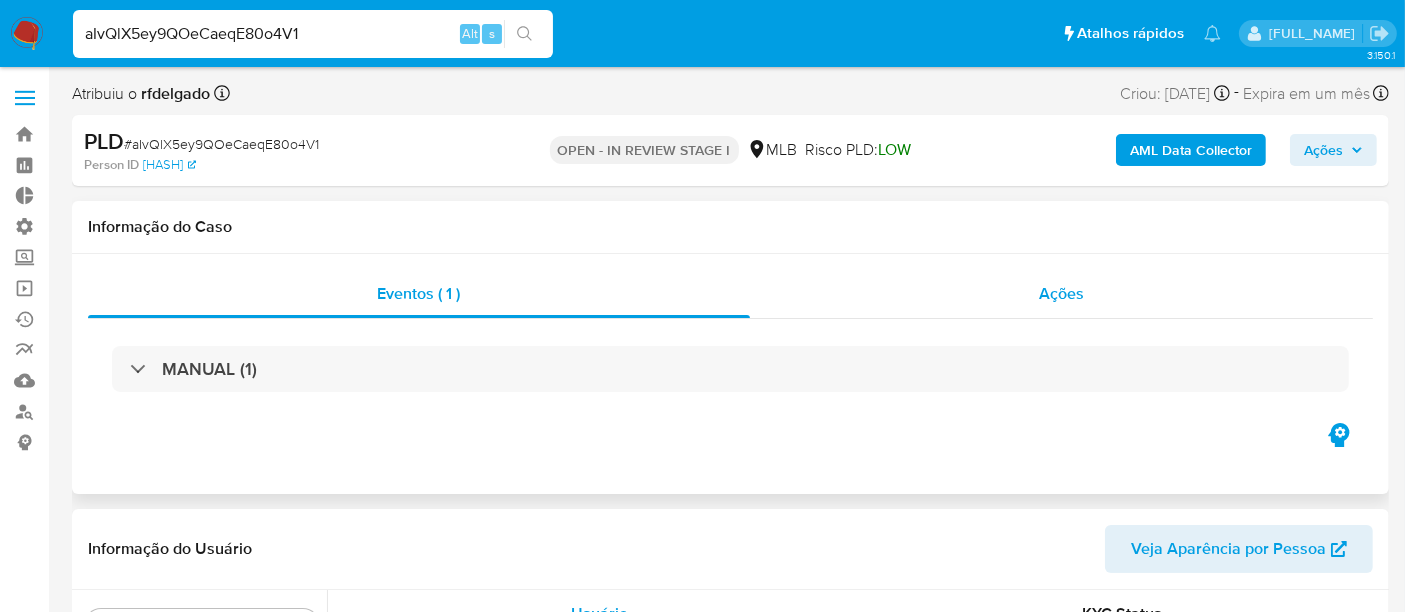 click on "Ações" at bounding box center [1061, 293] 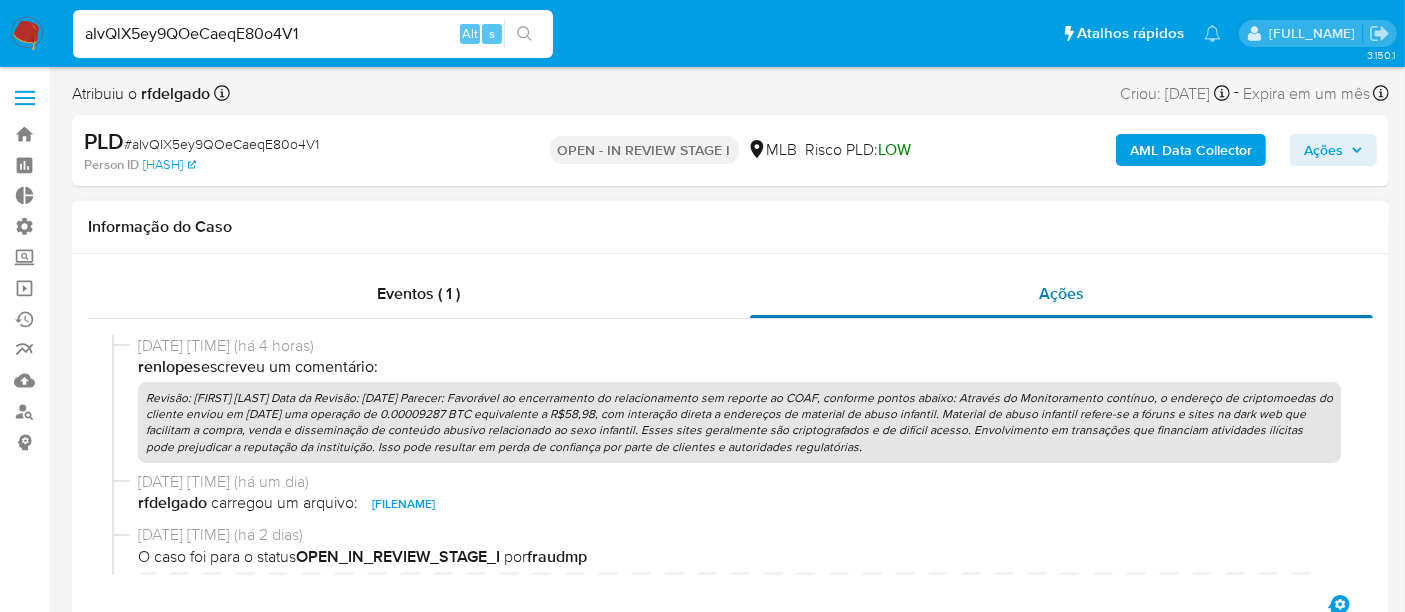 click on "Ações" at bounding box center [1061, 293] 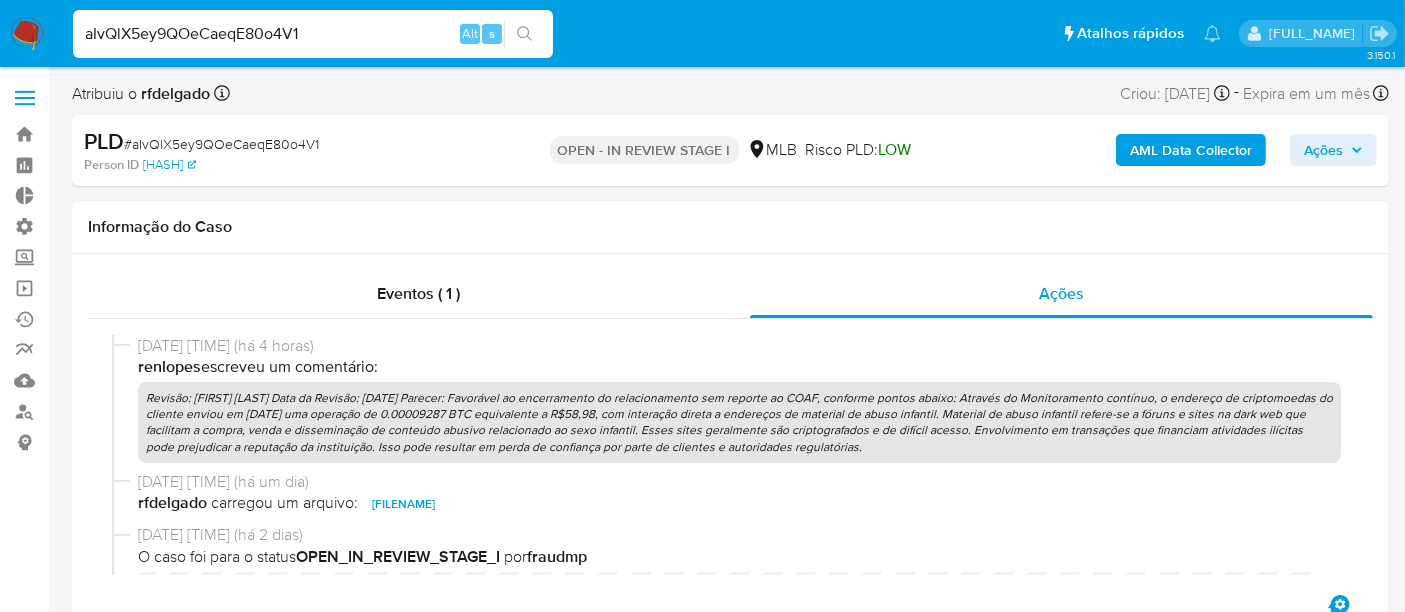 click 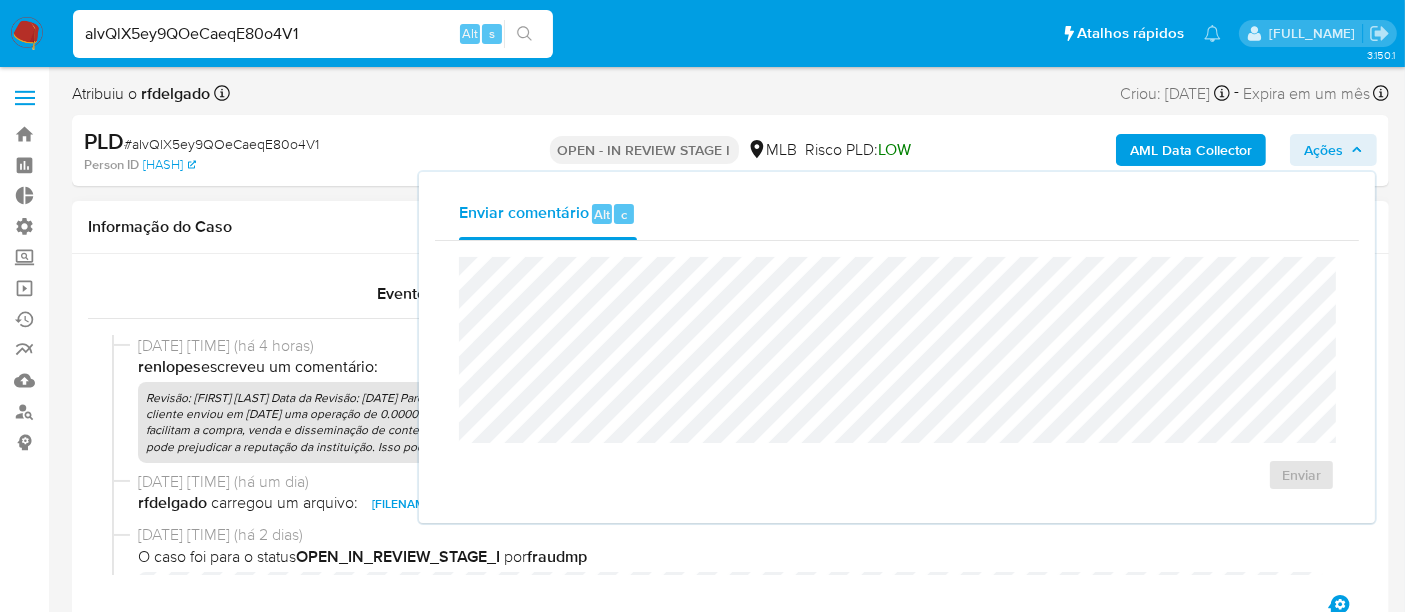 type 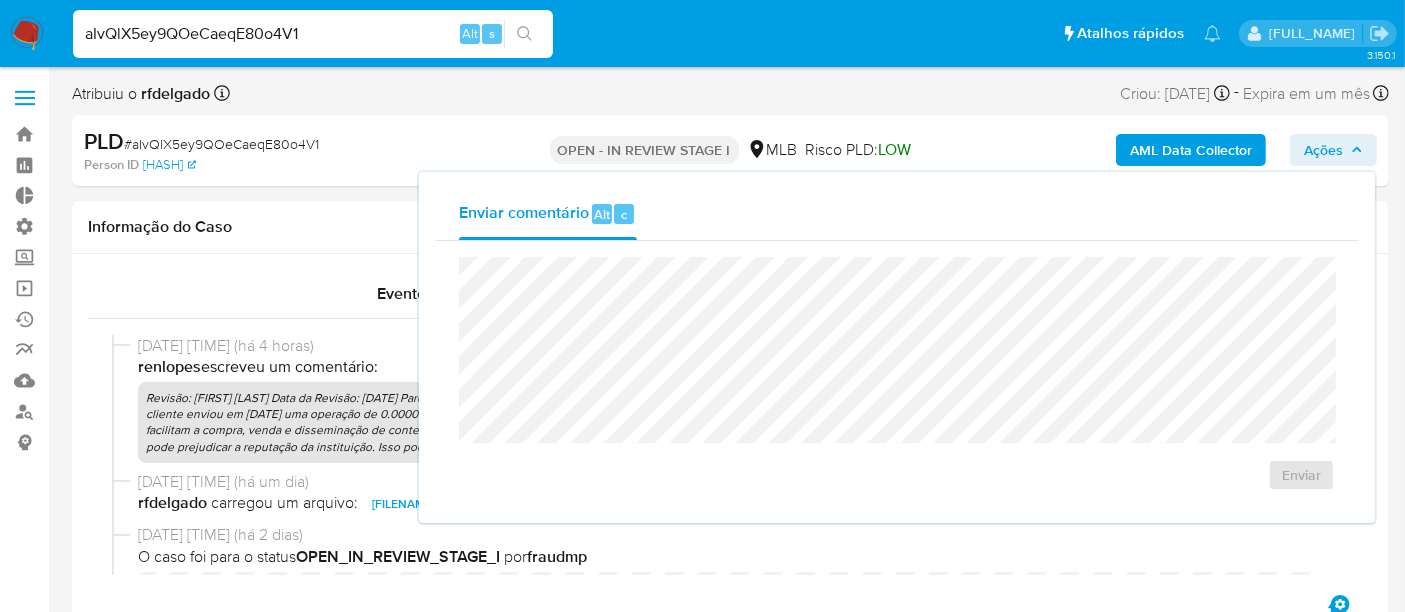 click on "Ações" at bounding box center [1333, 150] 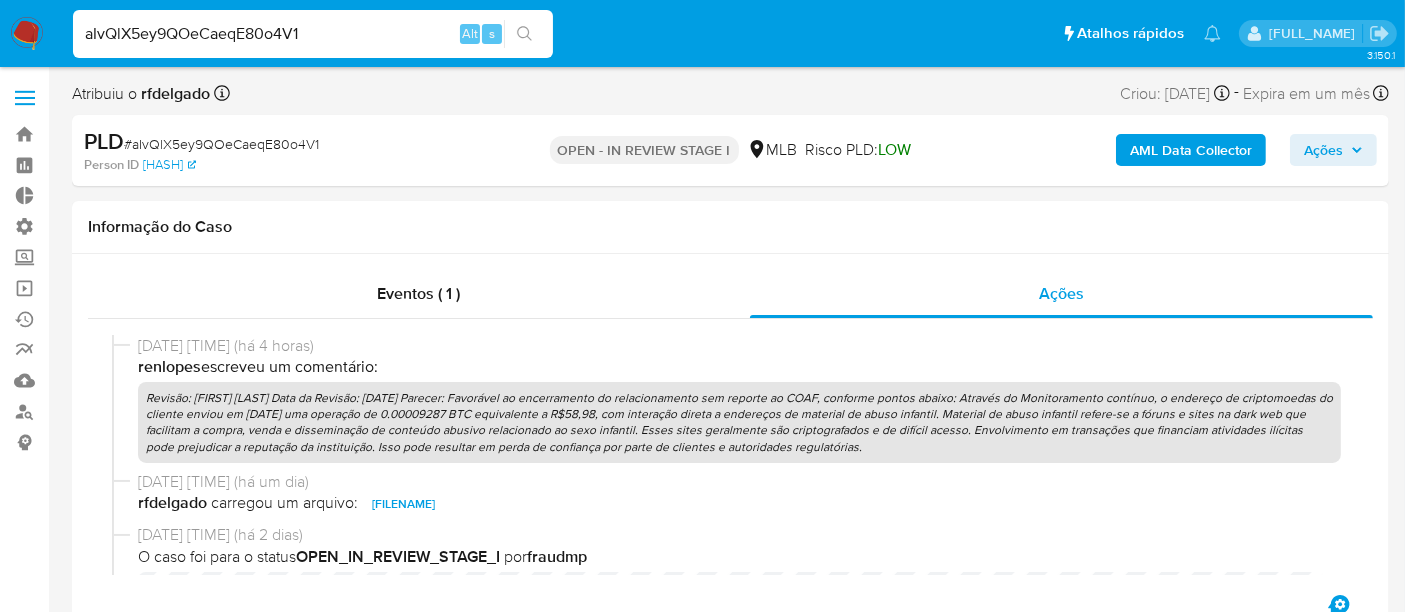 drag, startPoint x: 1331, startPoint y: 150, endPoint x: 1269, endPoint y: 155, distance: 62.201286 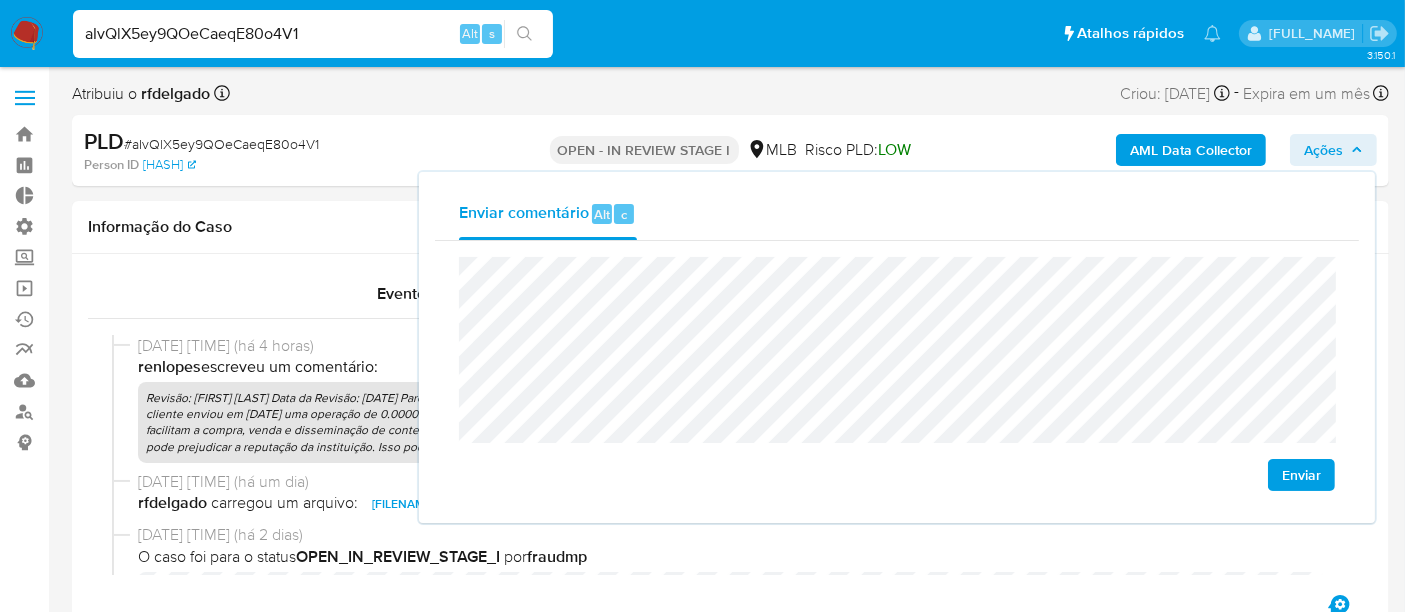 click on "Enviar" at bounding box center [1301, 475] 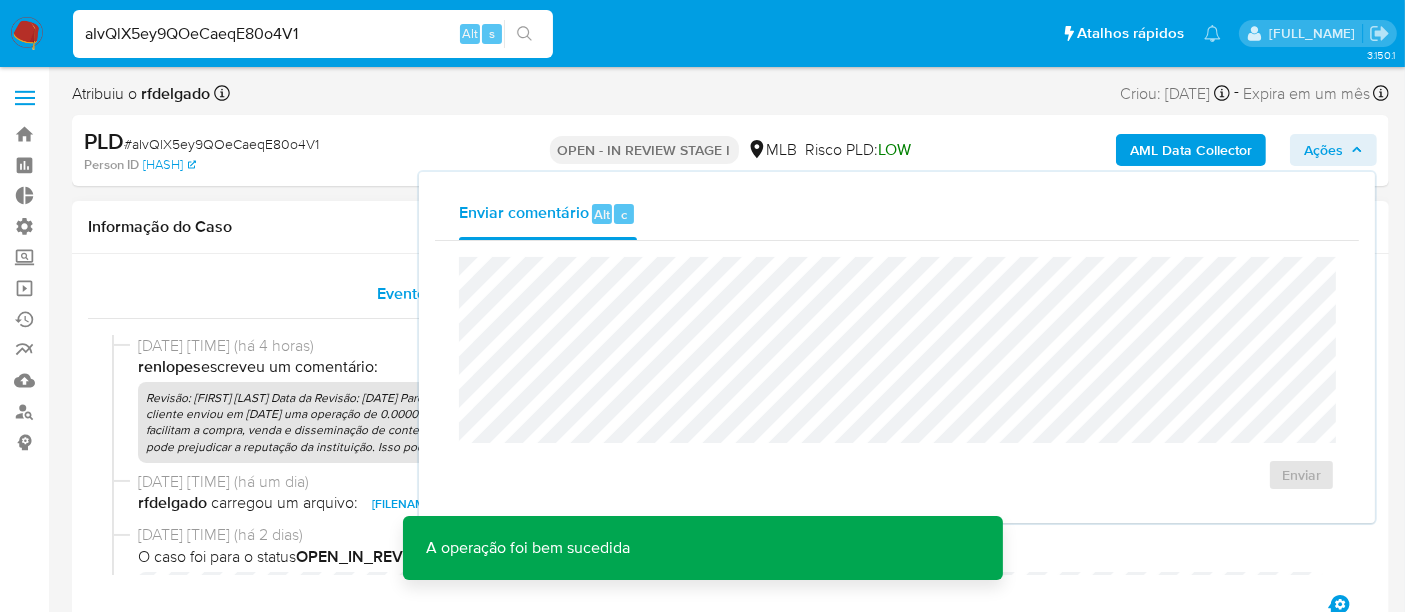 click on "Eventos ( 1 )" at bounding box center [419, 294] 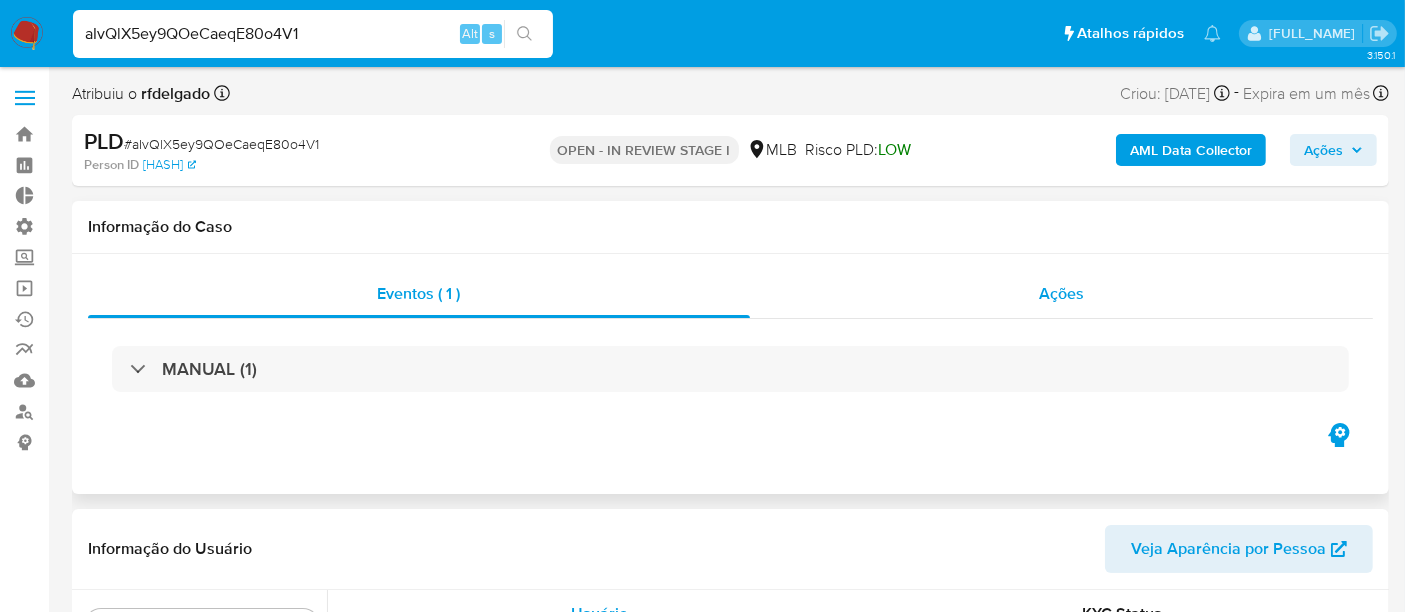 click on "Ações" at bounding box center [1061, 293] 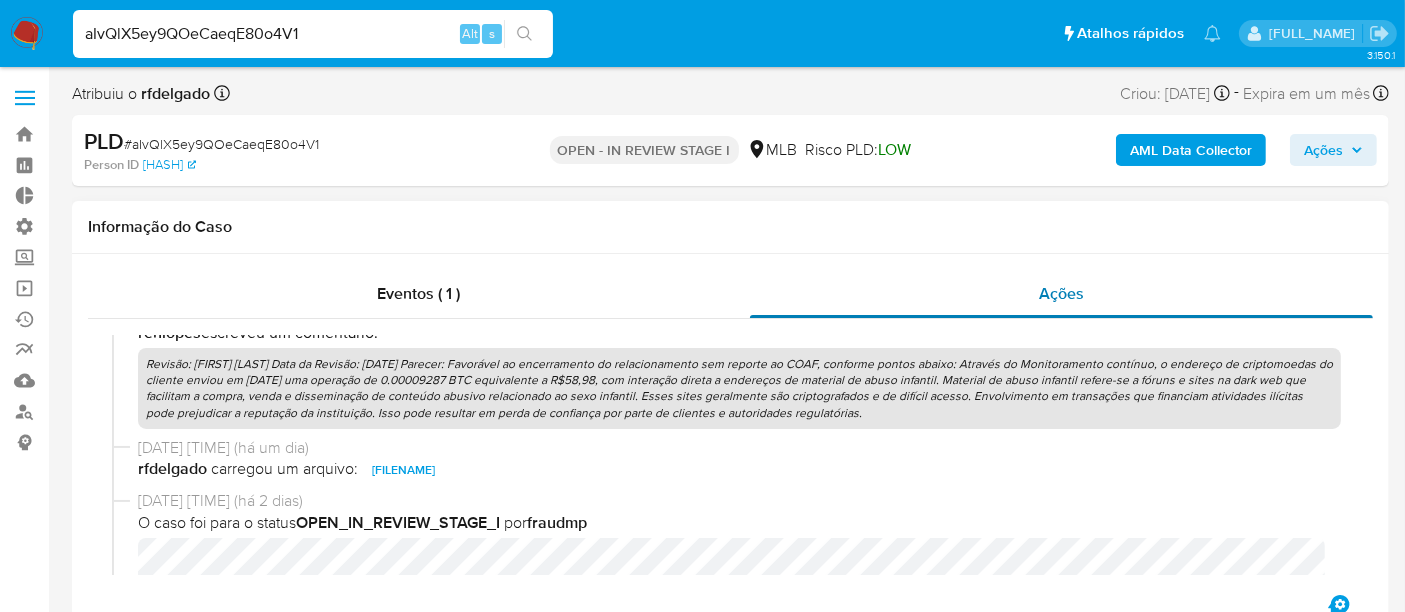 scroll, scrollTop: 0, scrollLeft: 0, axis: both 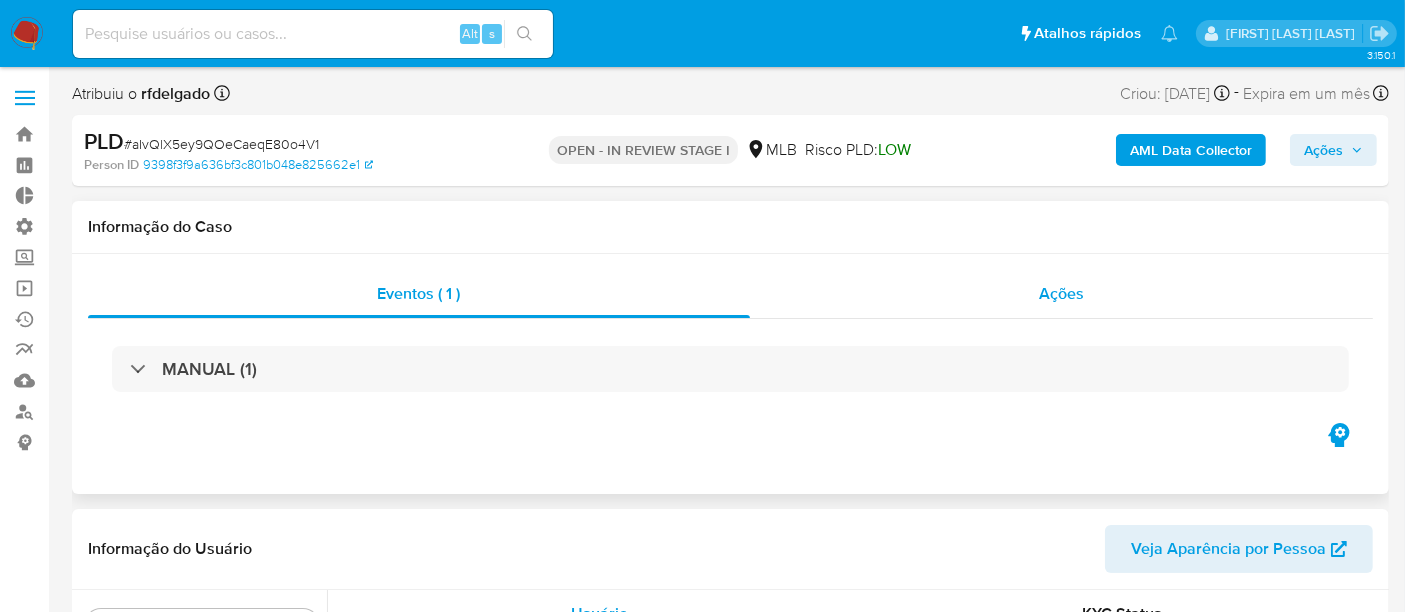 click on "Ações" at bounding box center [1061, 293] 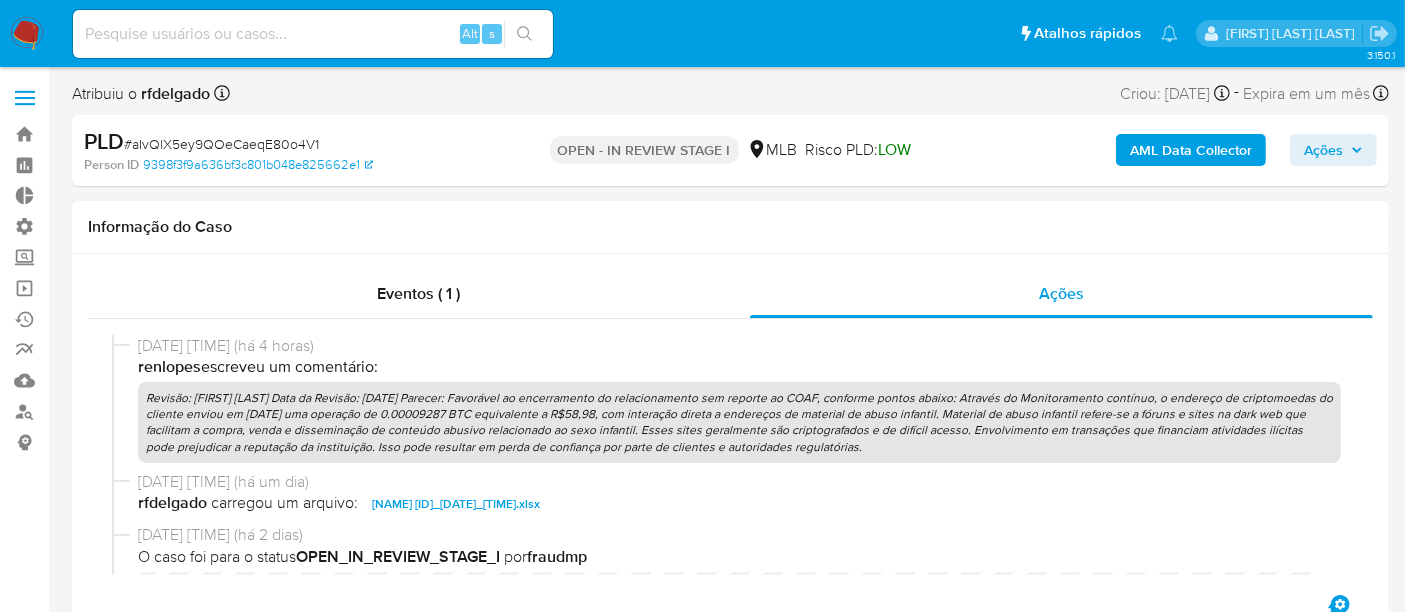select on "10" 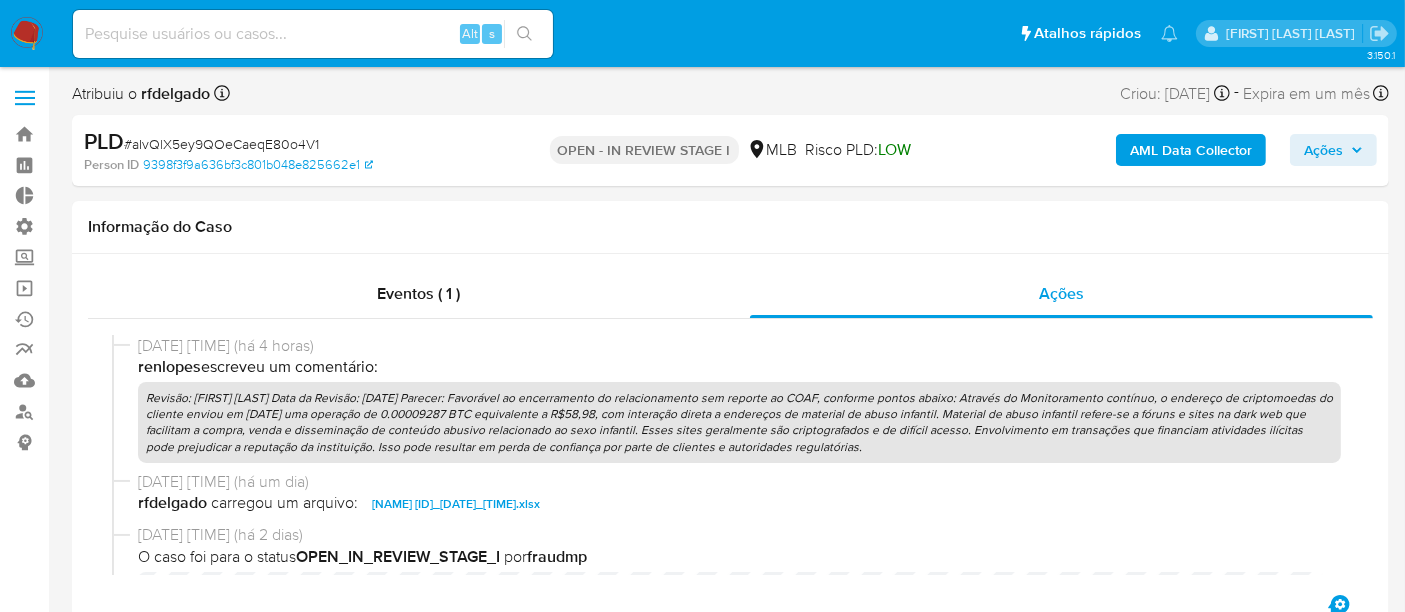 click on "Ações" at bounding box center (1323, 150) 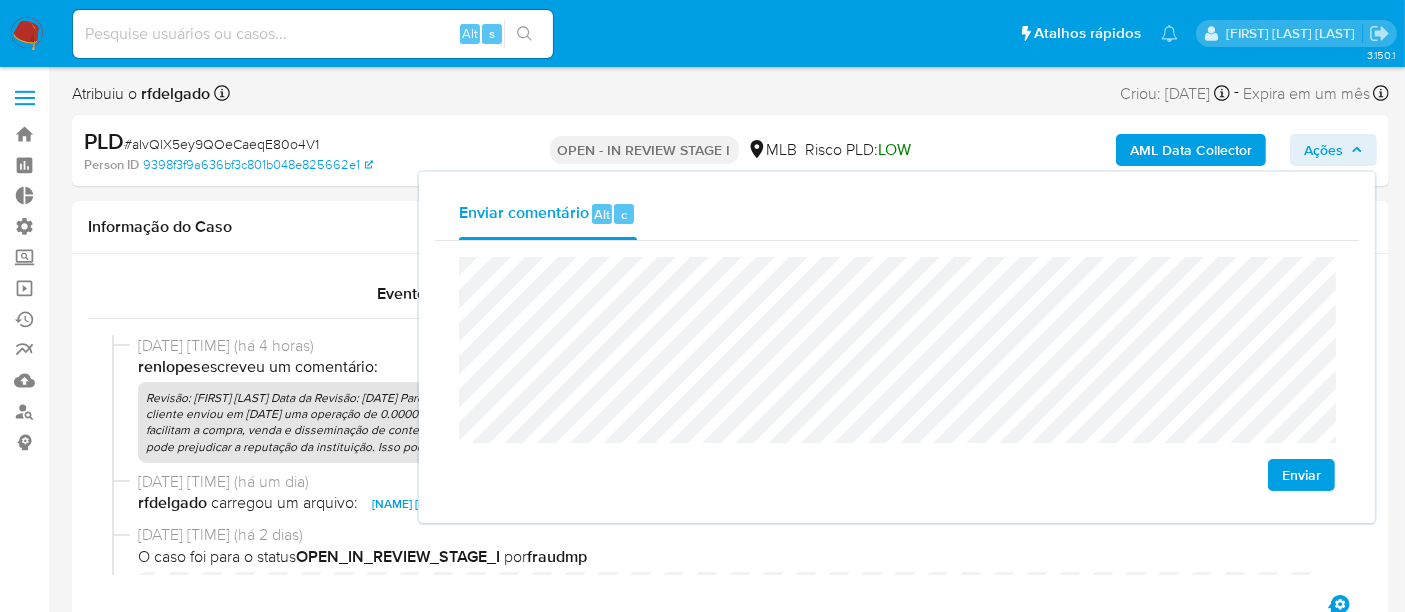 click on "Enviar" at bounding box center [1301, 475] 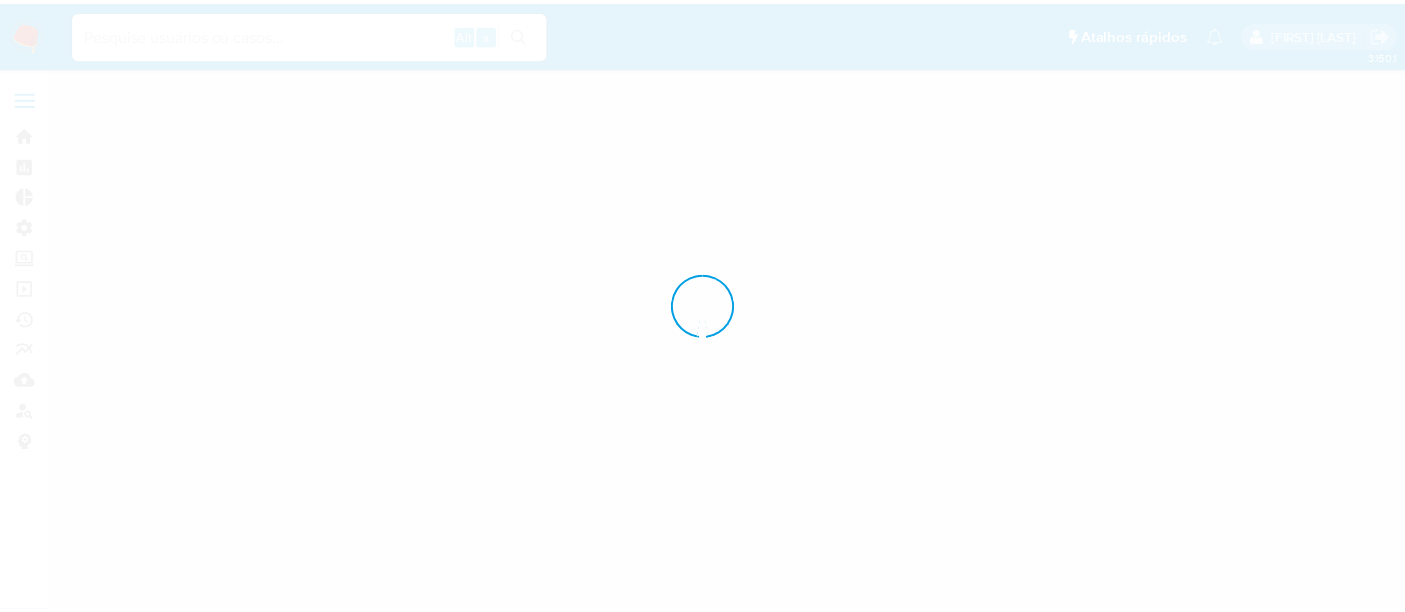 scroll, scrollTop: 0, scrollLeft: 0, axis: both 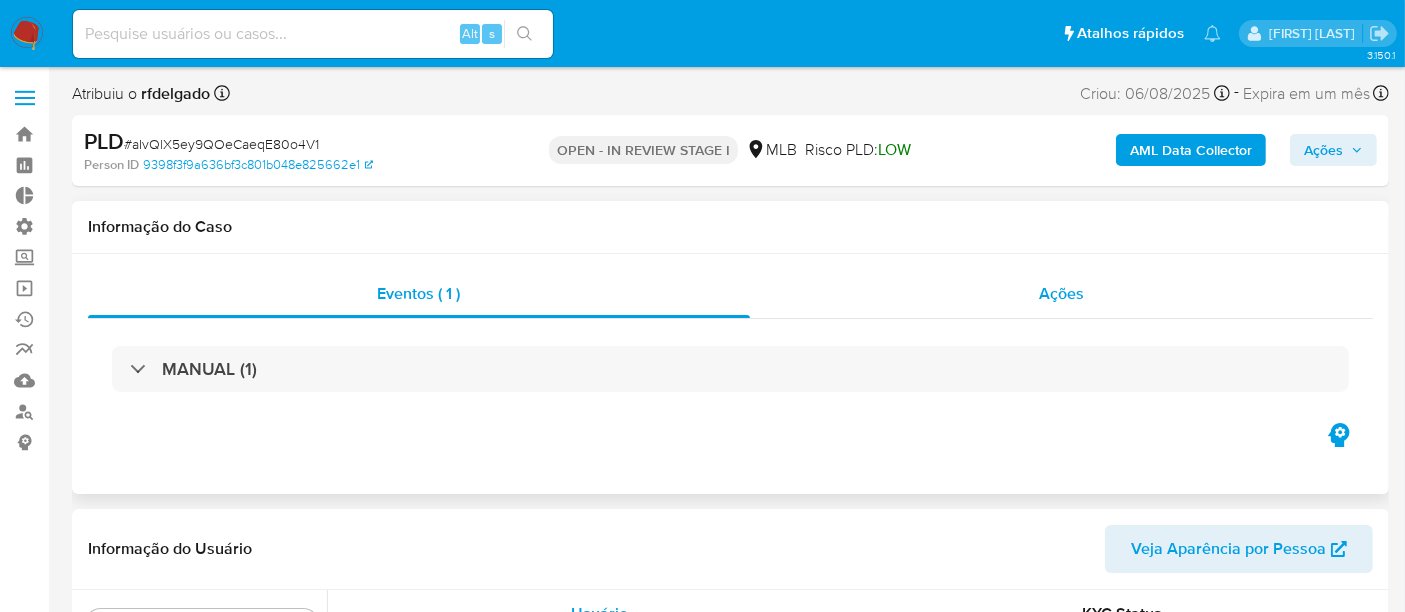 click on "Ações" at bounding box center (1061, 293) 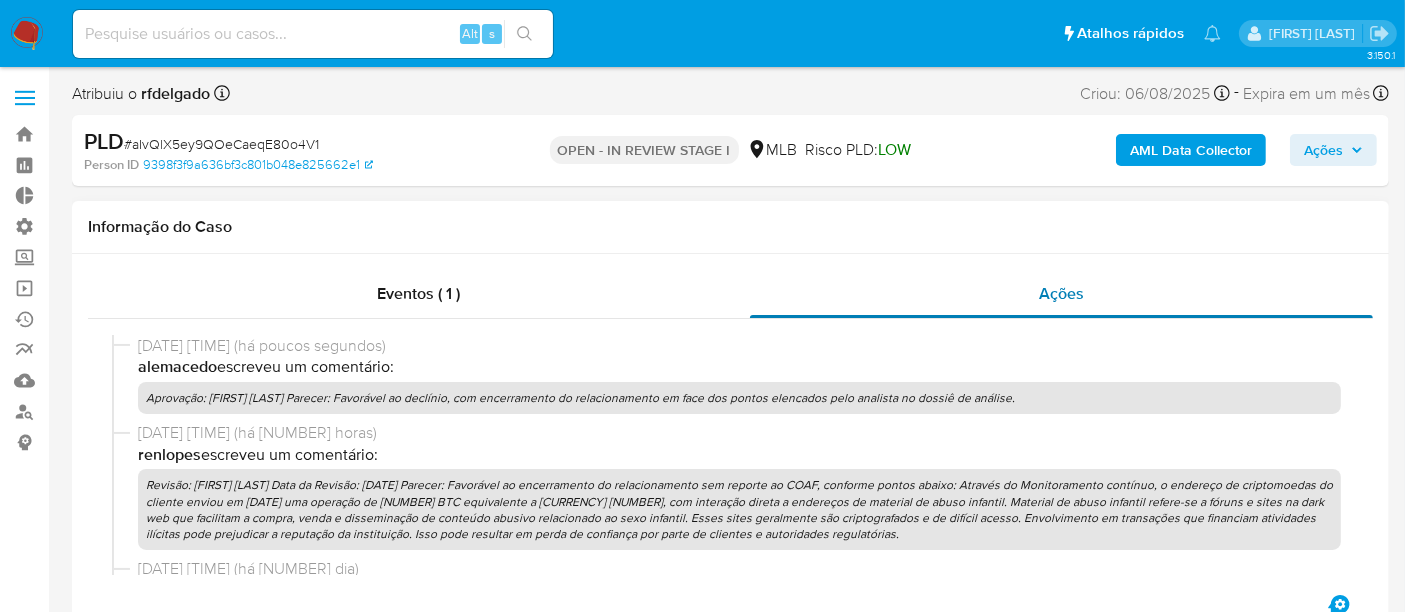 select on "10" 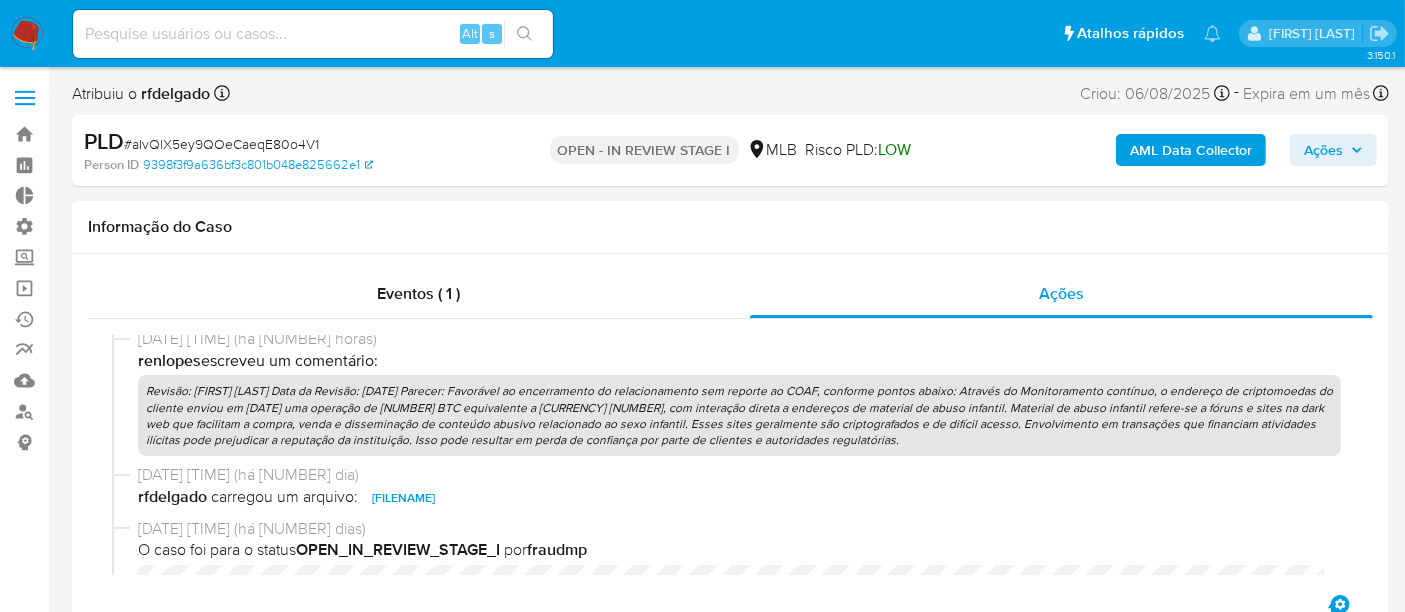 scroll, scrollTop: 191, scrollLeft: 0, axis: vertical 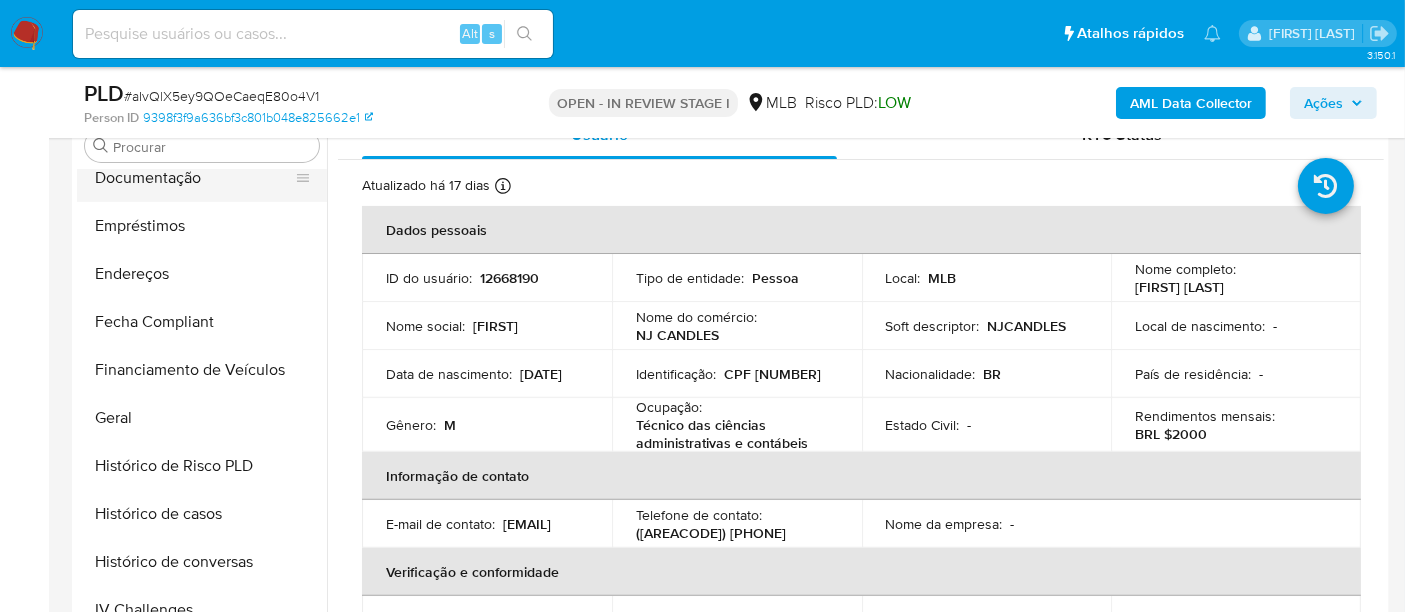 click on "Documentação" at bounding box center (194, 178) 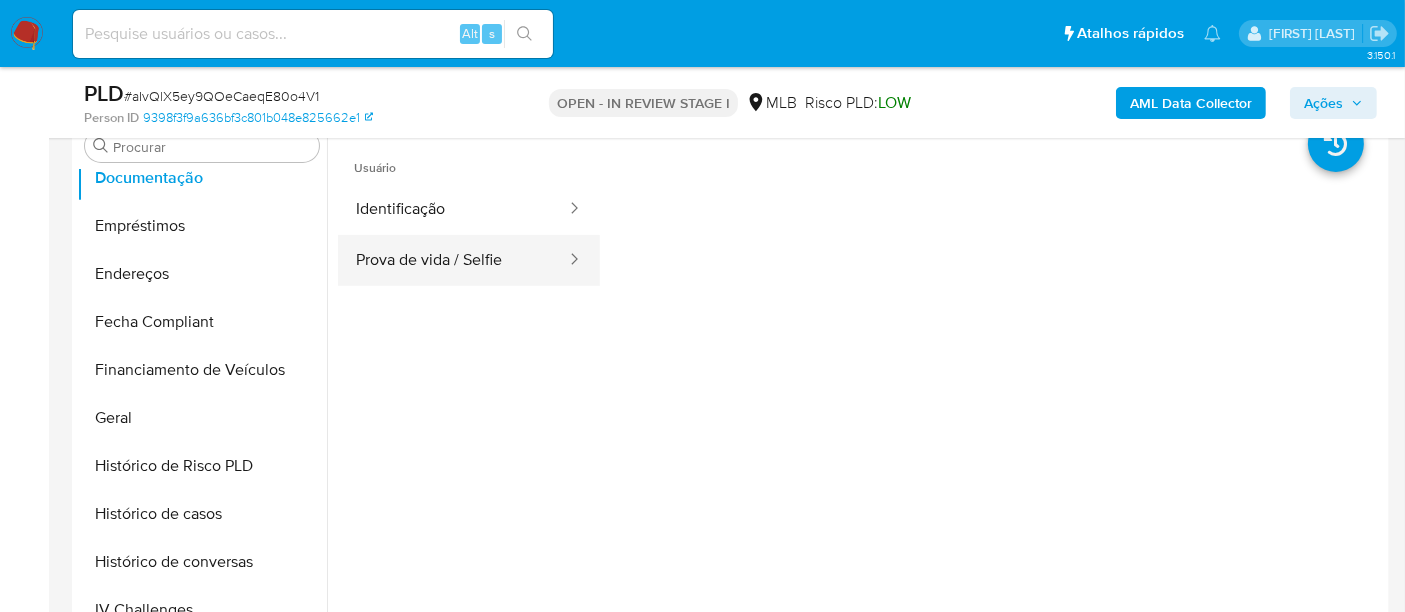 click on "Prova de vida / Selfie" at bounding box center [453, 260] 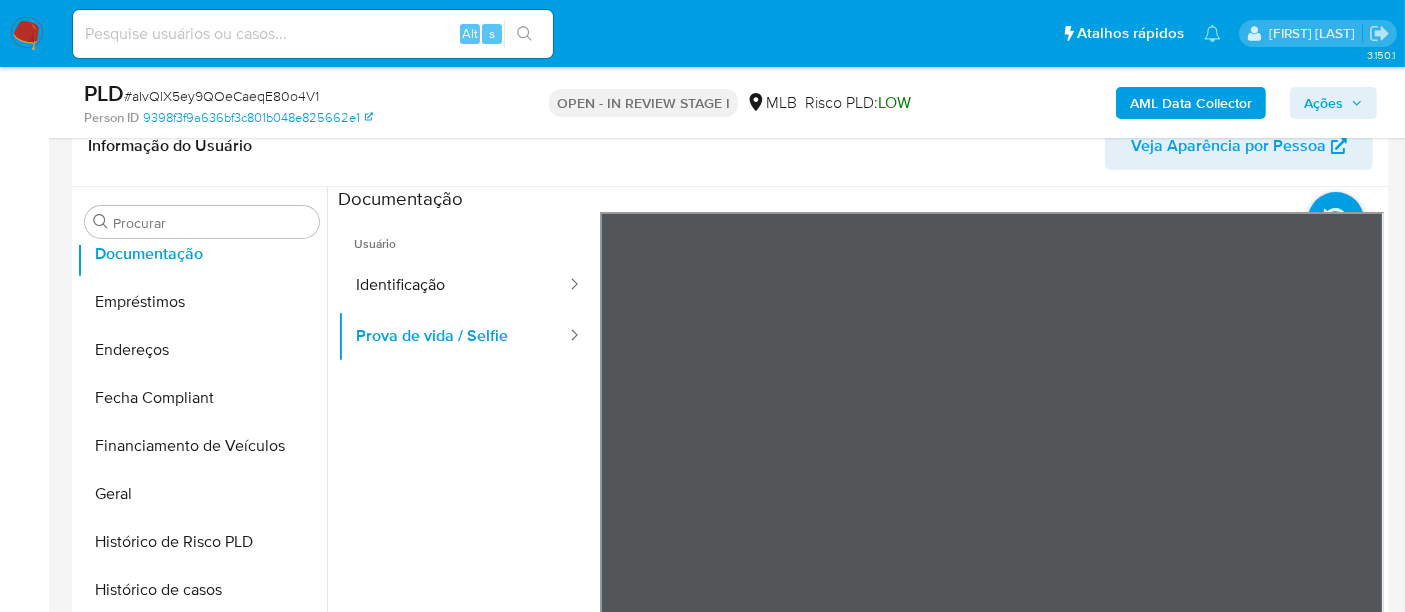 scroll, scrollTop: 444, scrollLeft: 0, axis: vertical 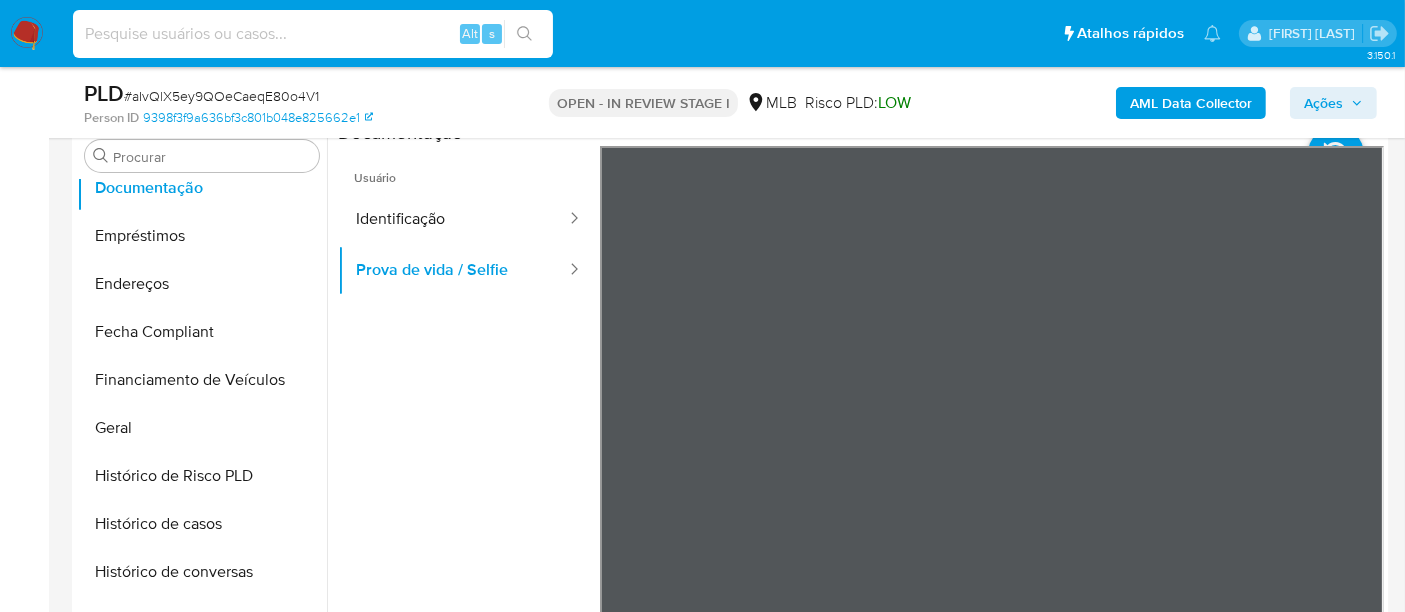 click at bounding box center [313, 34] 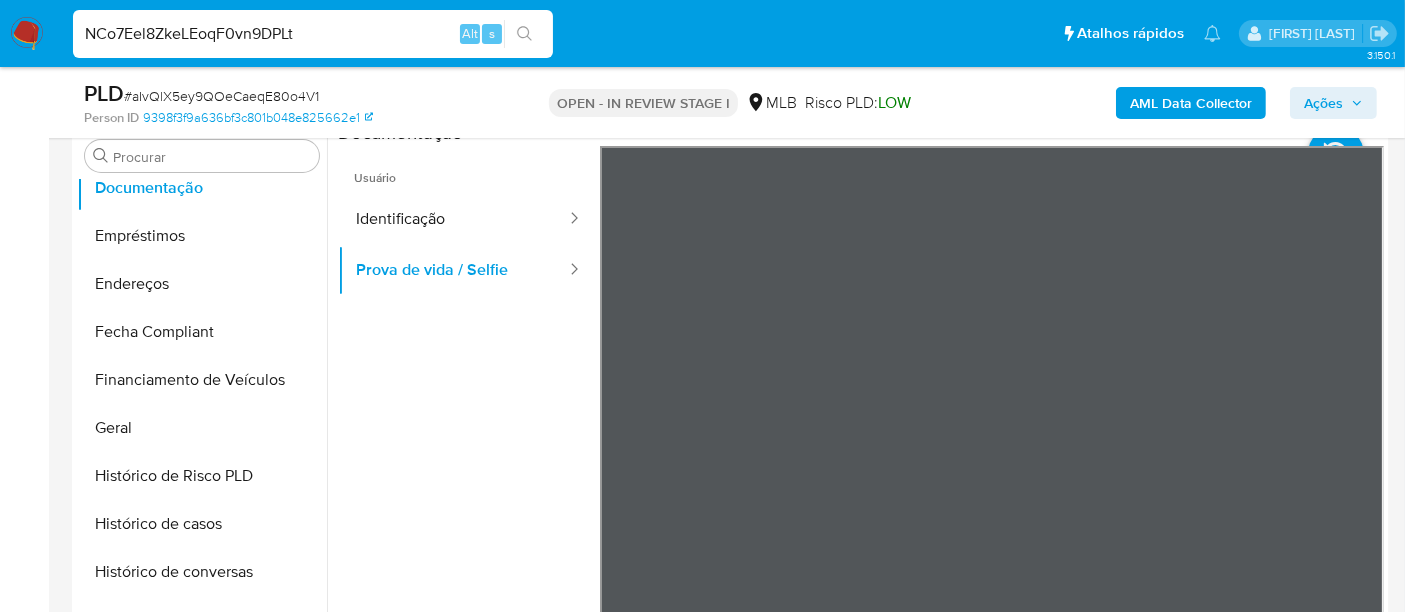 type on "NCo7Eel8ZkeLEoqF0vn9DPLt" 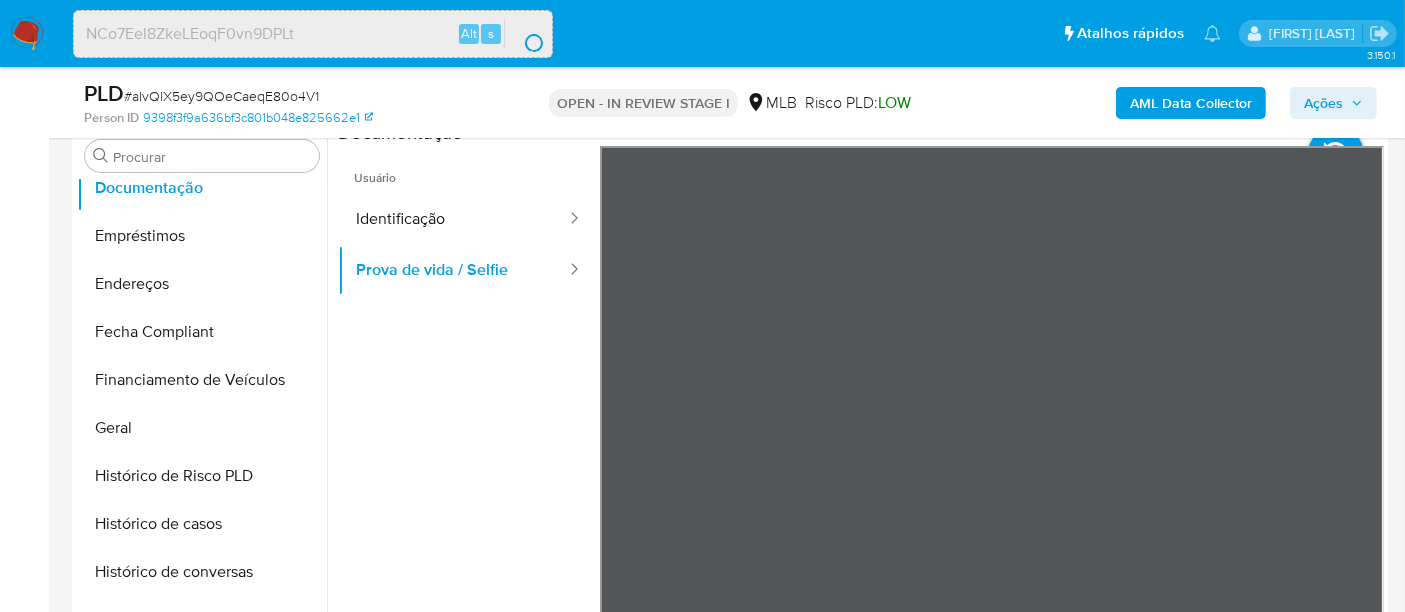 scroll, scrollTop: 0, scrollLeft: 0, axis: both 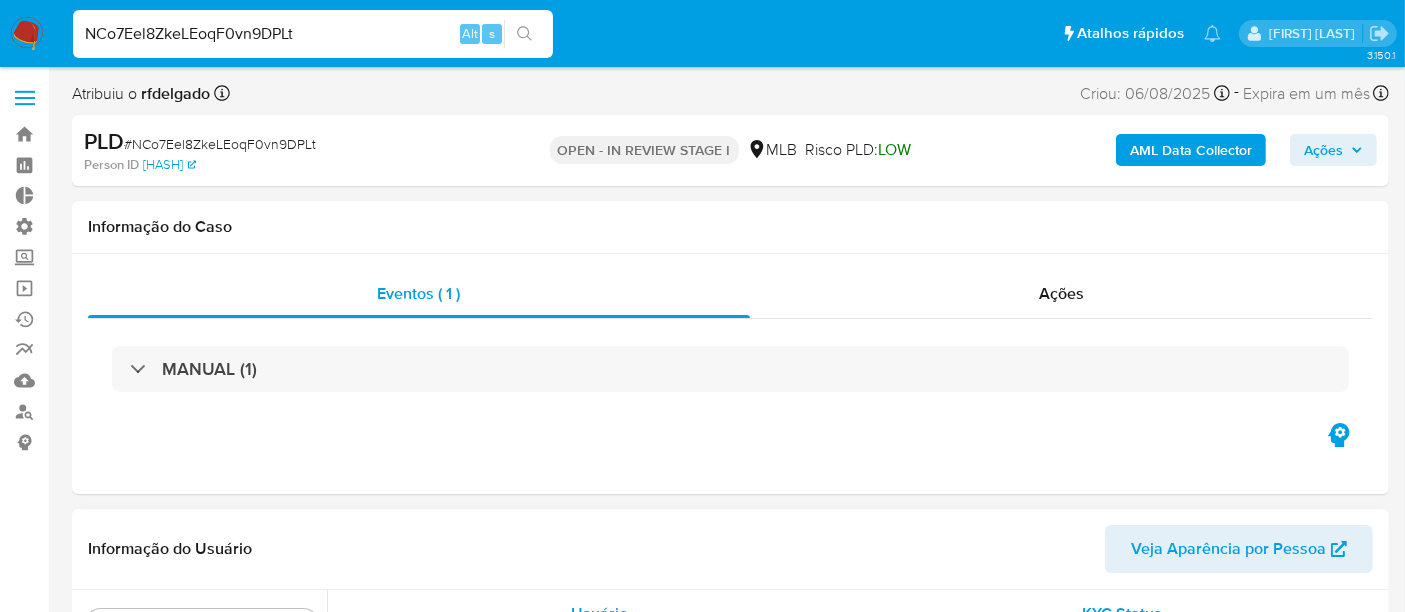 select on "10" 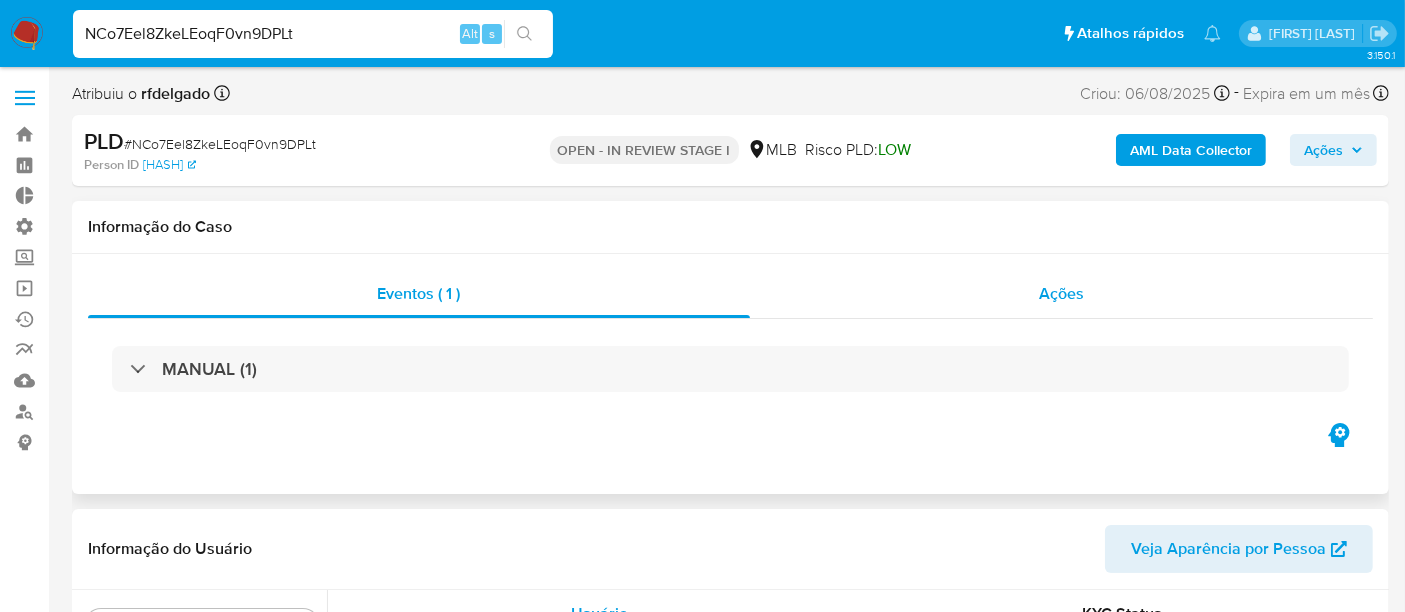click on "Ações" at bounding box center (1062, 294) 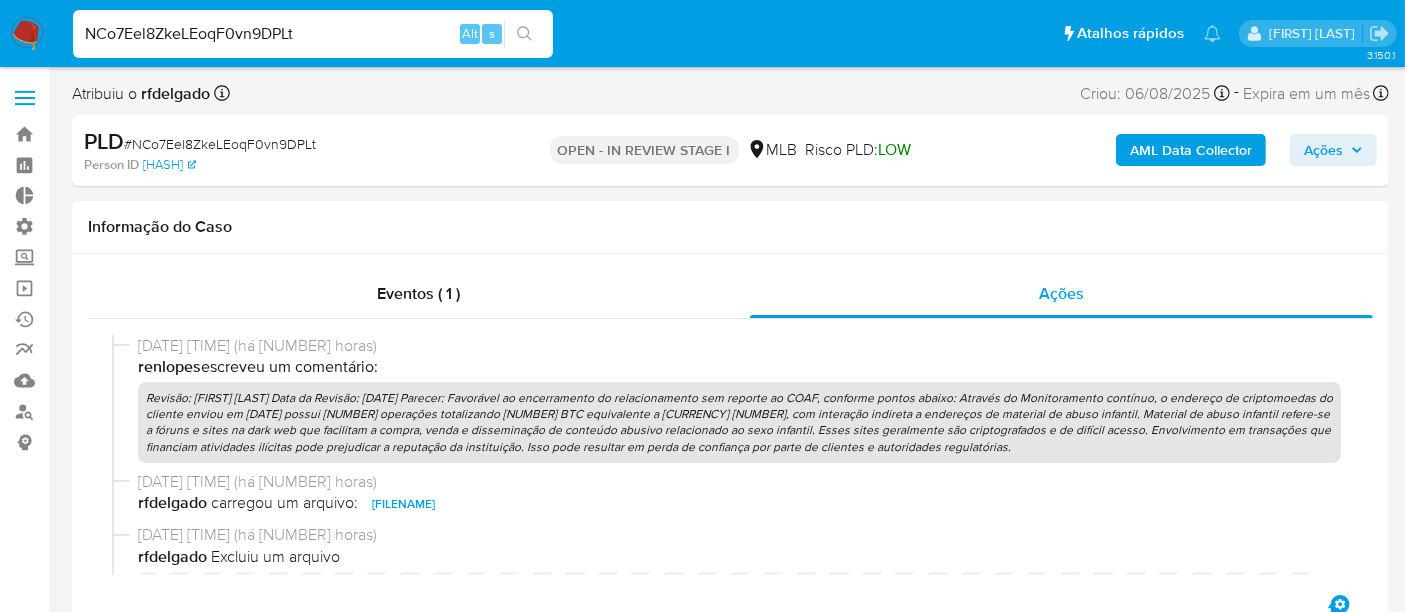 click on "Ações" at bounding box center (1323, 150) 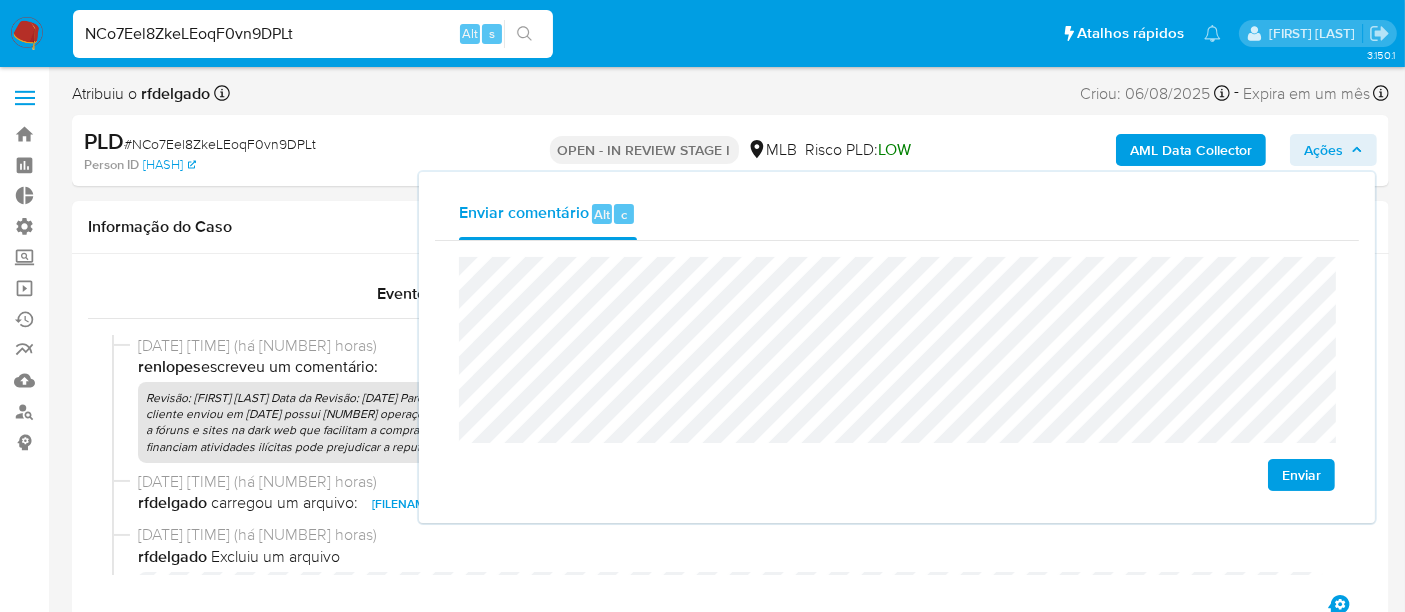click on "Enviar" at bounding box center (1301, 475) 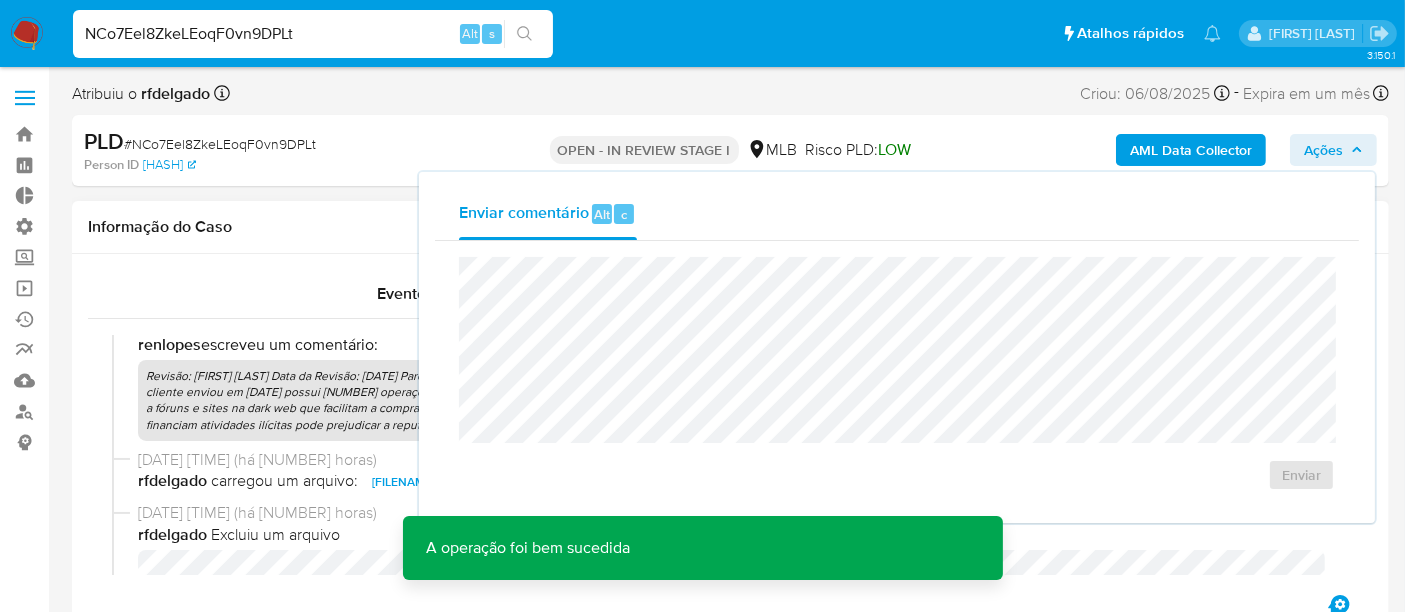 scroll, scrollTop: 0, scrollLeft: 0, axis: both 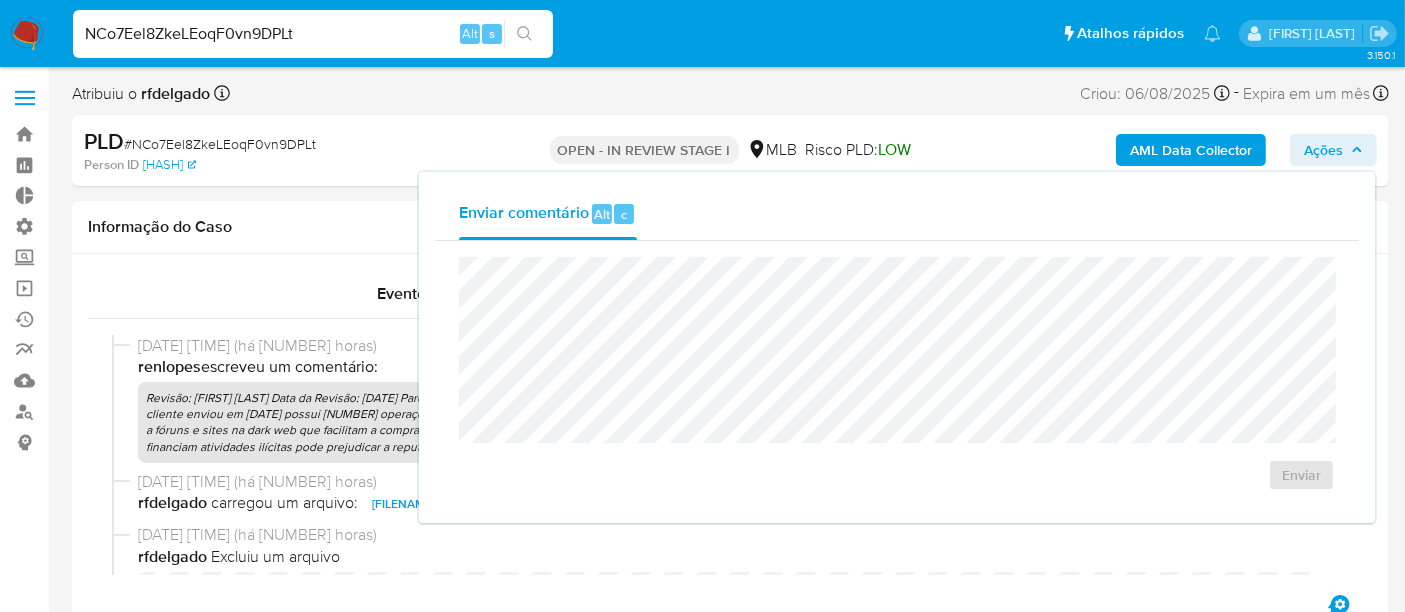 click on "Ações" at bounding box center (1323, 150) 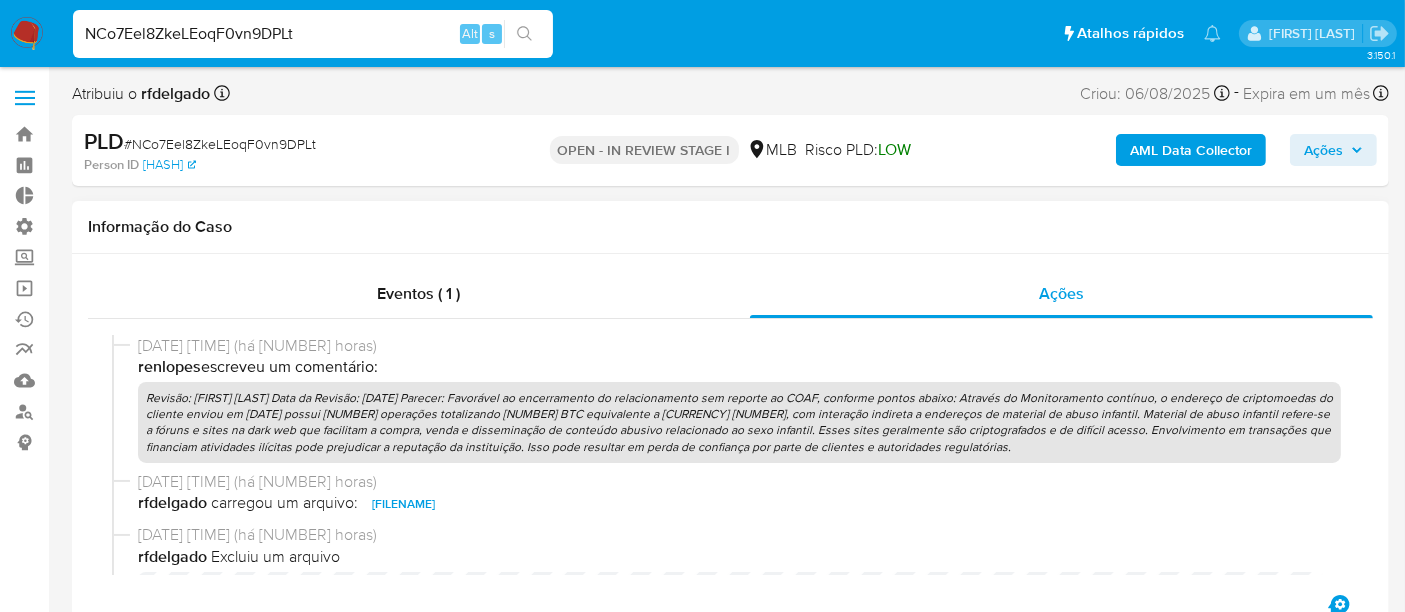 scroll, scrollTop: 258, scrollLeft: 0, axis: vertical 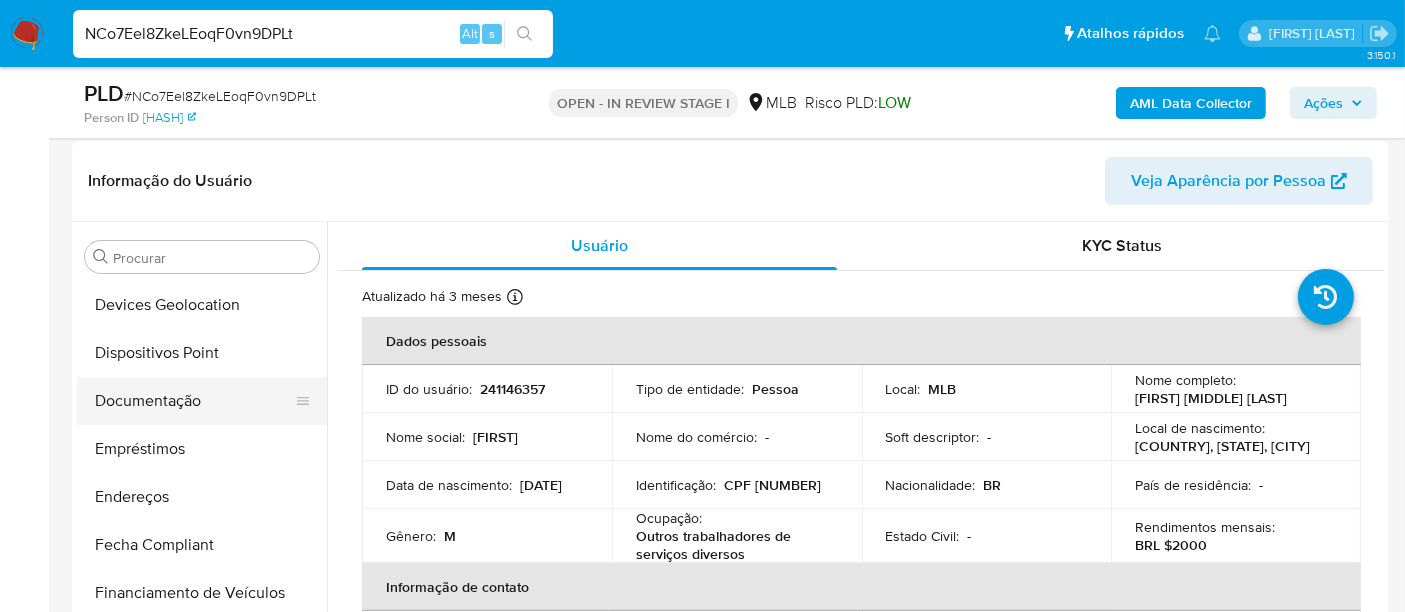 click on "Documentação" at bounding box center [194, 401] 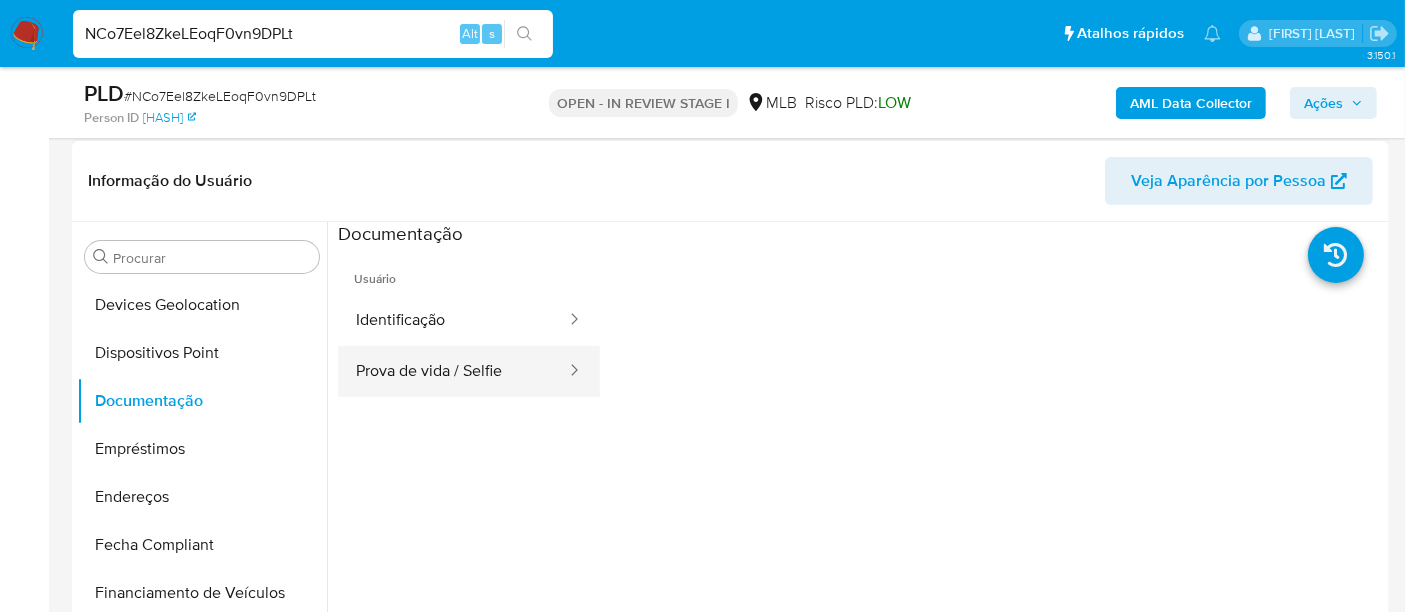 click on "Prova de vida / Selfie" at bounding box center [453, 371] 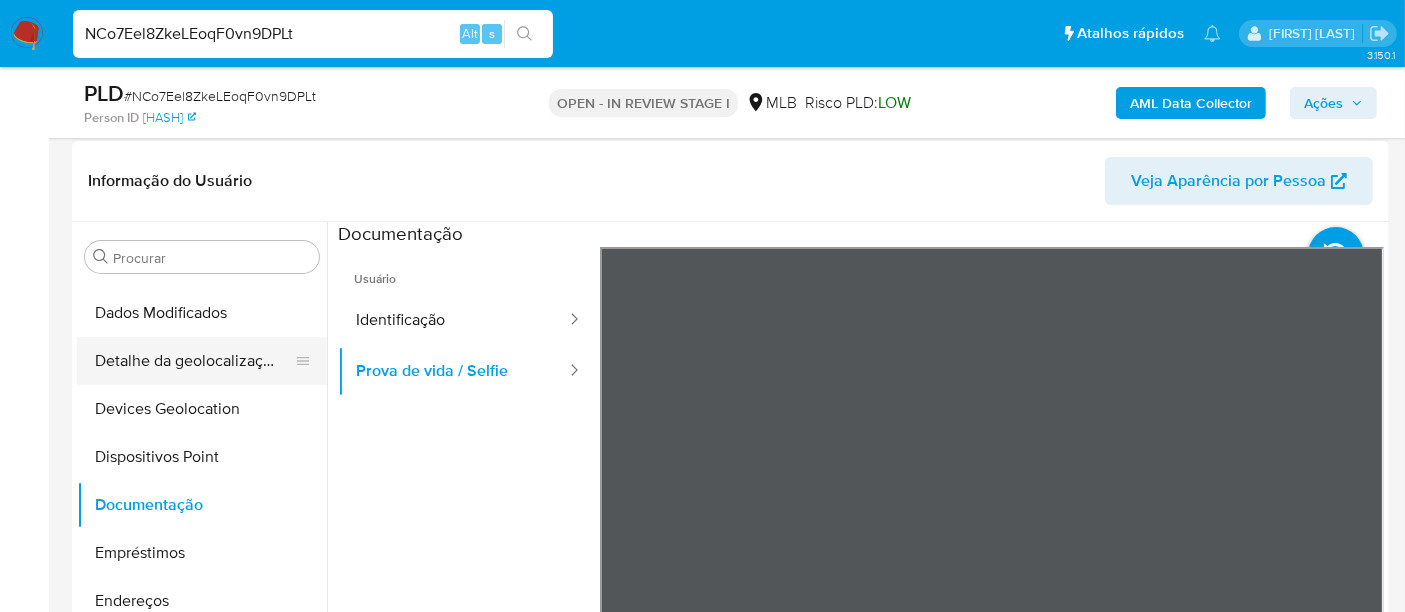 scroll, scrollTop: 66, scrollLeft: 0, axis: vertical 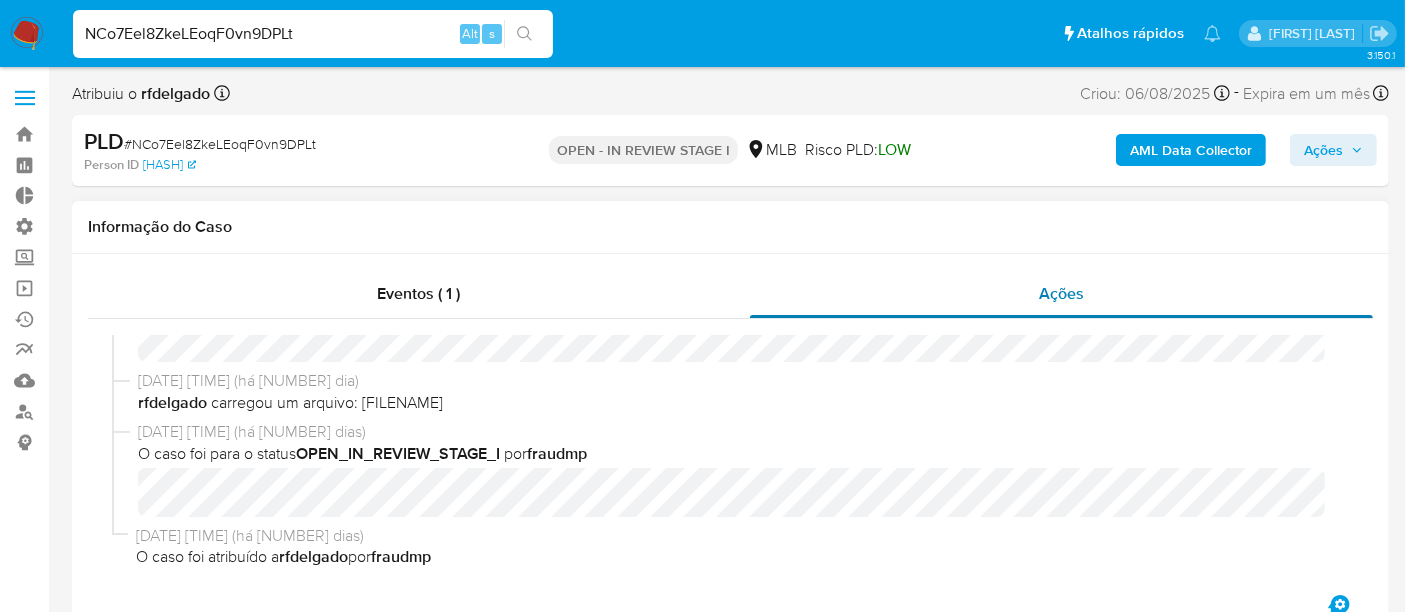 click on "Ações" at bounding box center (1062, 294) 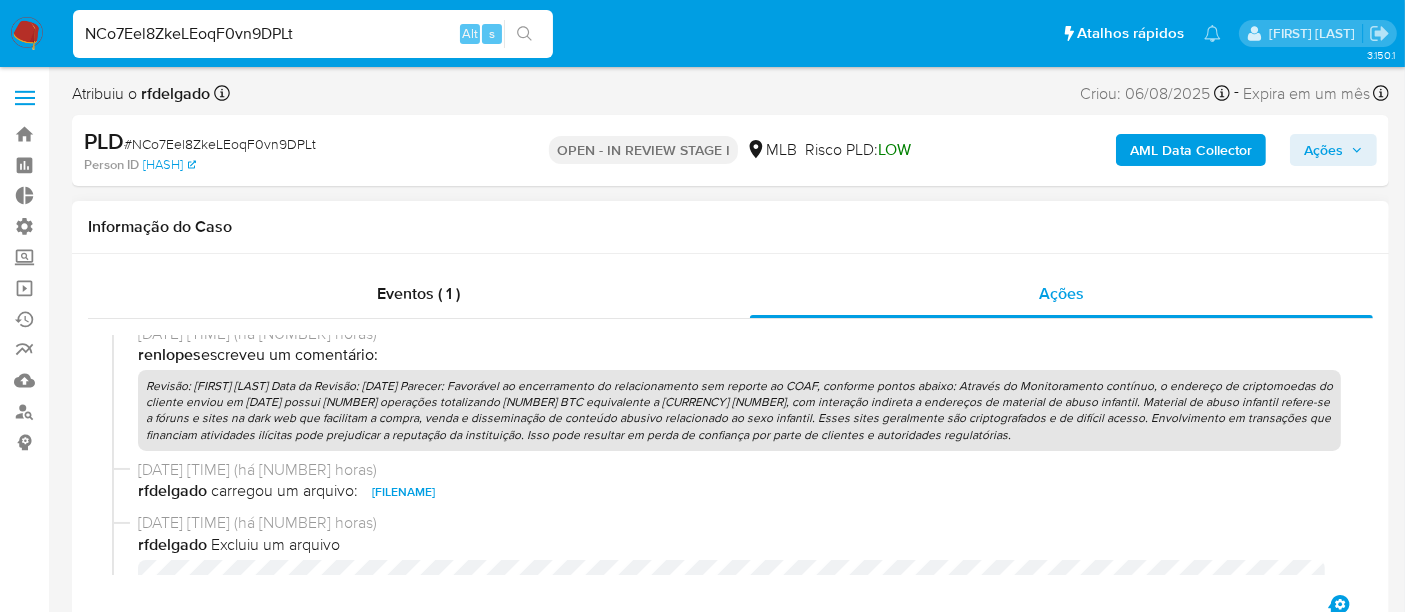 scroll, scrollTop: 0, scrollLeft: 0, axis: both 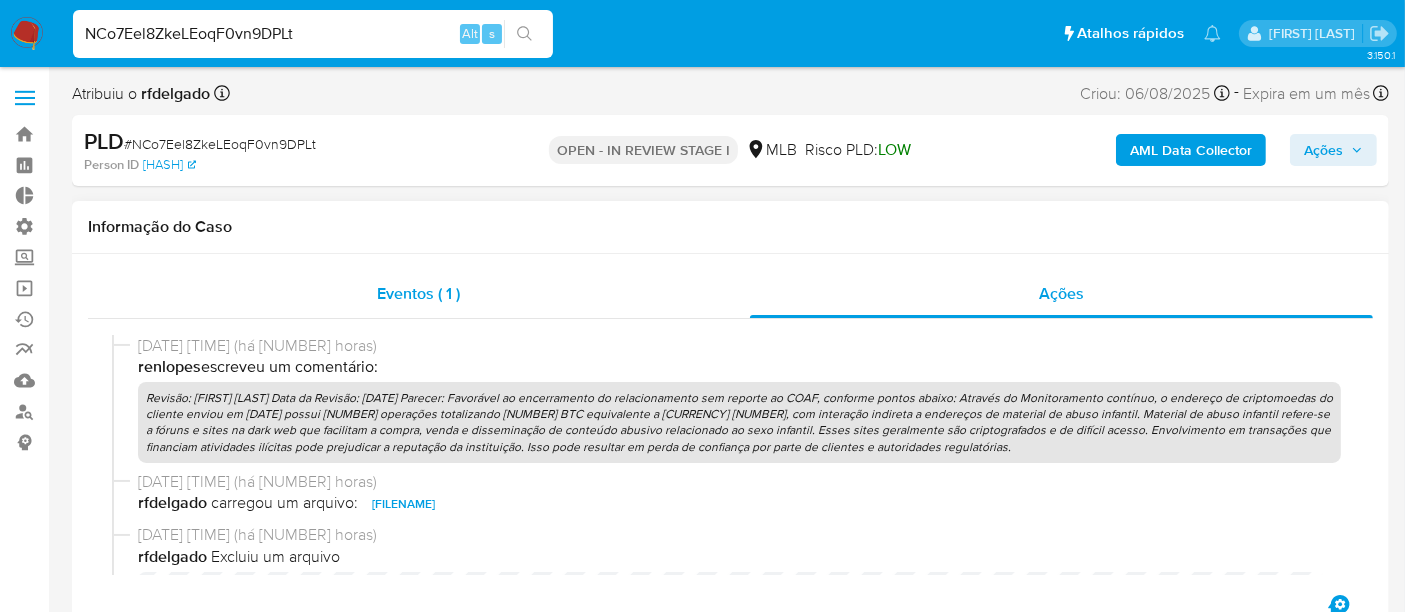 click on "Eventos ( 1 )" at bounding box center [418, 293] 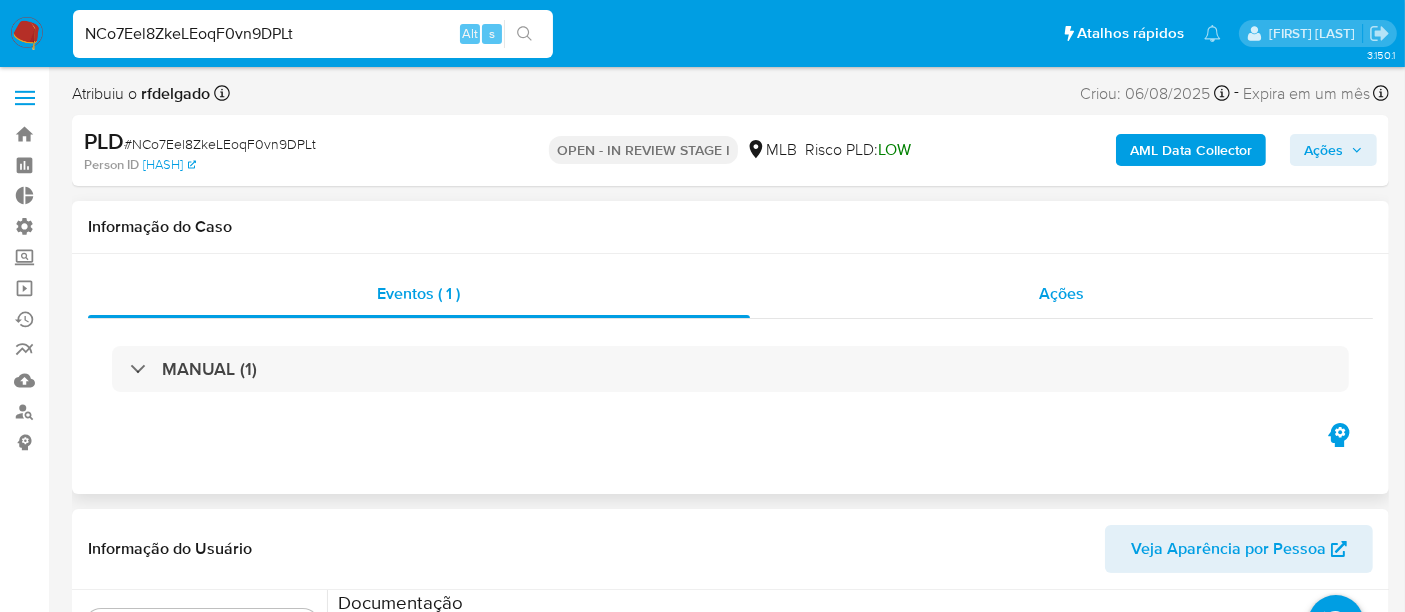 click on "Ações" at bounding box center [1061, 293] 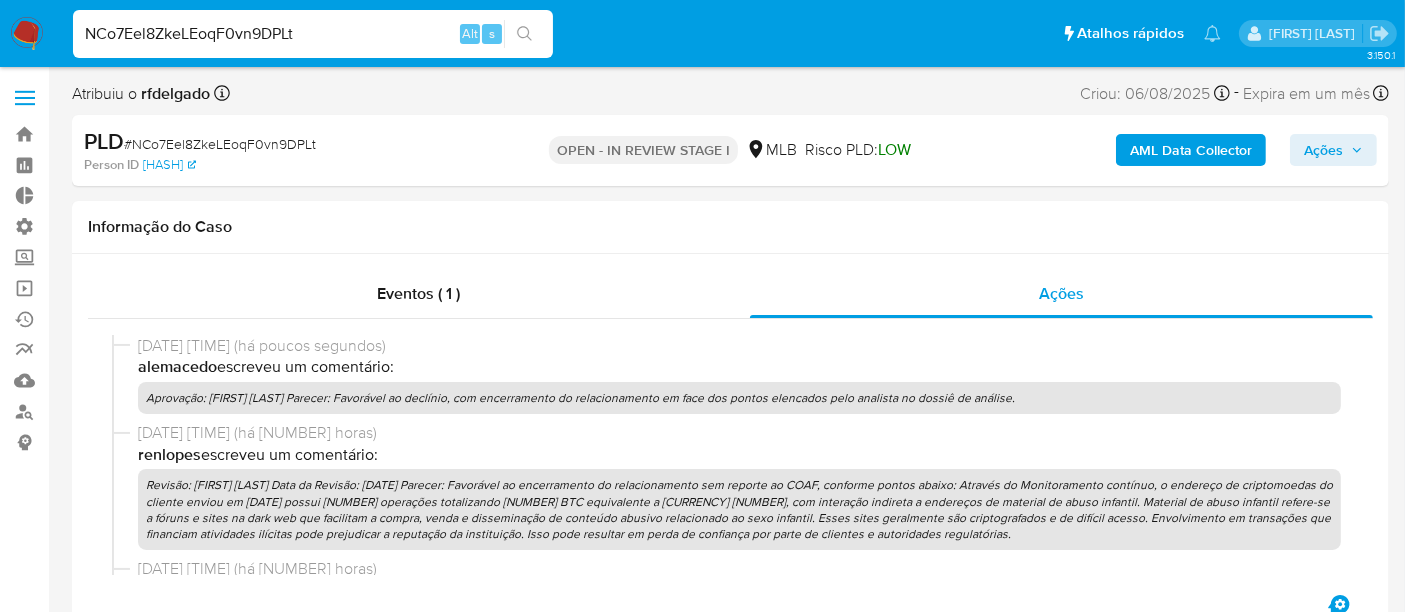 drag, startPoint x: 299, startPoint y: 34, endPoint x: 12, endPoint y: 33, distance: 287.00174 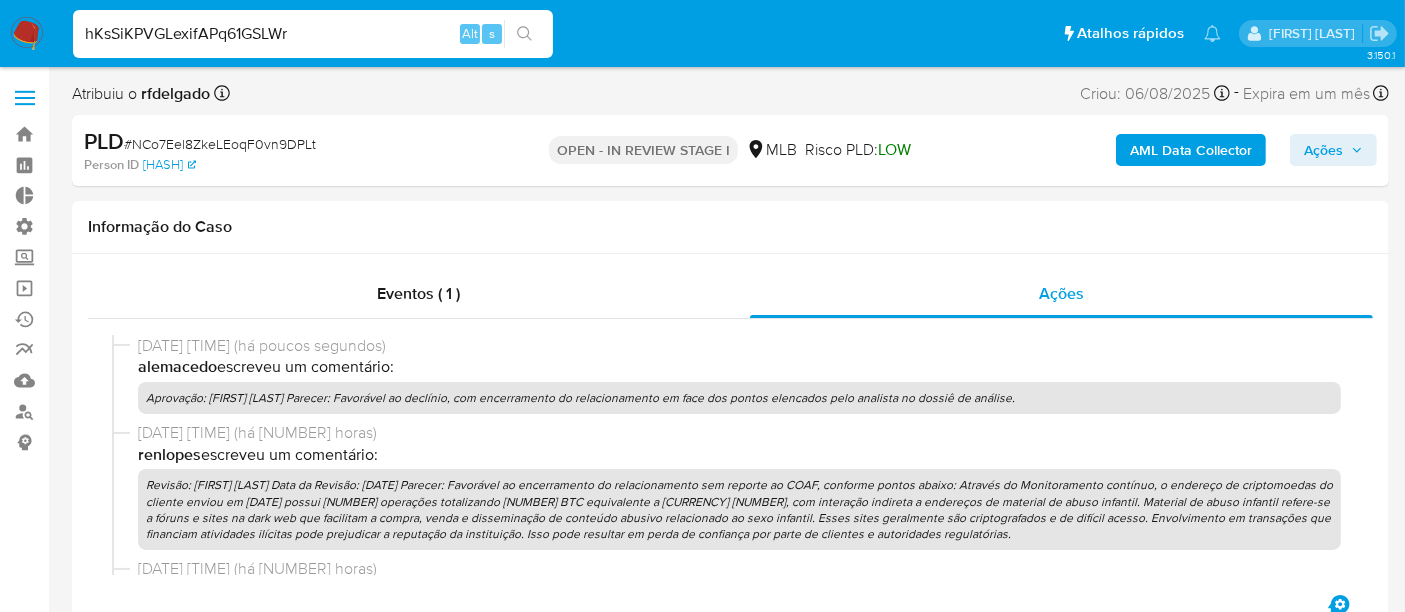 type on "hKsSiKPVGLexifAPq61GSLWr" 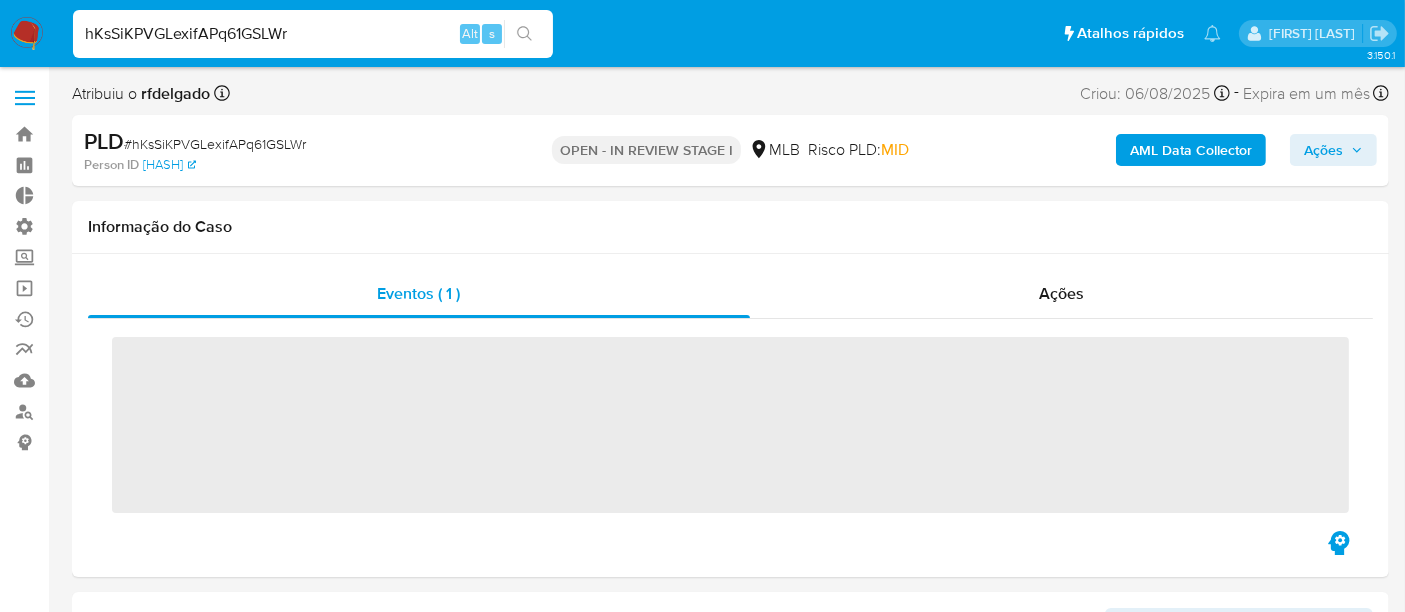scroll, scrollTop: 844, scrollLeft: 0, axis: vertical 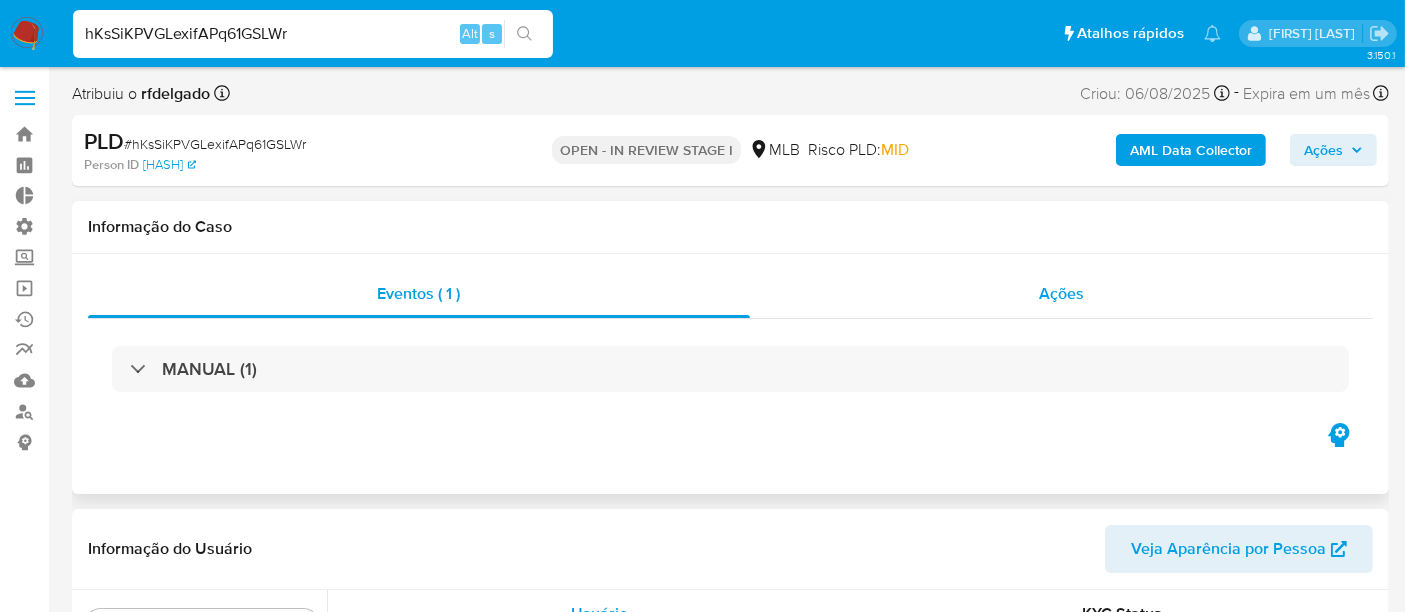 select on "10" 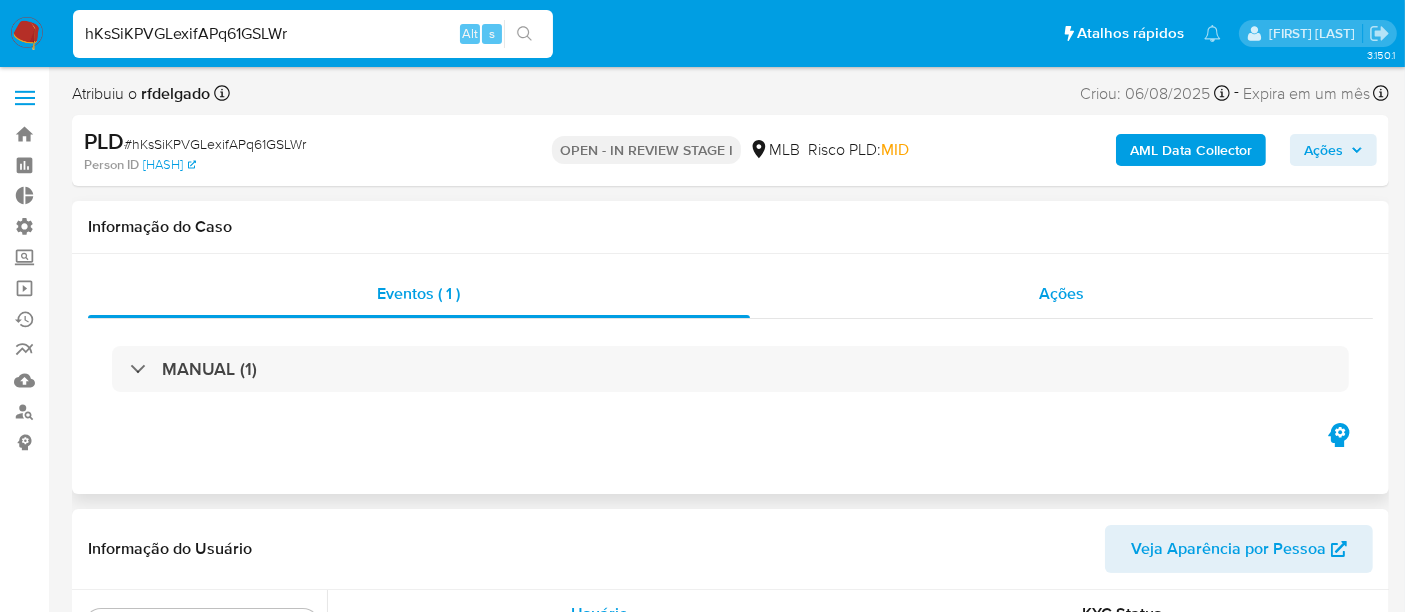 click on "Ações" at bounding box center [1061, 293] 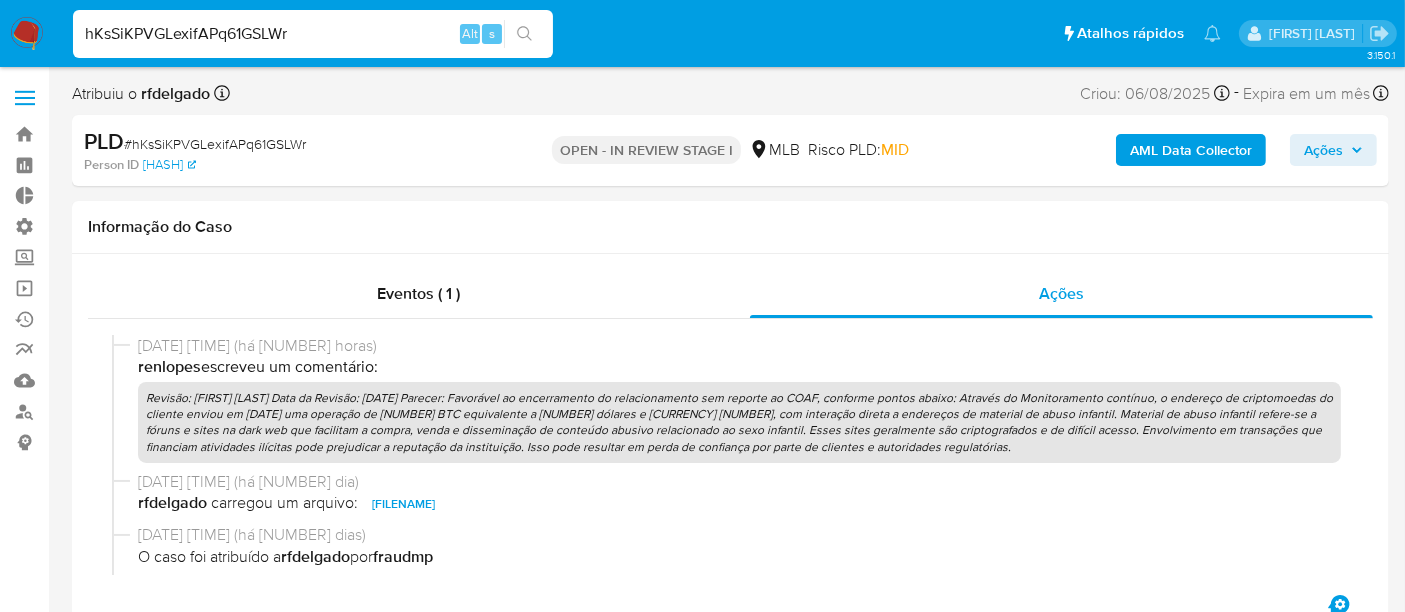 click 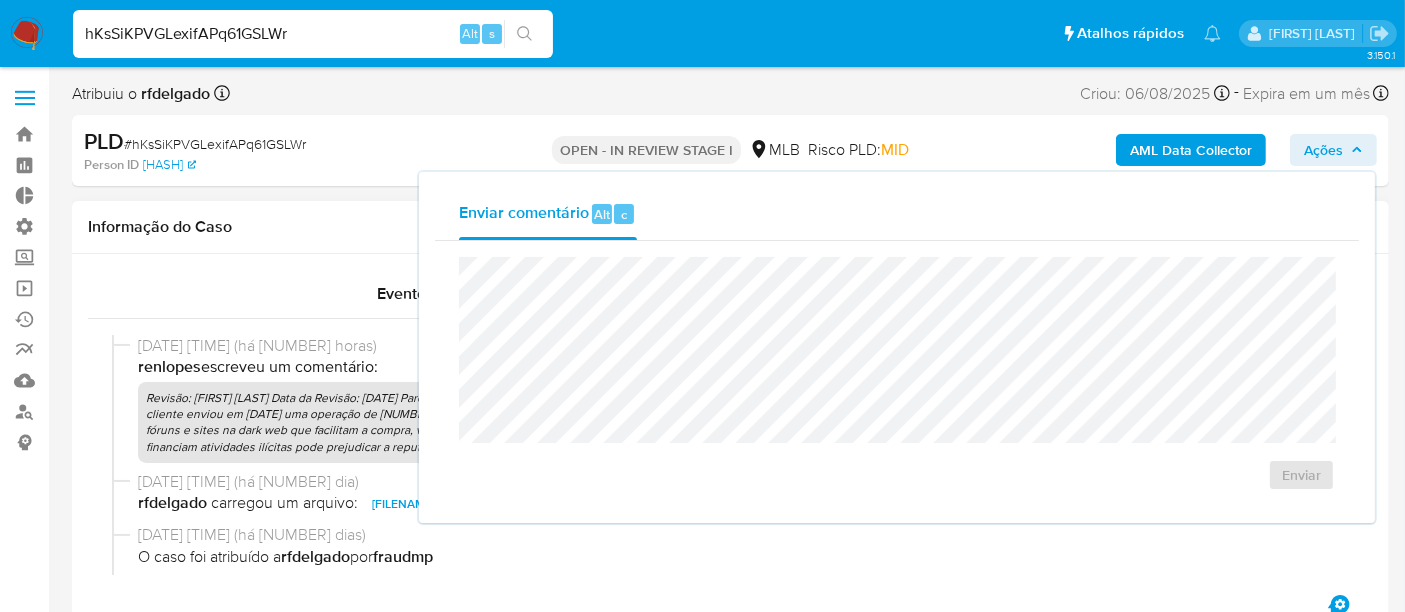 type 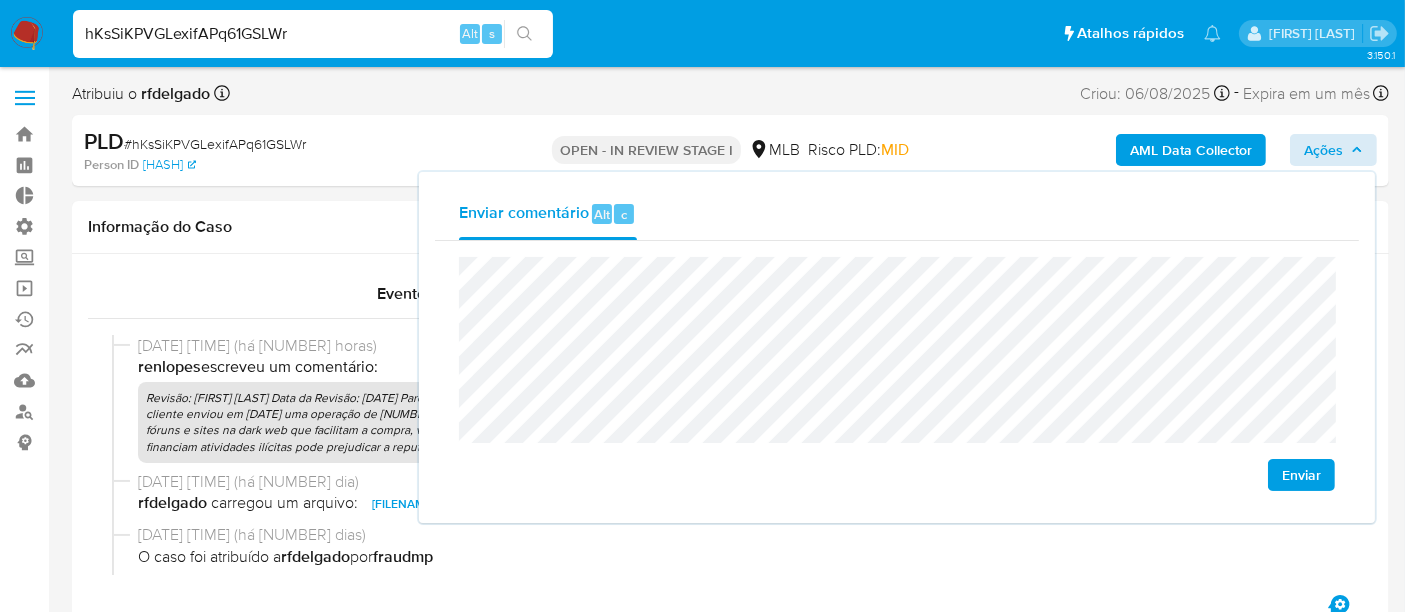 click on "Enviar" at bounding box center (1301, 475) 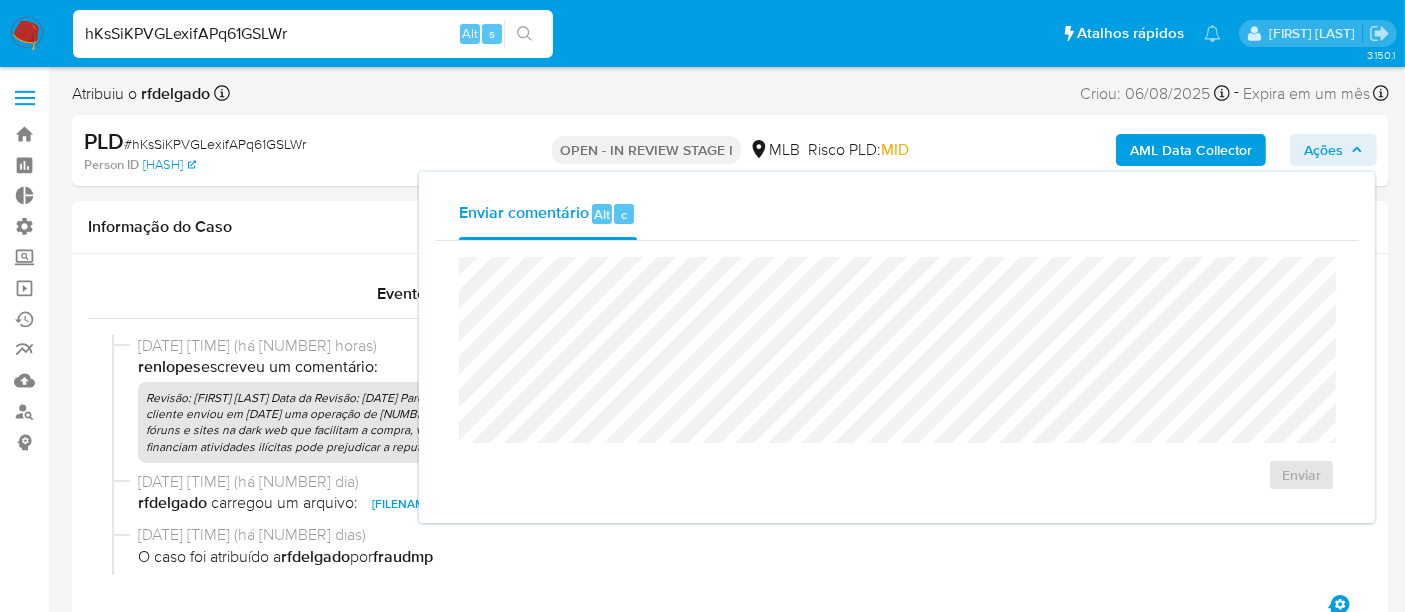 click on "Ações" at bounding box center [1333, 150] 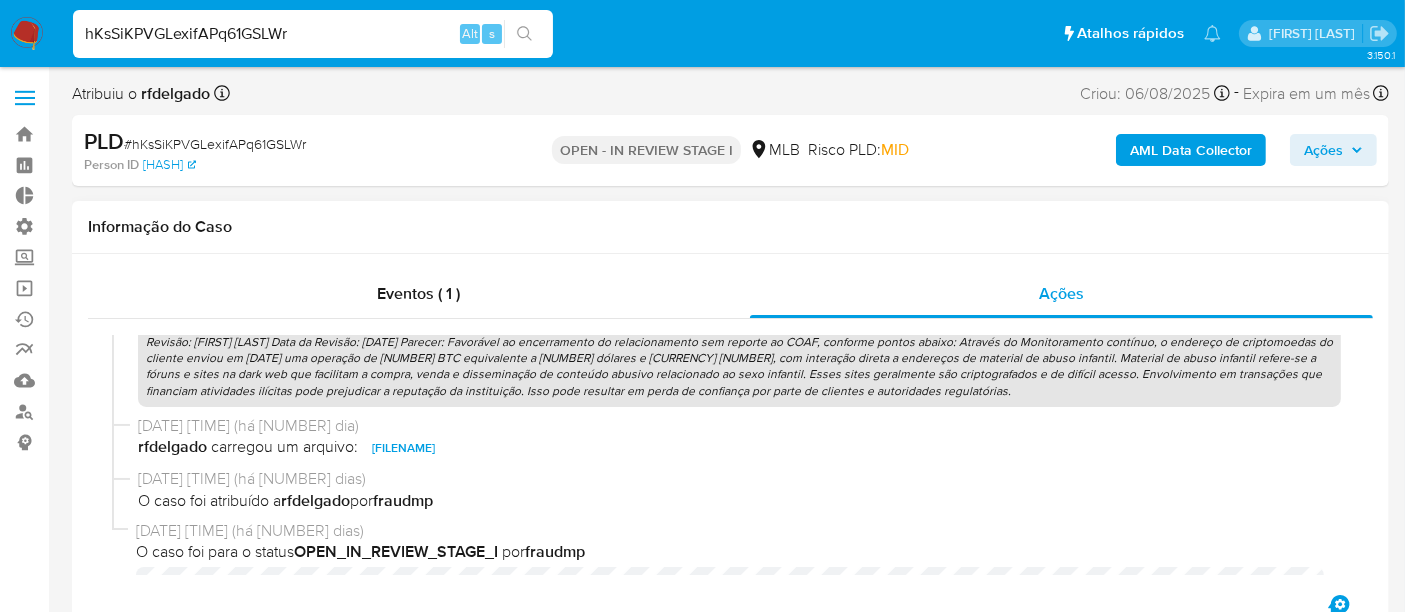 scroll, scrollTop: 103, scrollLeft: 0, axis: vertical 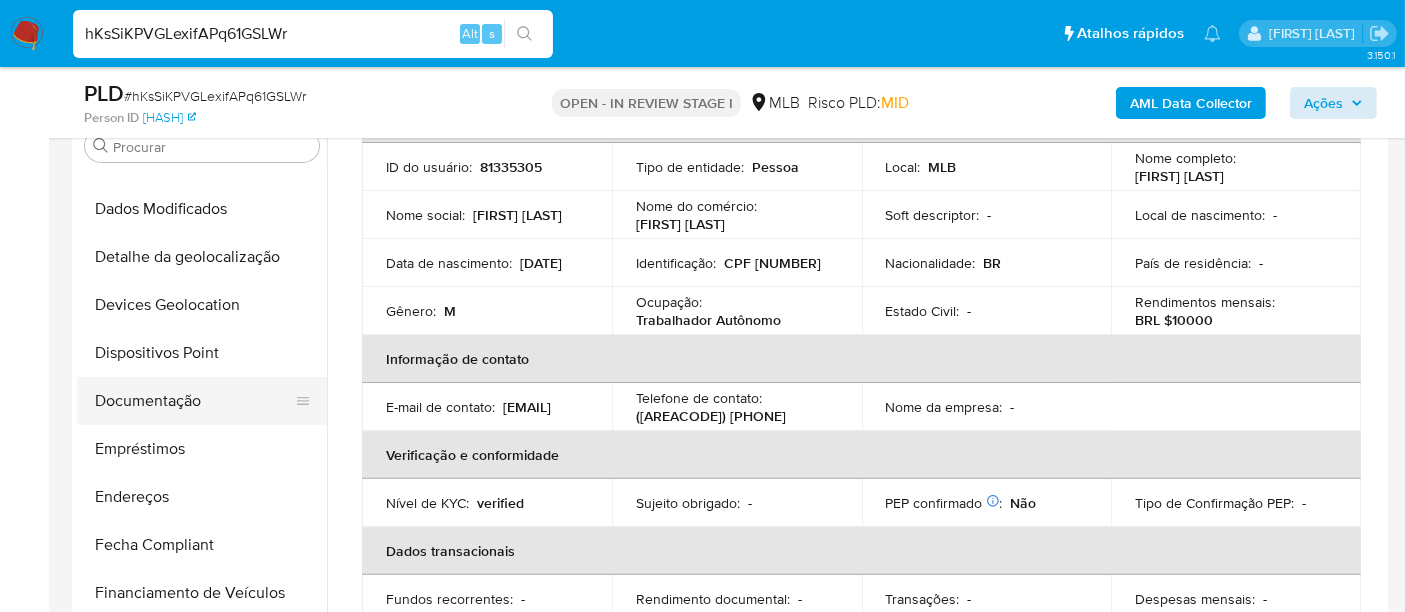 click on "Documentação" at bounding box center [194, 401] 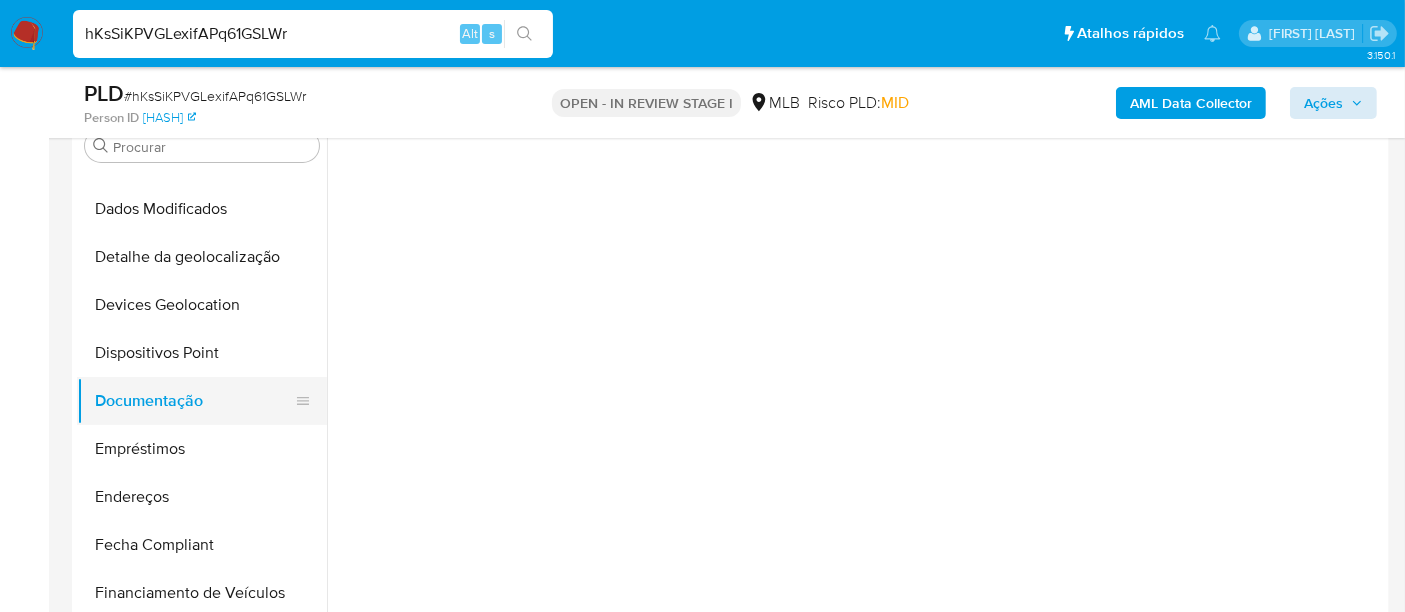 scroll, scrollTop: 0, scrollLeft: 0, axis: both 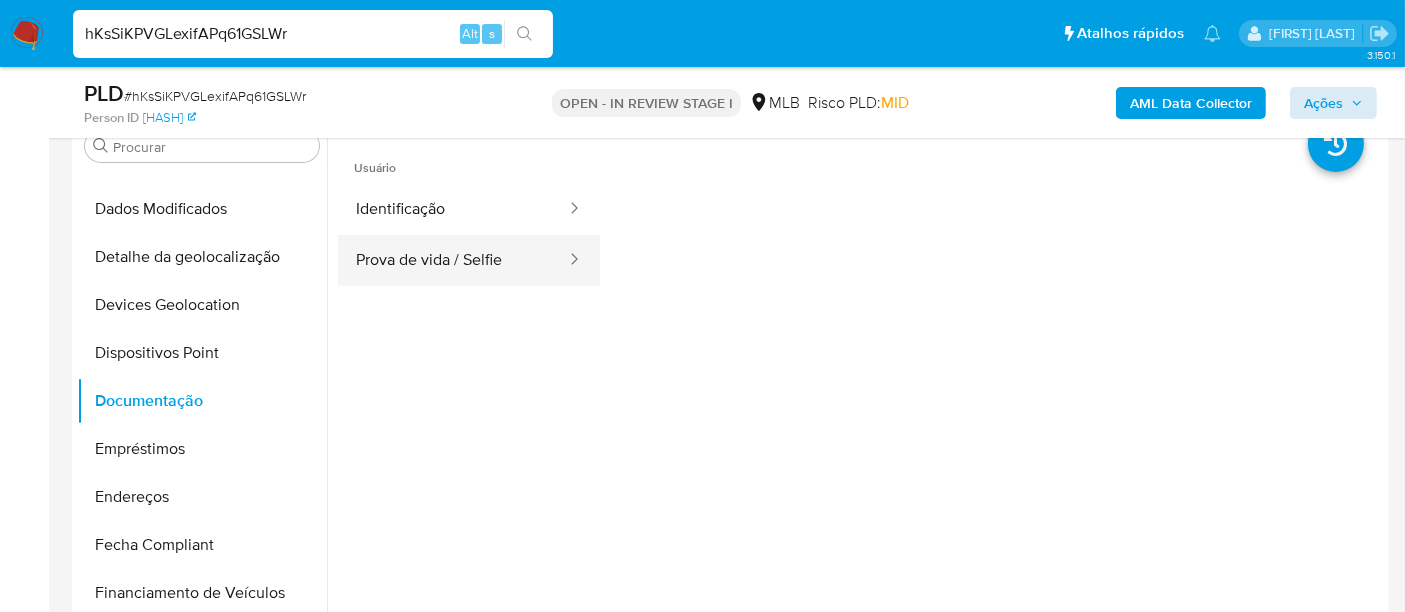 click on "Prova de vida / Selfie" at bounding box center (453, 260) 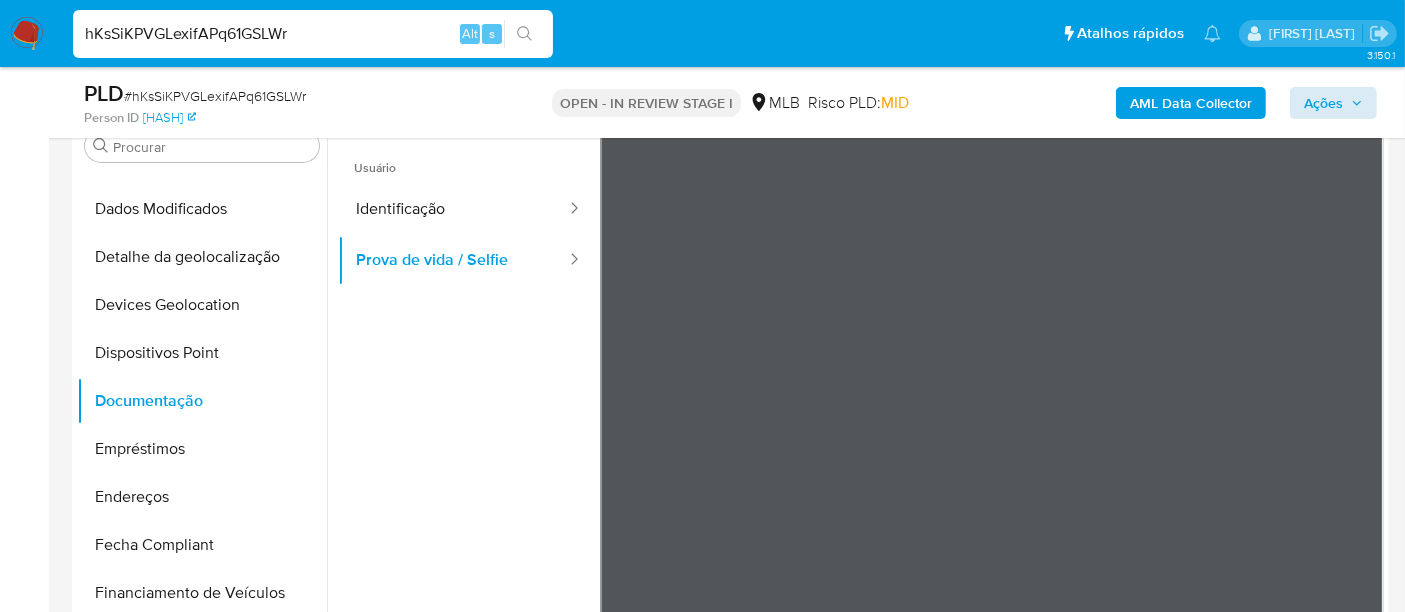 scroll, scrollTop: 444, scrollLeft: 0, axis: vertical 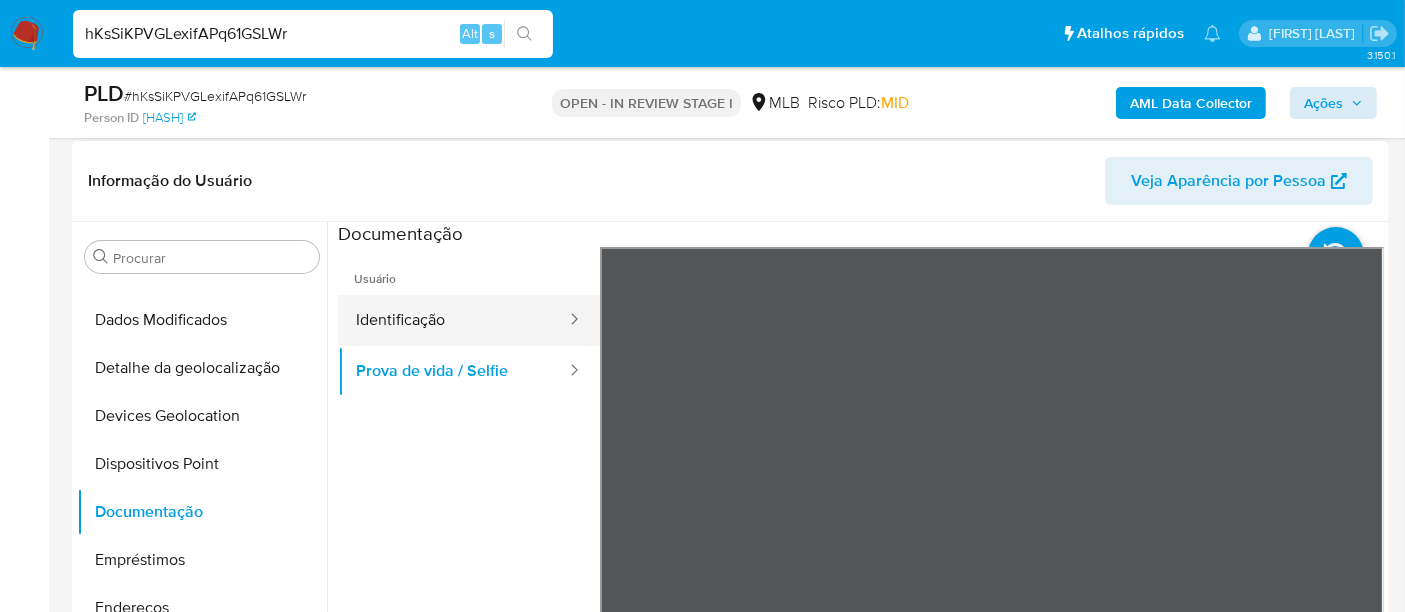 click on "Identificação" at bounding box center [453, 320] 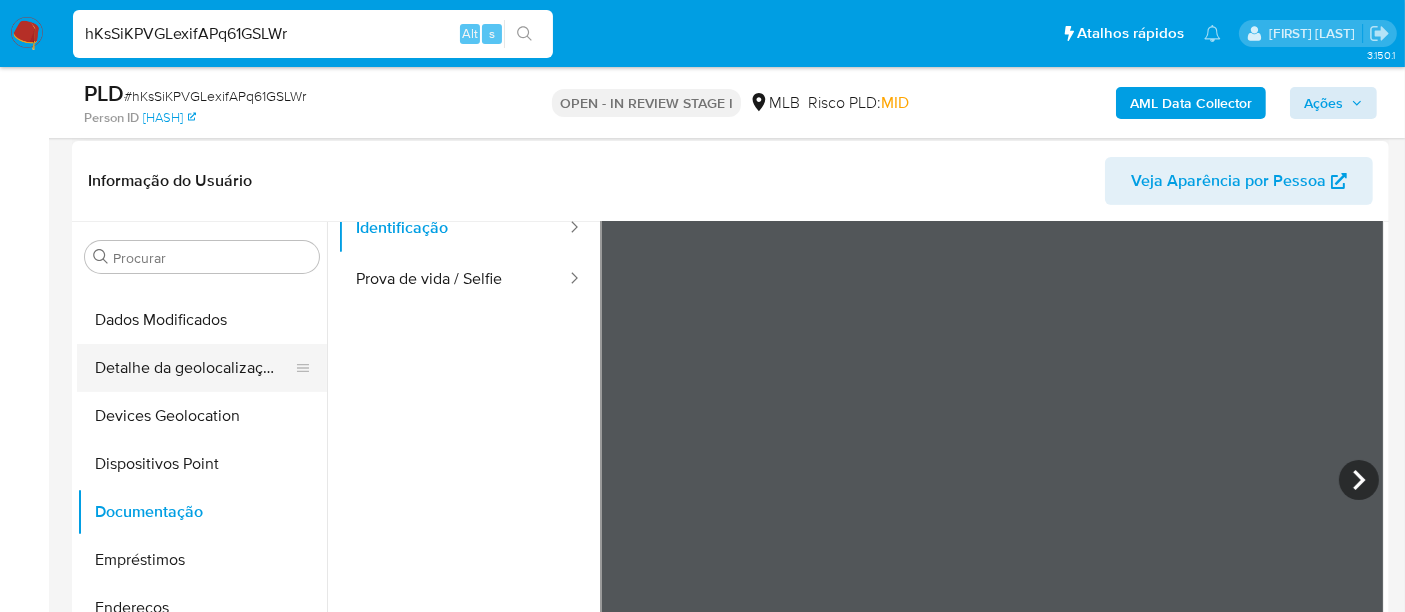 scroll, scrollTop: 57, scrollLeft: 0, axis: vertical 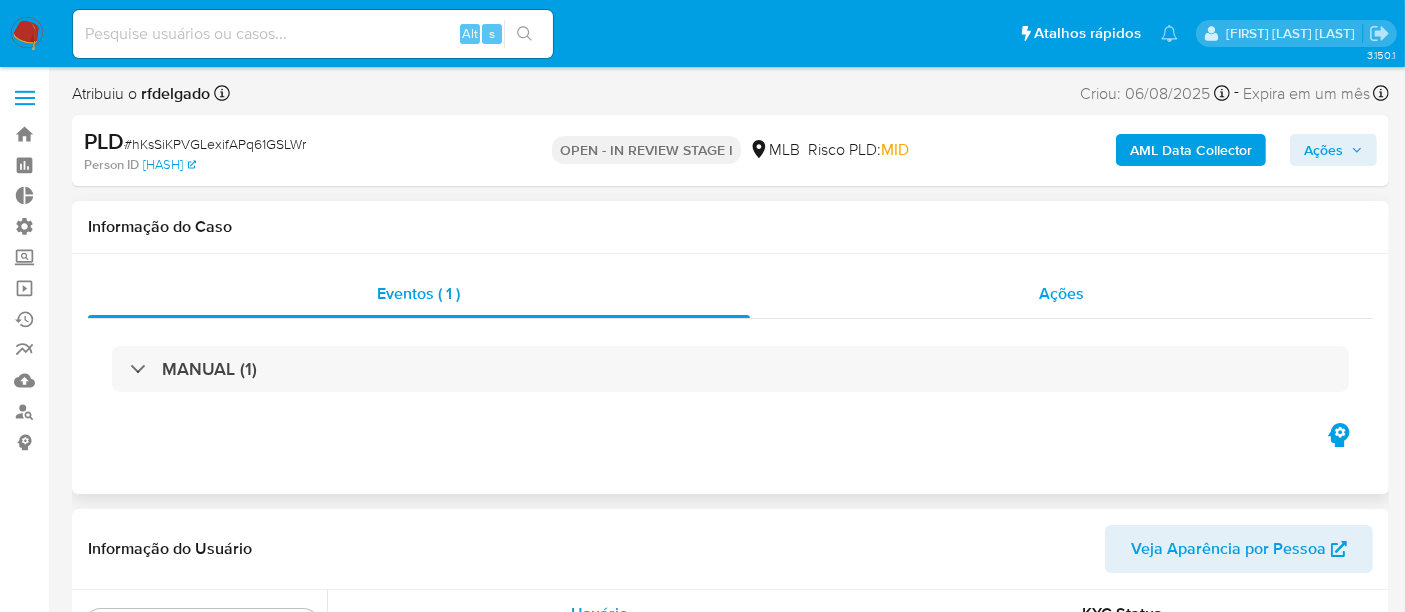 click on "Ações" at bounding box center [1061, 293] 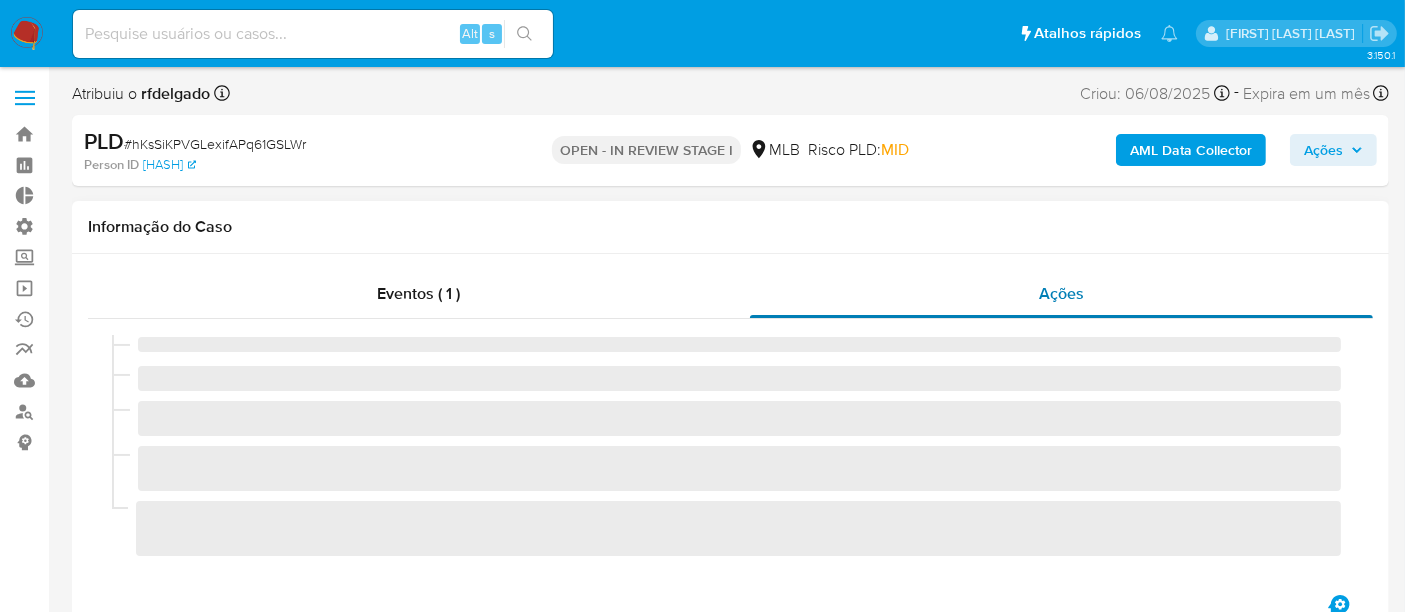 select on "10" 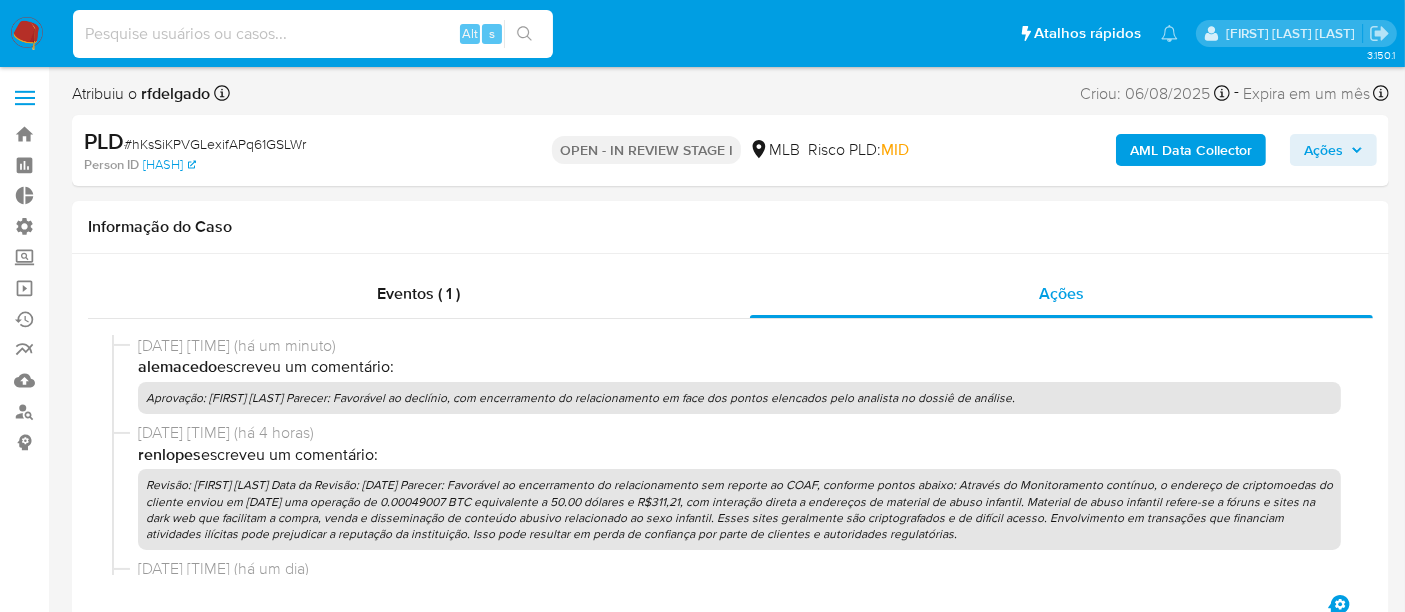 click at bounding box center (313, 34) 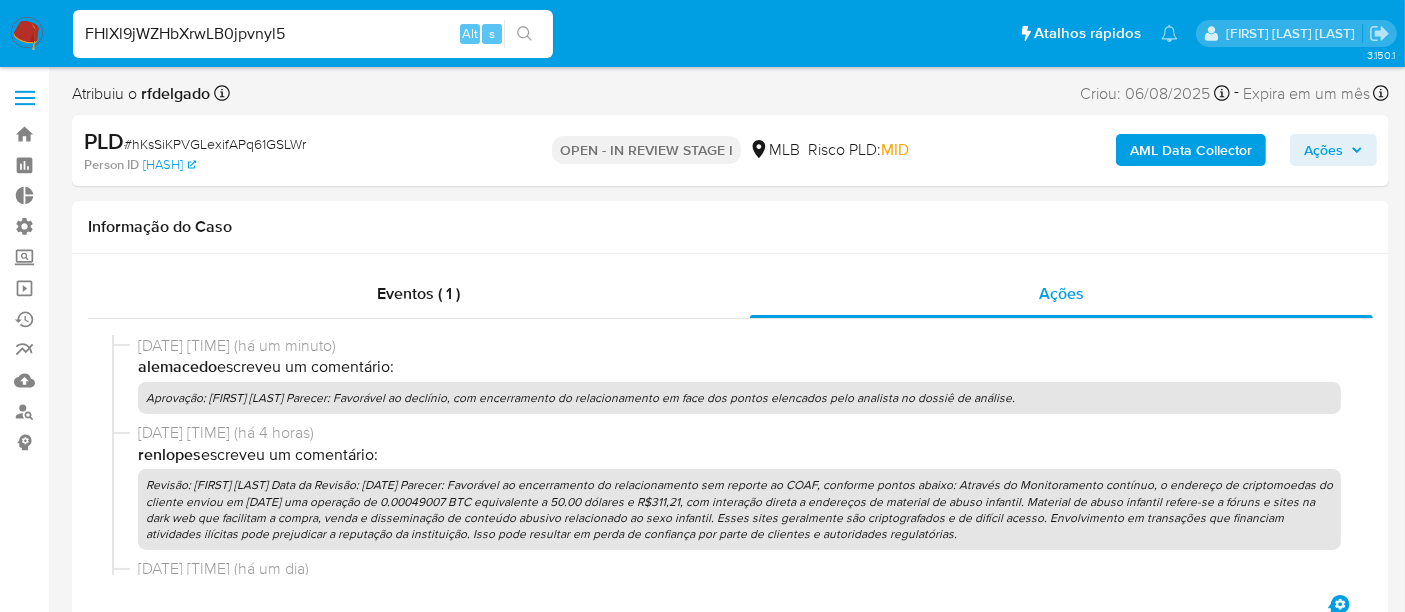 type on "FHlXl9jWZHbXrwLB0jpvnyl5" 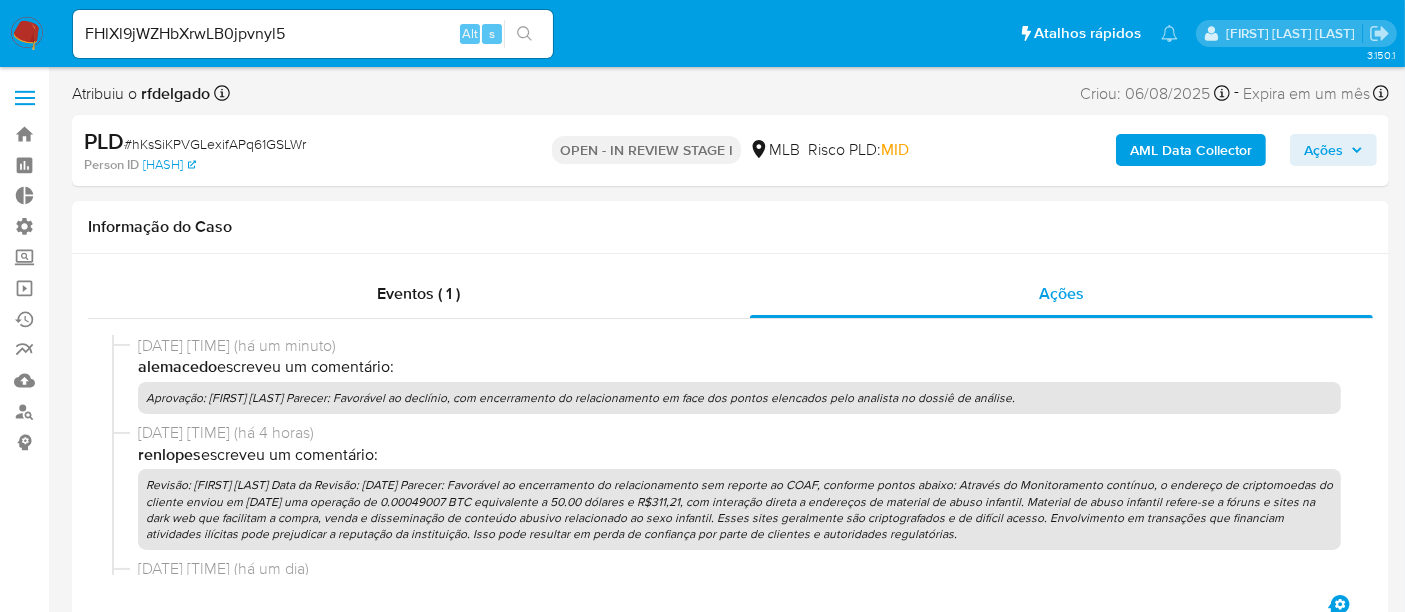 click at bounding box center [524, 34] 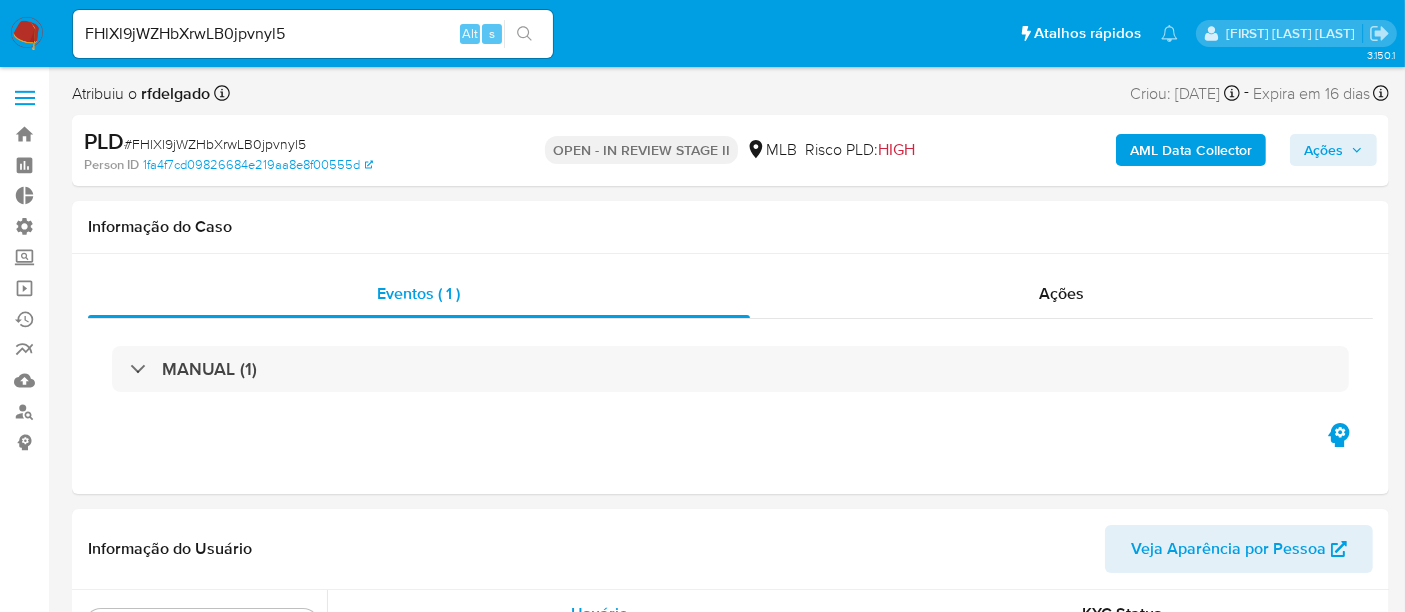 scroll, scrollTop: 844, scrollLeft: 0, axis: vertical 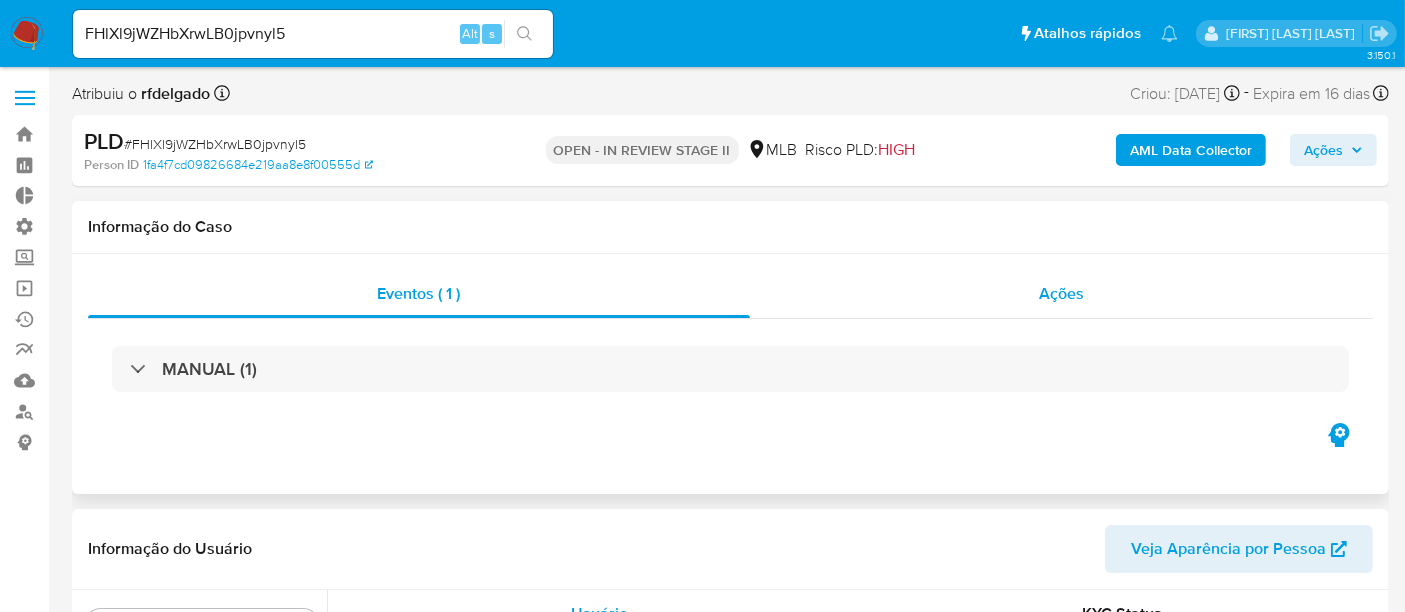 click on "Ações" at bounding box center (1061, 293) 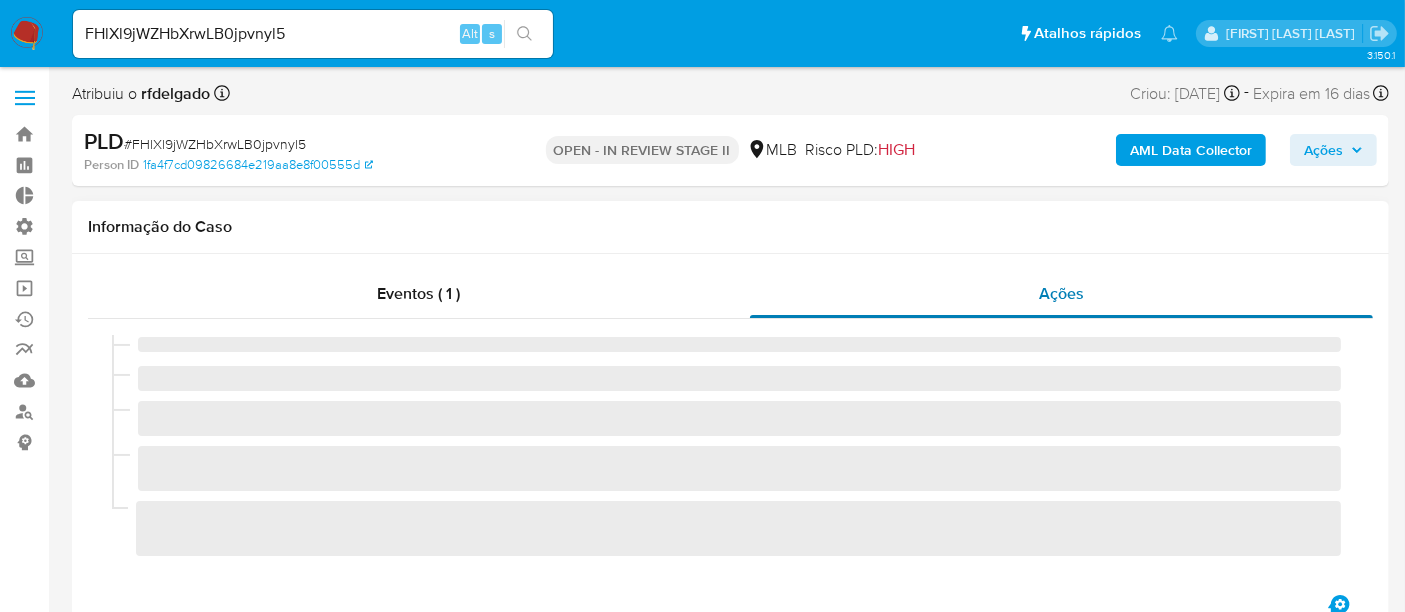 select on "10" 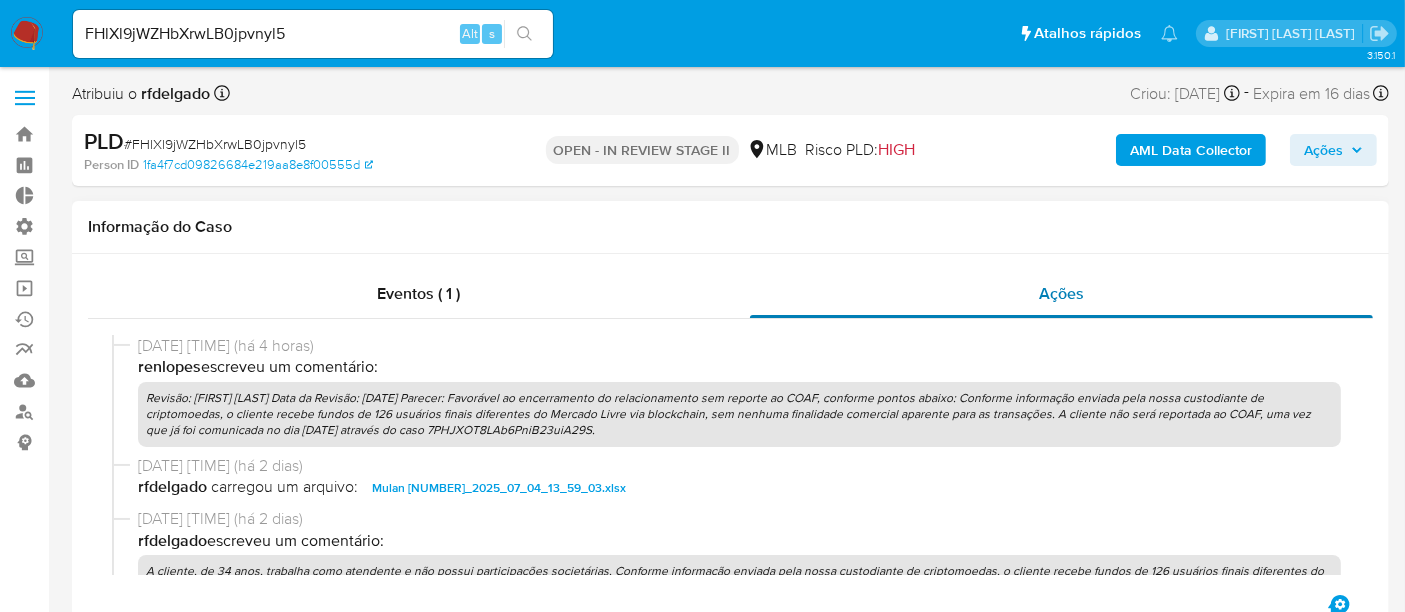 click on "Ações" at bounding box center [1061, 293] 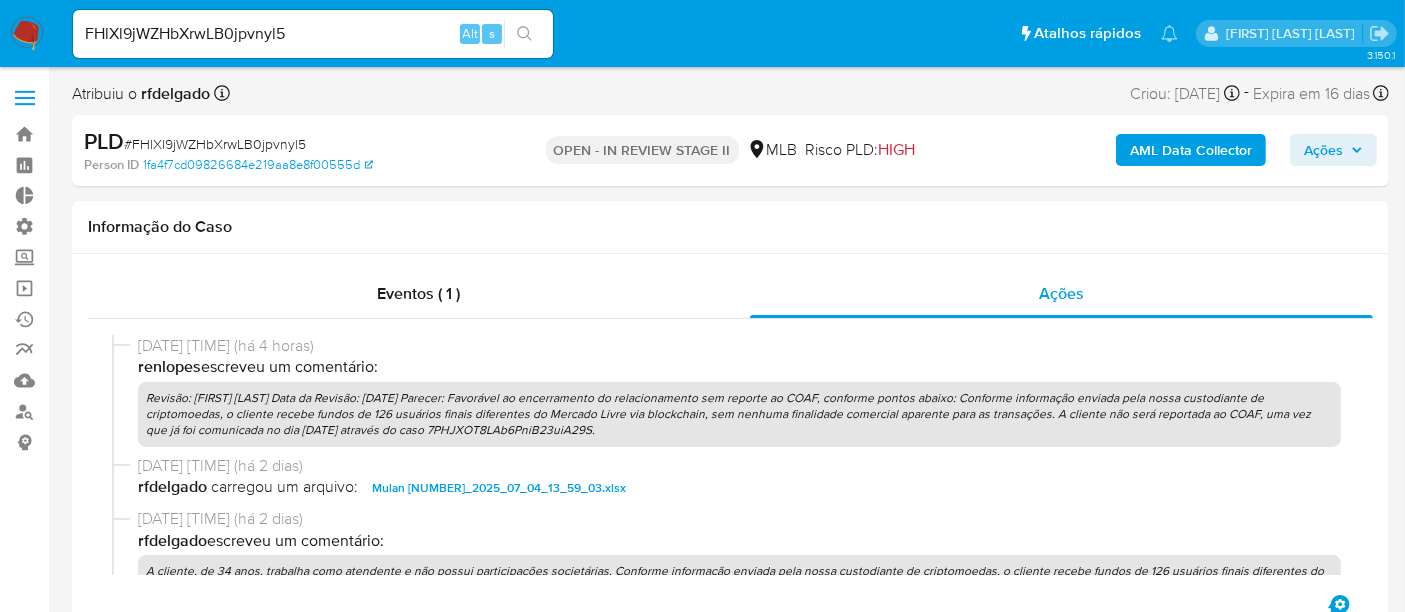 click on "Ações" at bounding box center (1333, 150) 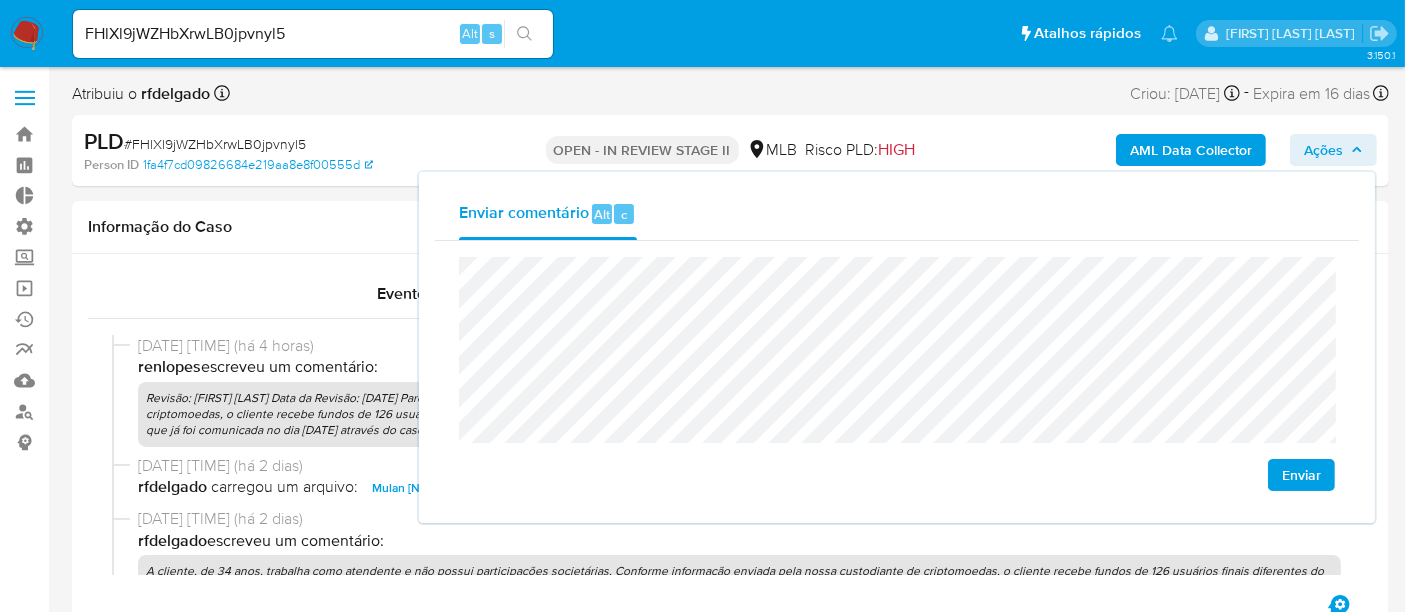 click on "Enviar" at bounding box center [1301, 475] 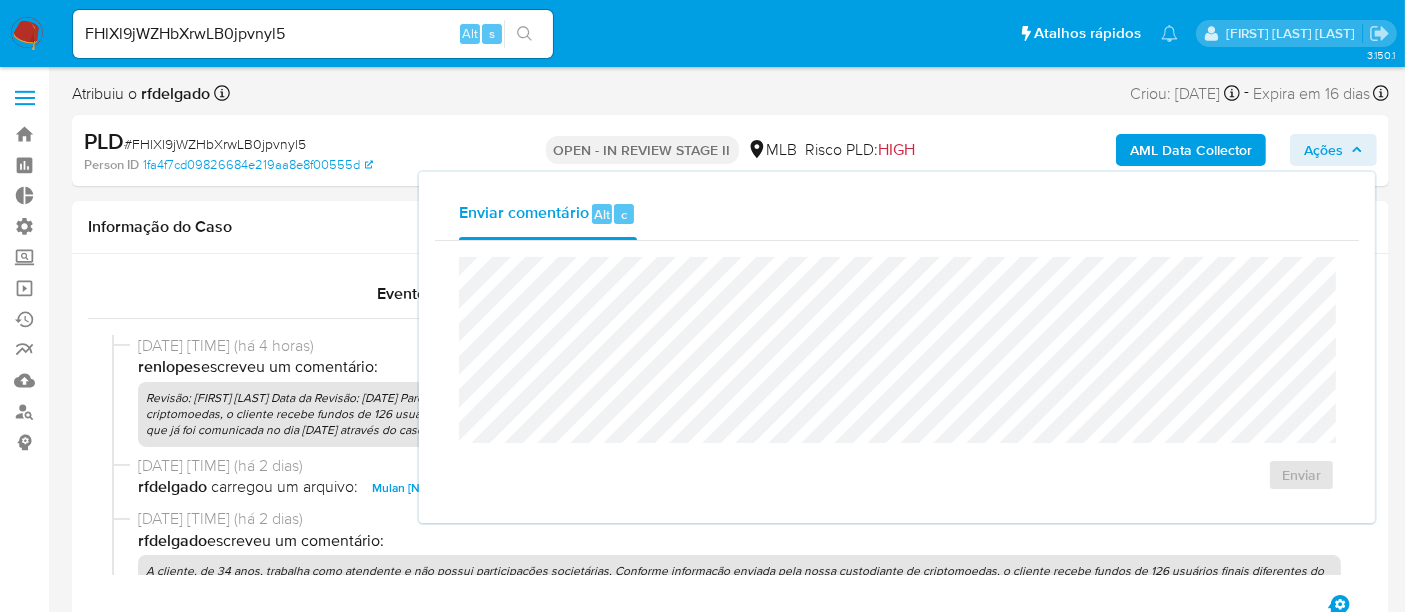 click on "Ações" at bounding box center (1333, 150) 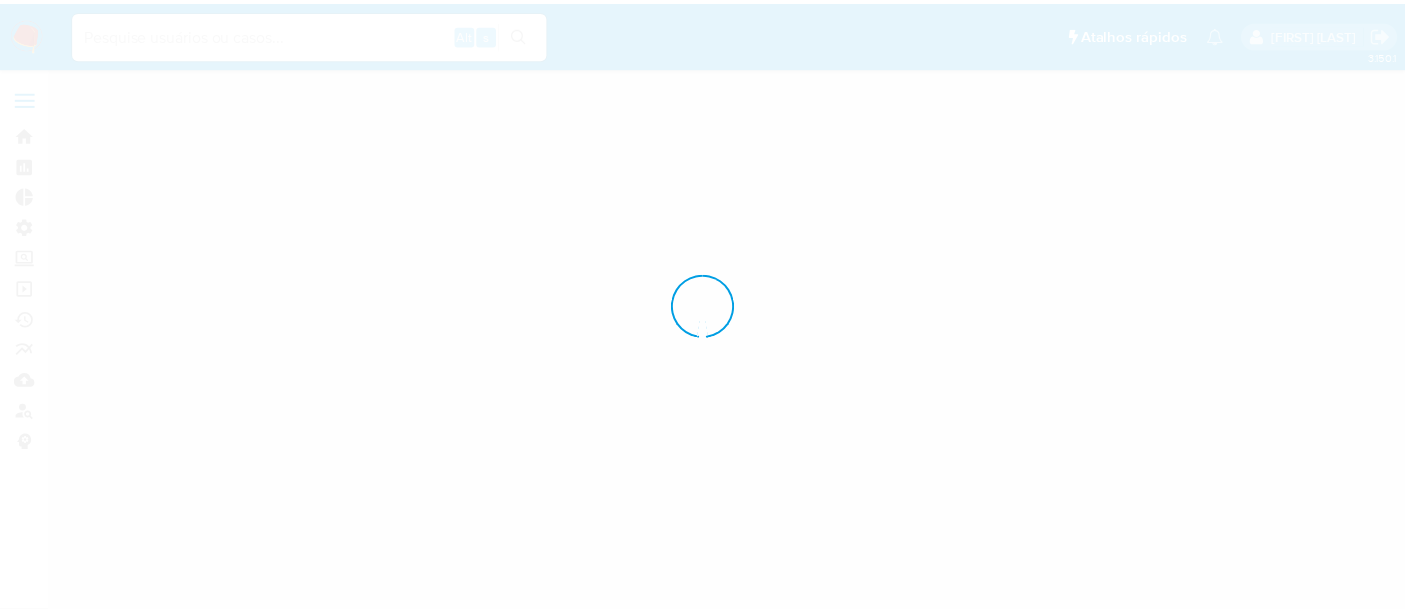 scroll, scrollTop: 0, scrollLeft: 0, axis: both 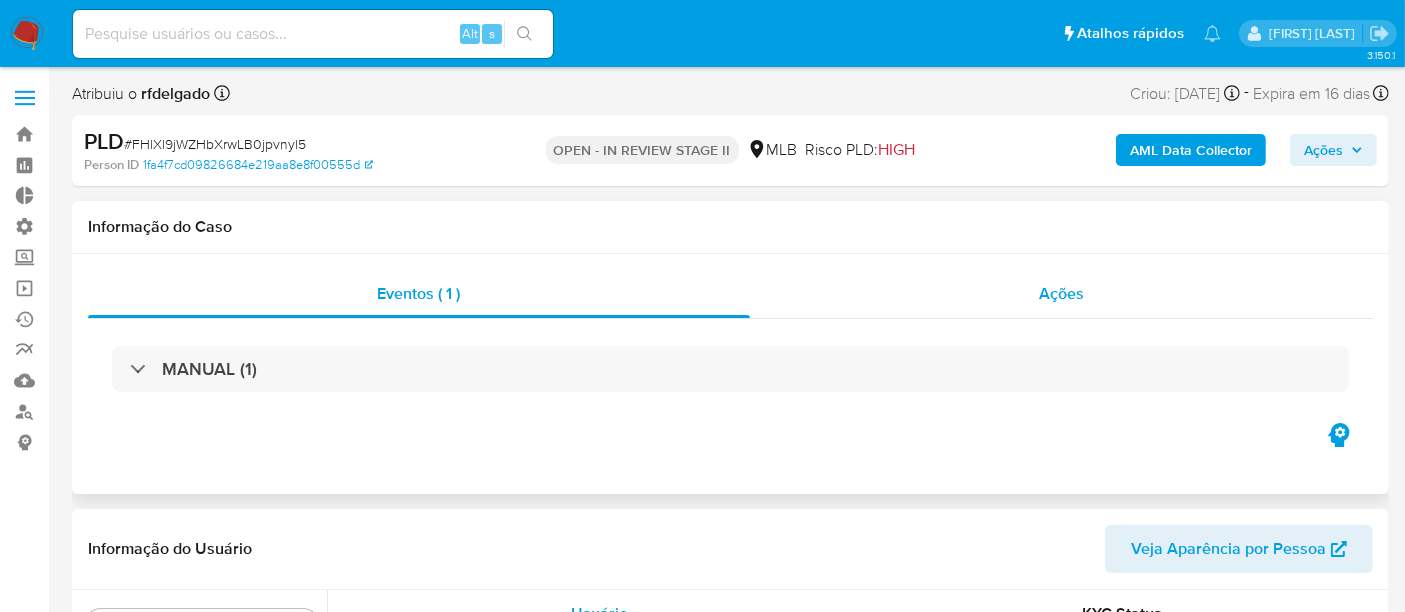 select on "10" 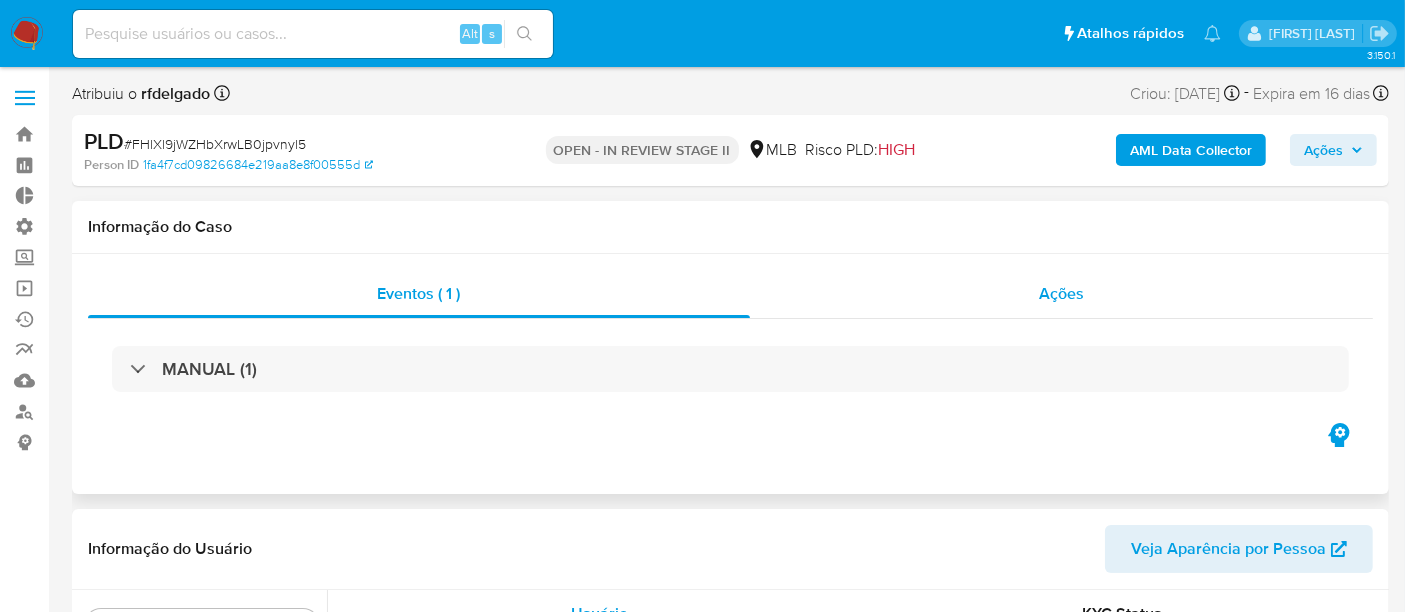 click on "Ações" at bounding box center (1062, 294) 